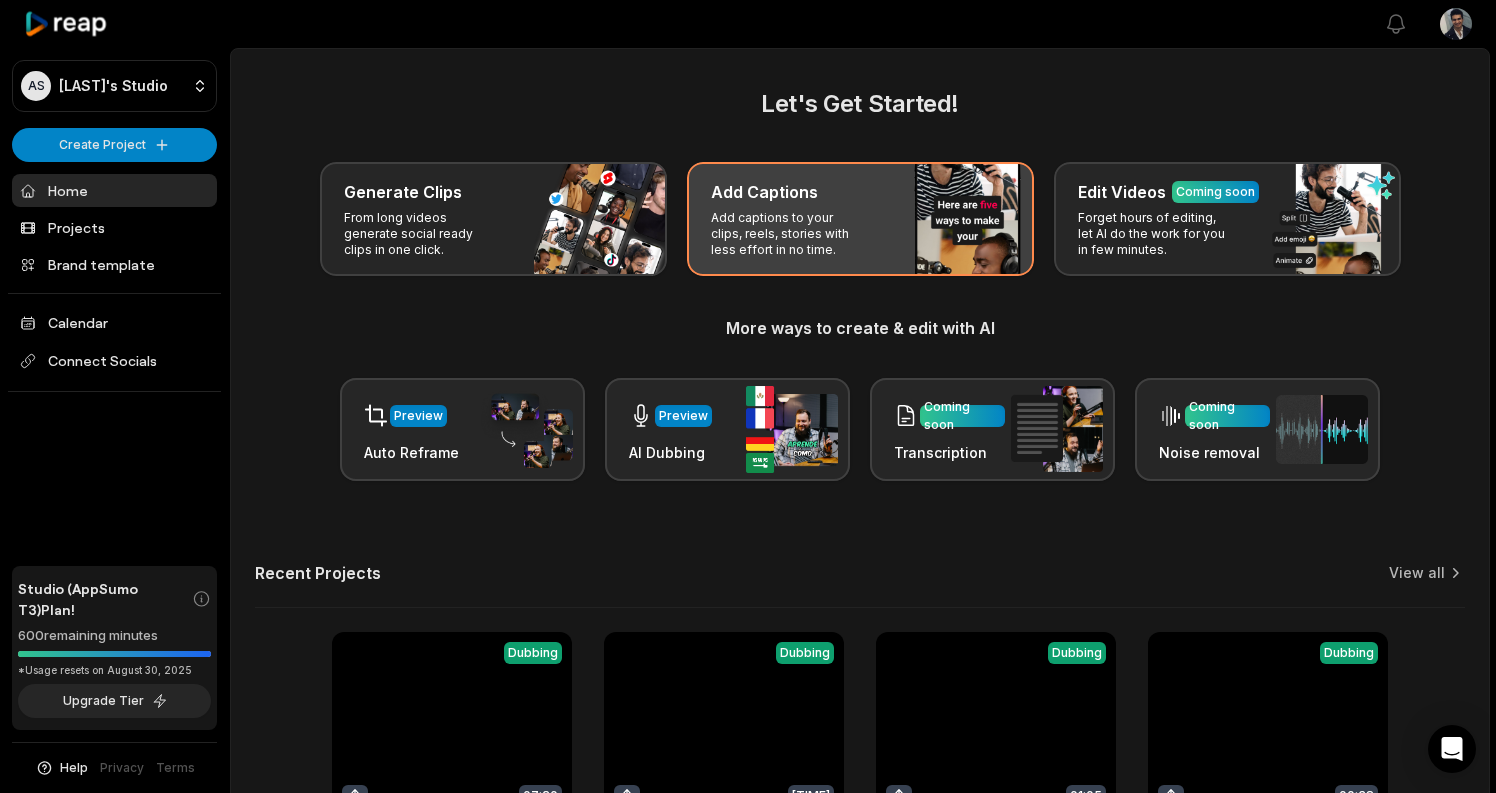 scroll, scrollTop: 0, scrollLeft: 0, axis: both 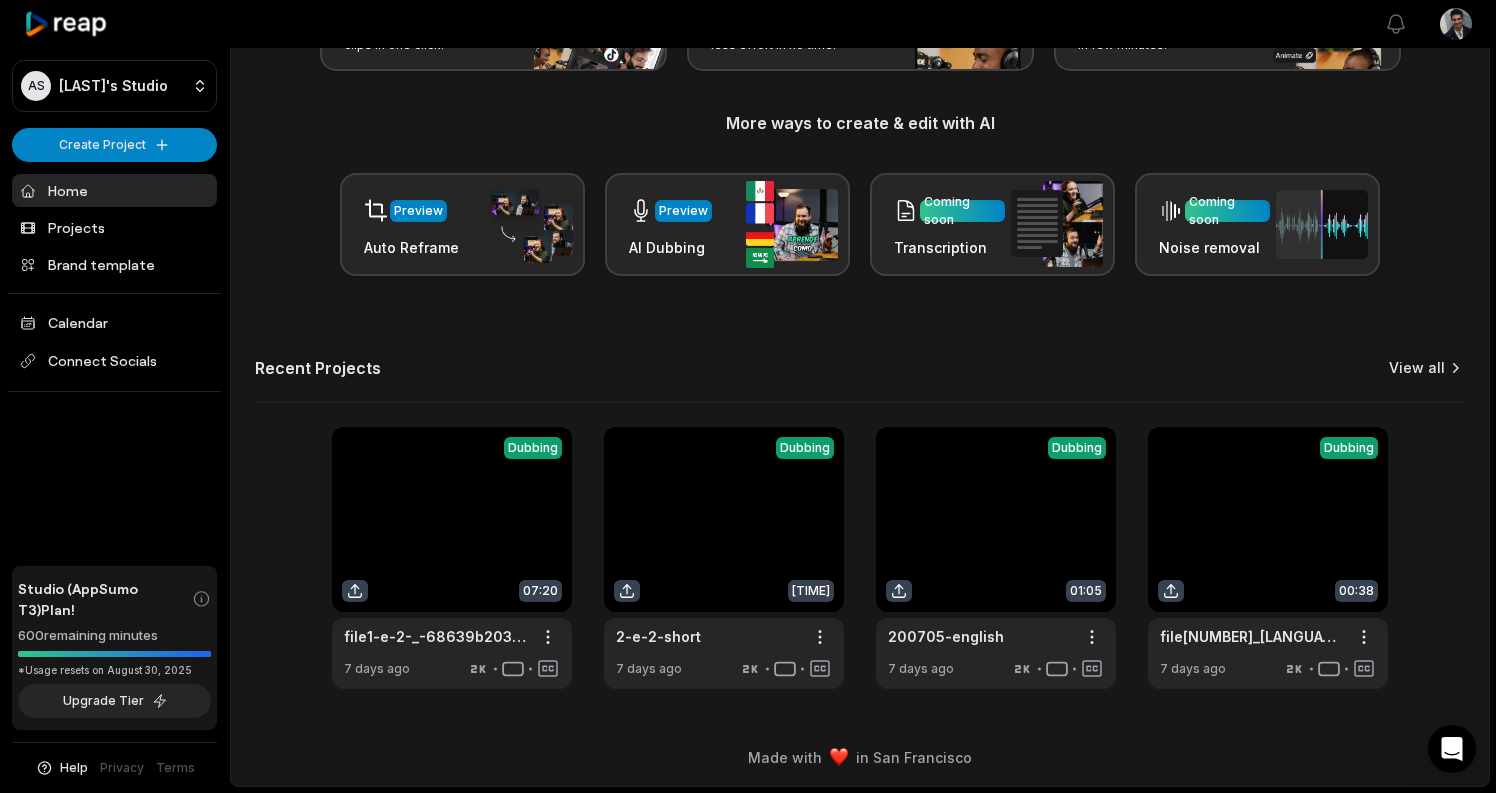 click 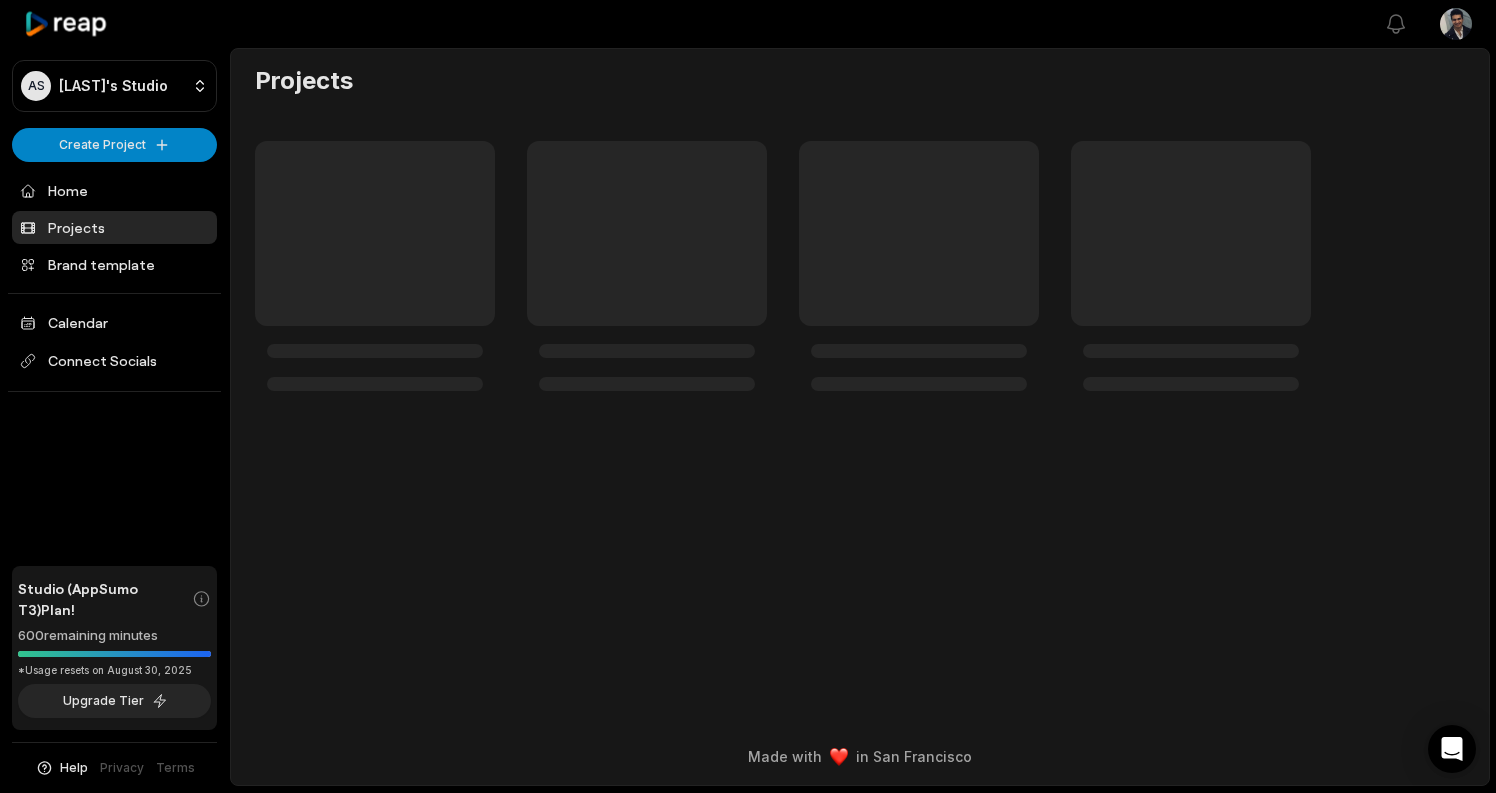 scroll, scrollTop: 0, scrollLeft: 0, axis: both 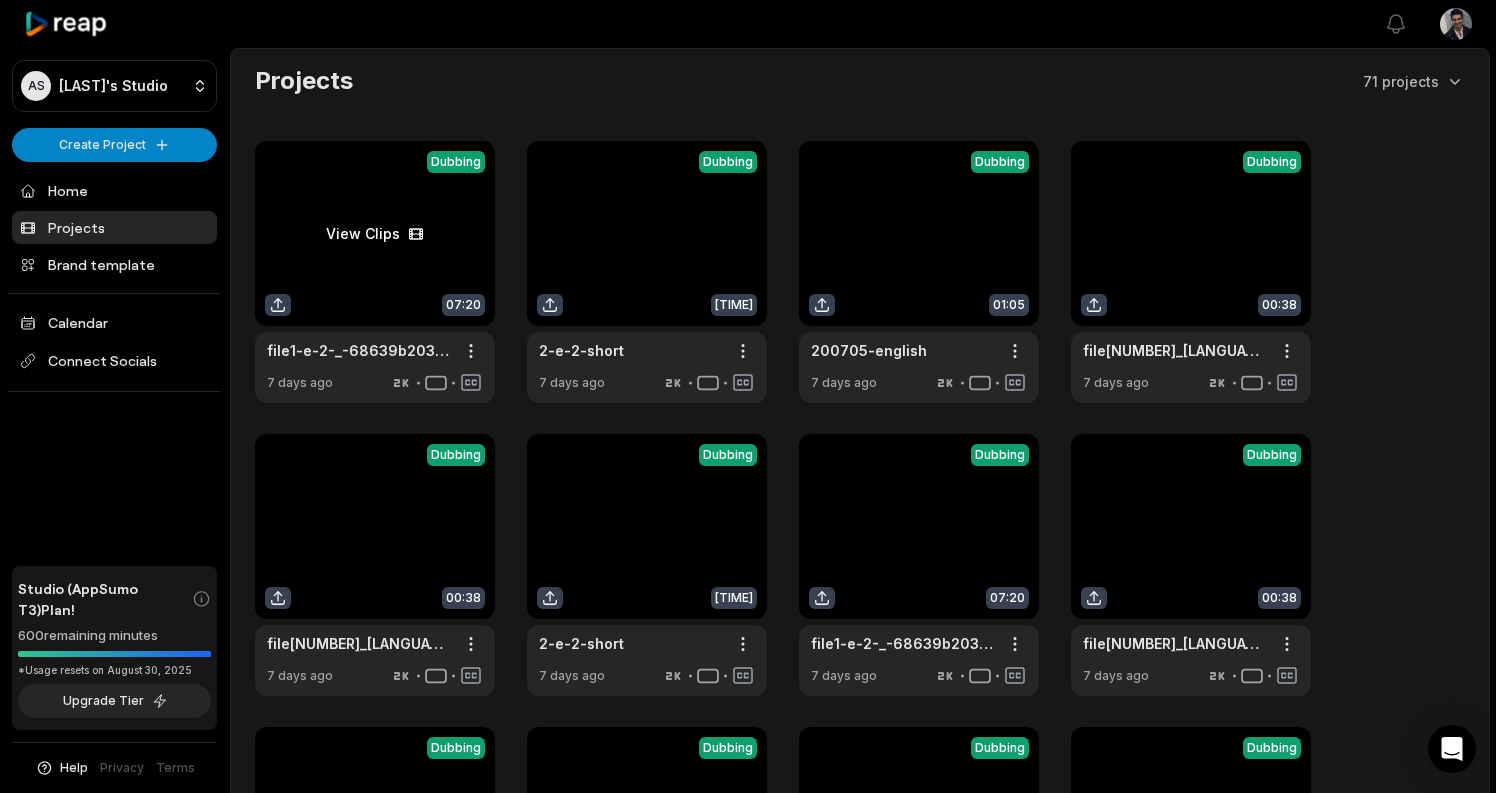 click at bounding box center (375, 272) 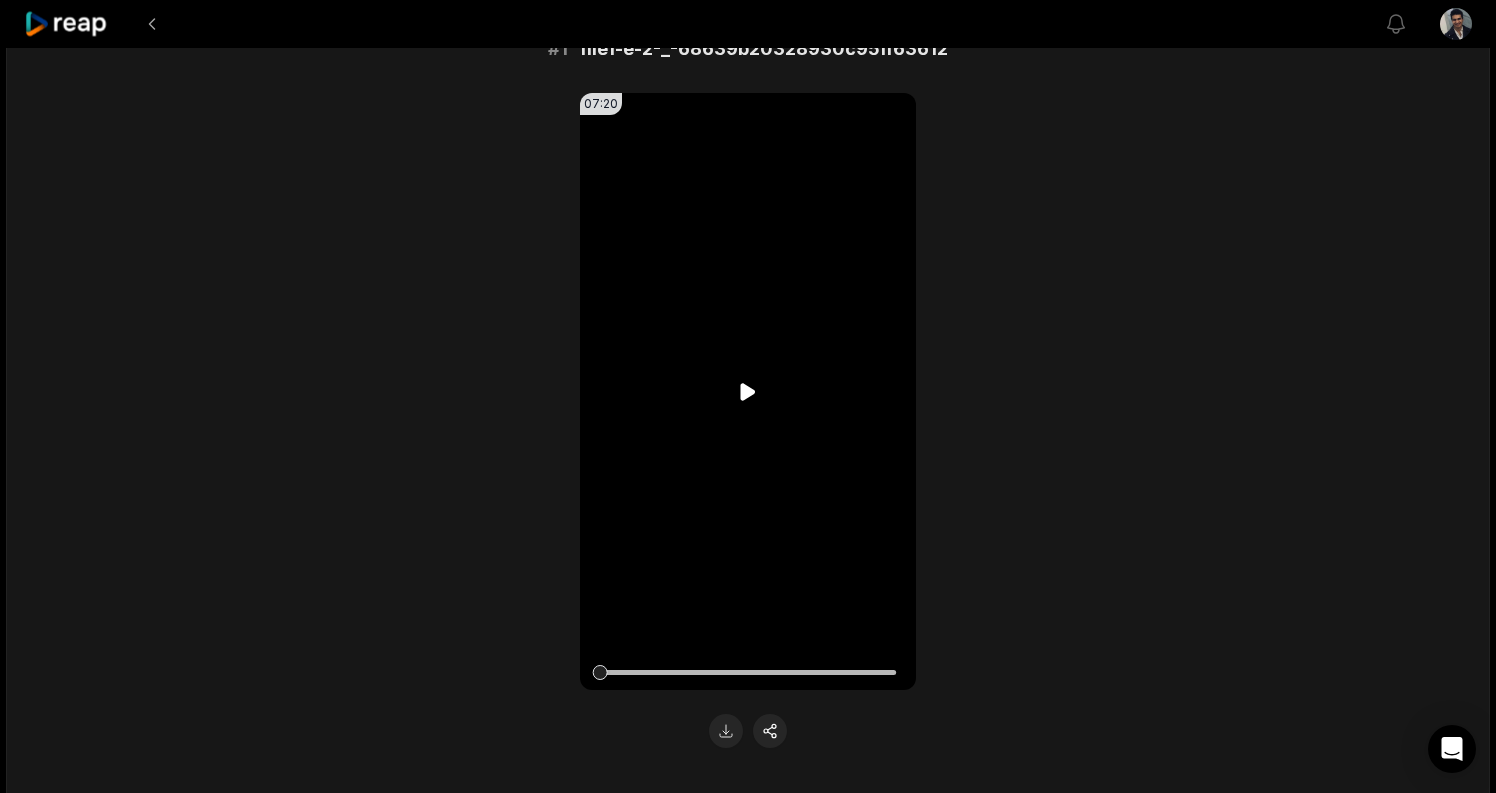 scroll, scrollTop: 208, scrollLeft: 0, axis: vertical 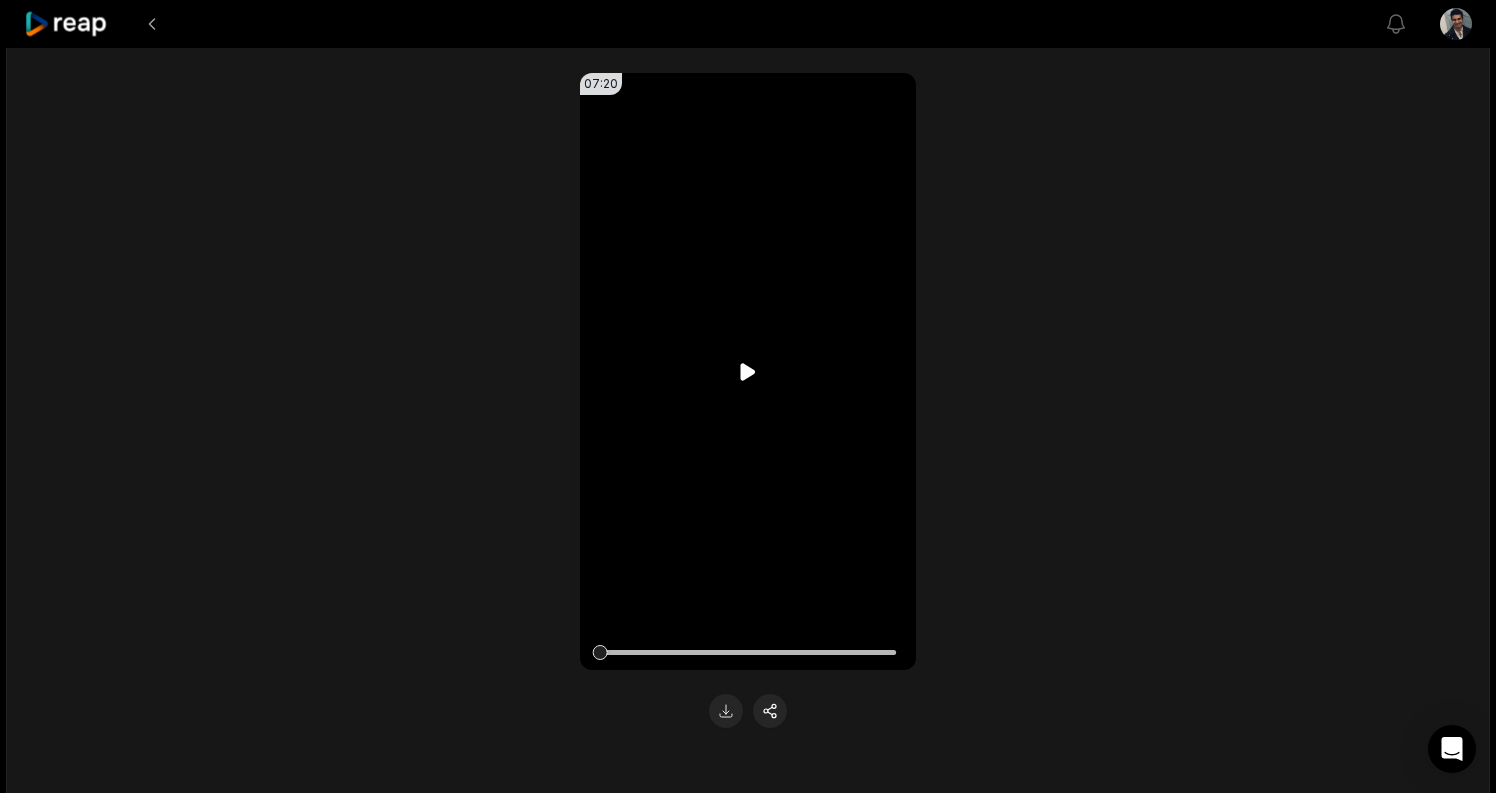 click on "Your browser does not support mp4 format." at bounding box center (748, 371) 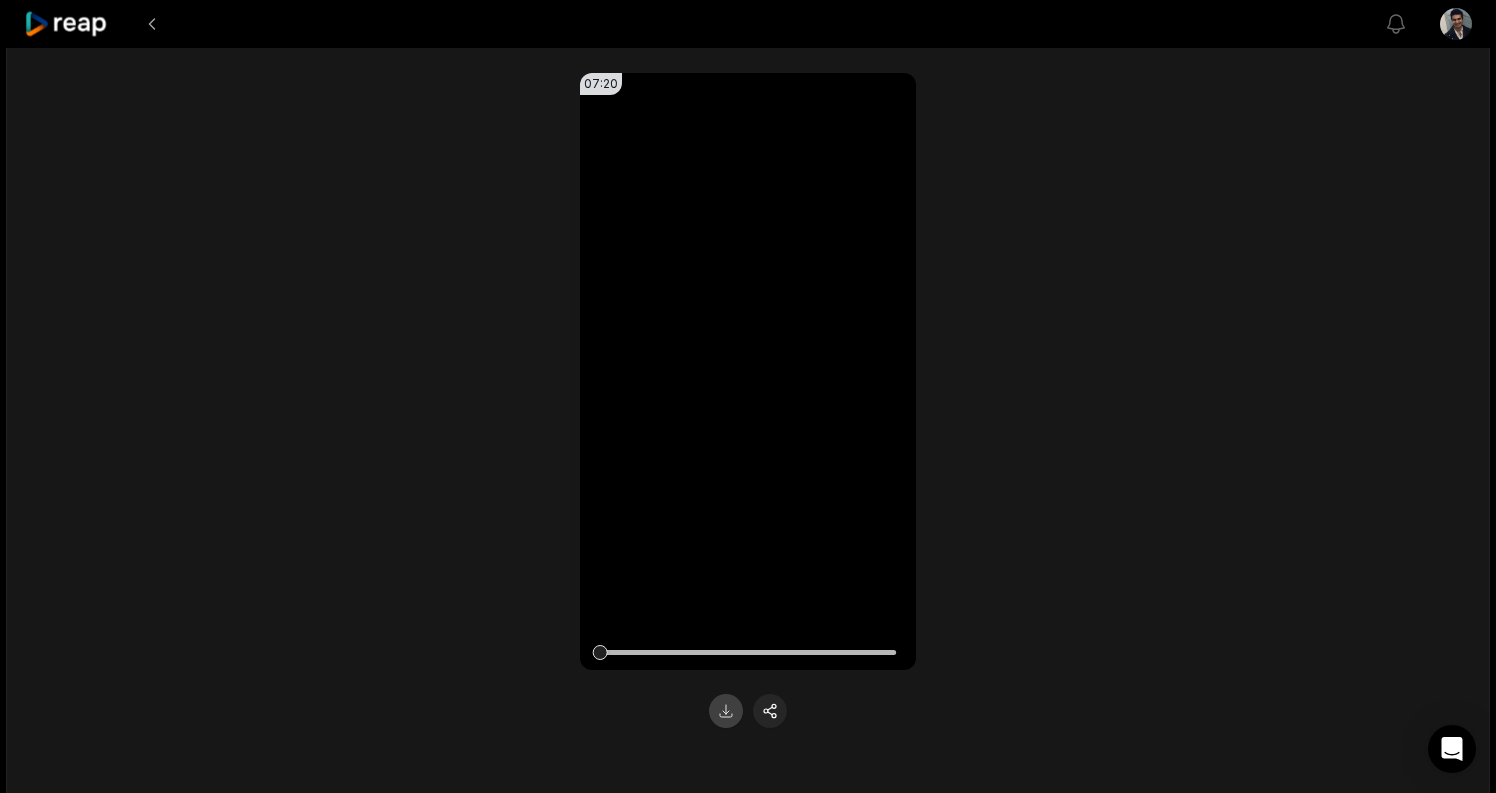 click at bounding box center [726, 711] 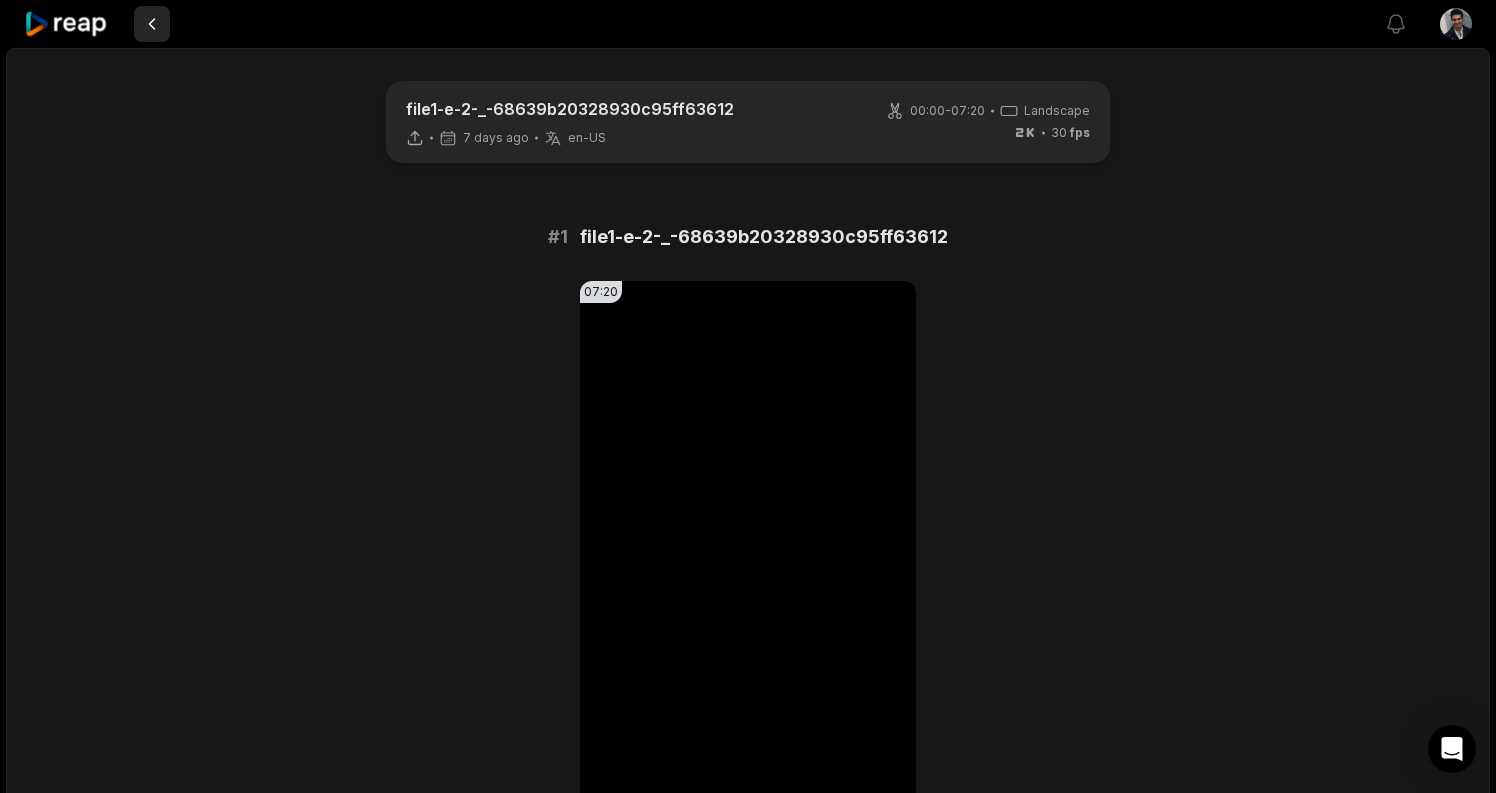 scroll, scrollTop: 0, scrollLeft: 0, axis: both 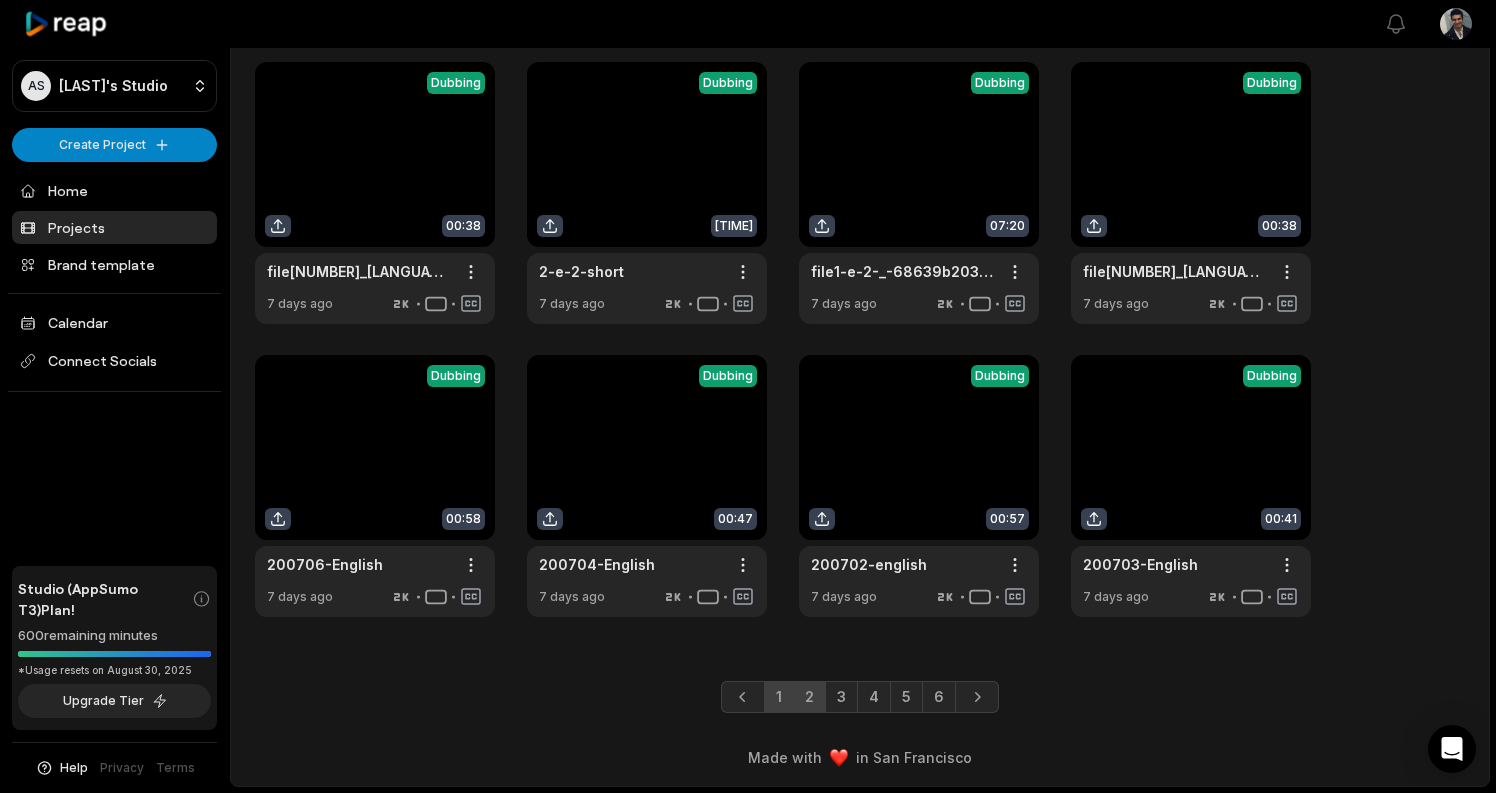 click on "2" at bounding box center [809, 697] 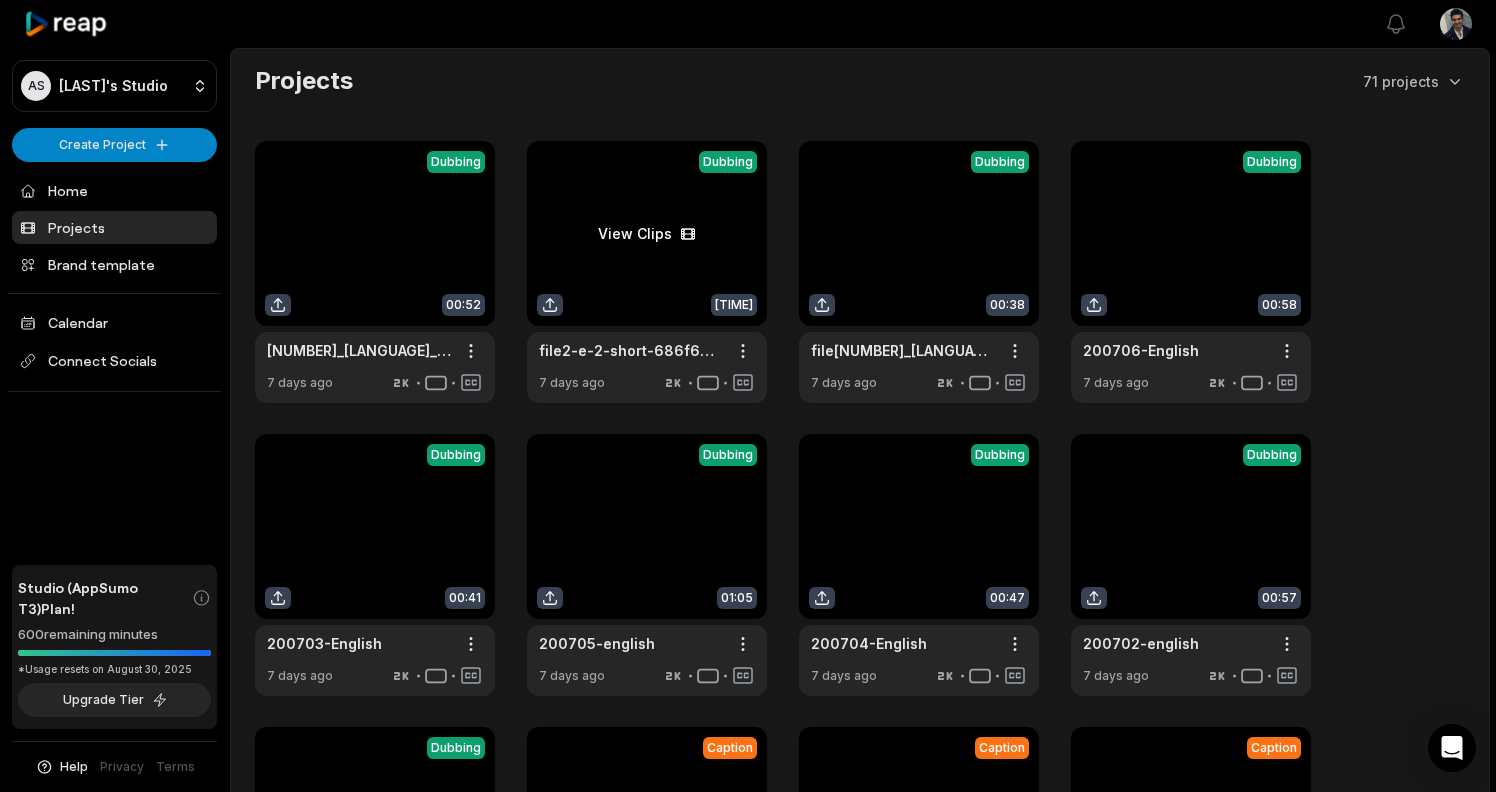 scroll, scrollTop: 0, scrollLeft: 0, axis: both 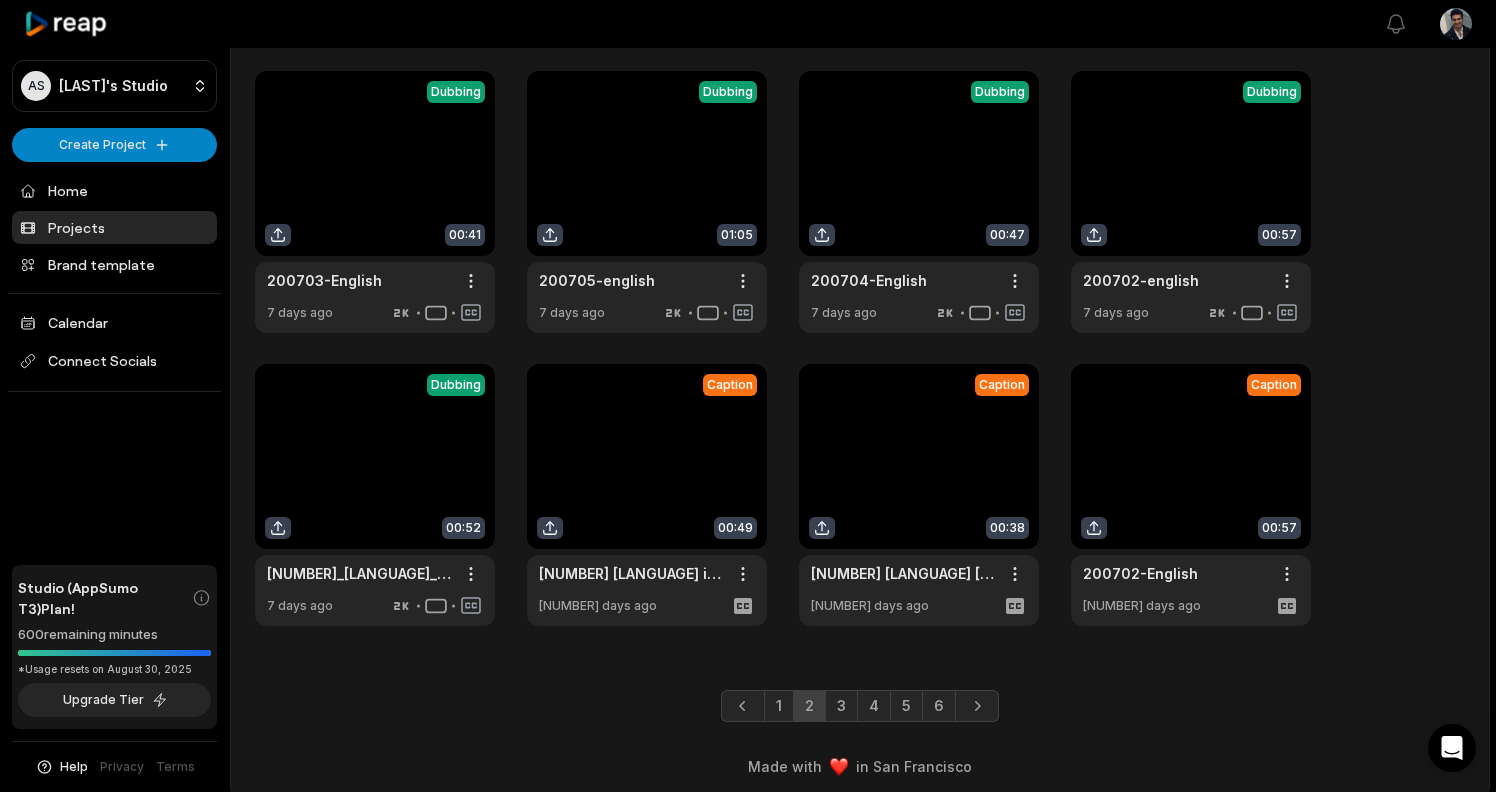 click on "1" at bounding box center (779, 706) 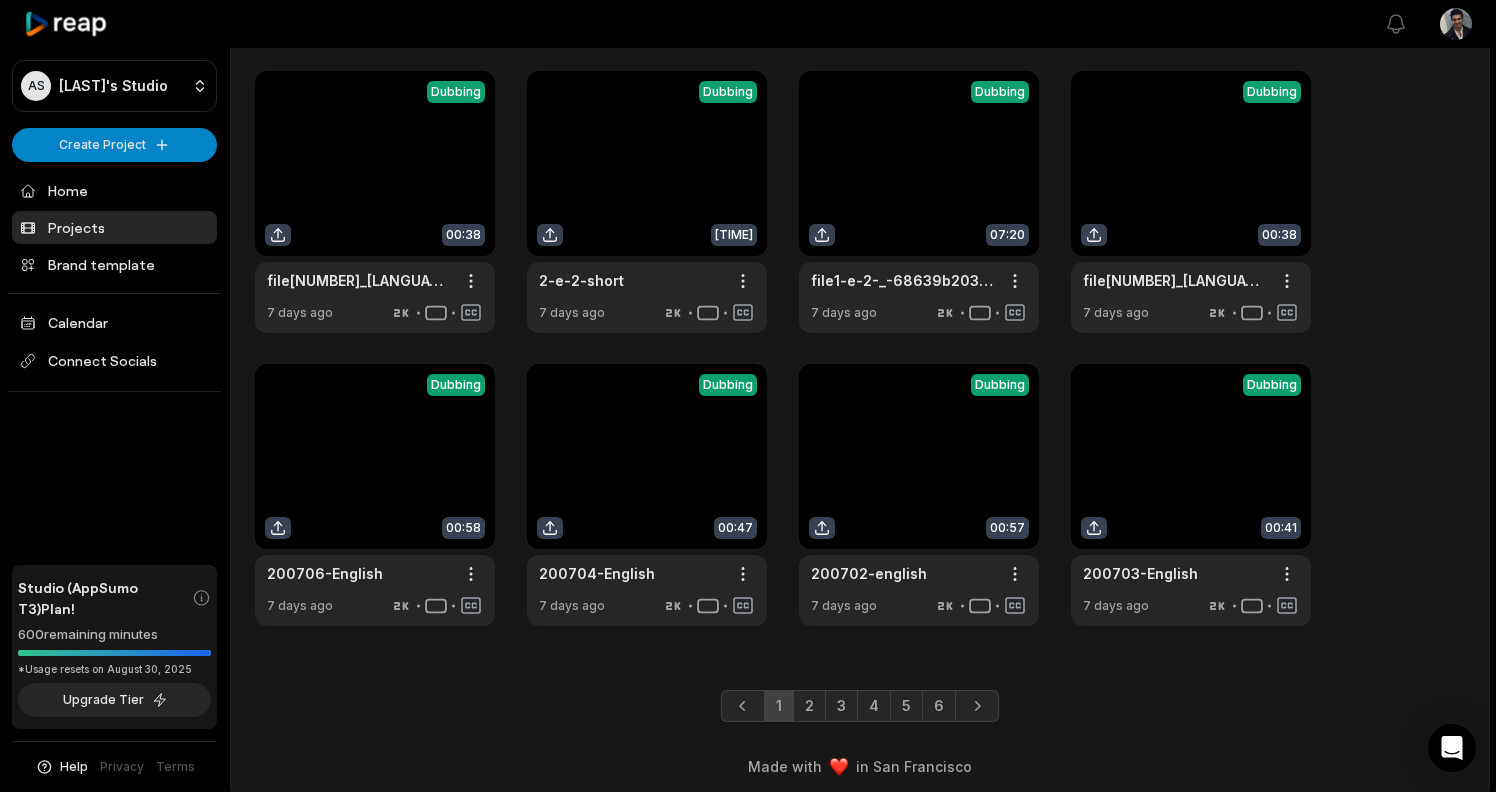 scroll, scrollTop: 310, scrollLeft: 0, axis: vertical 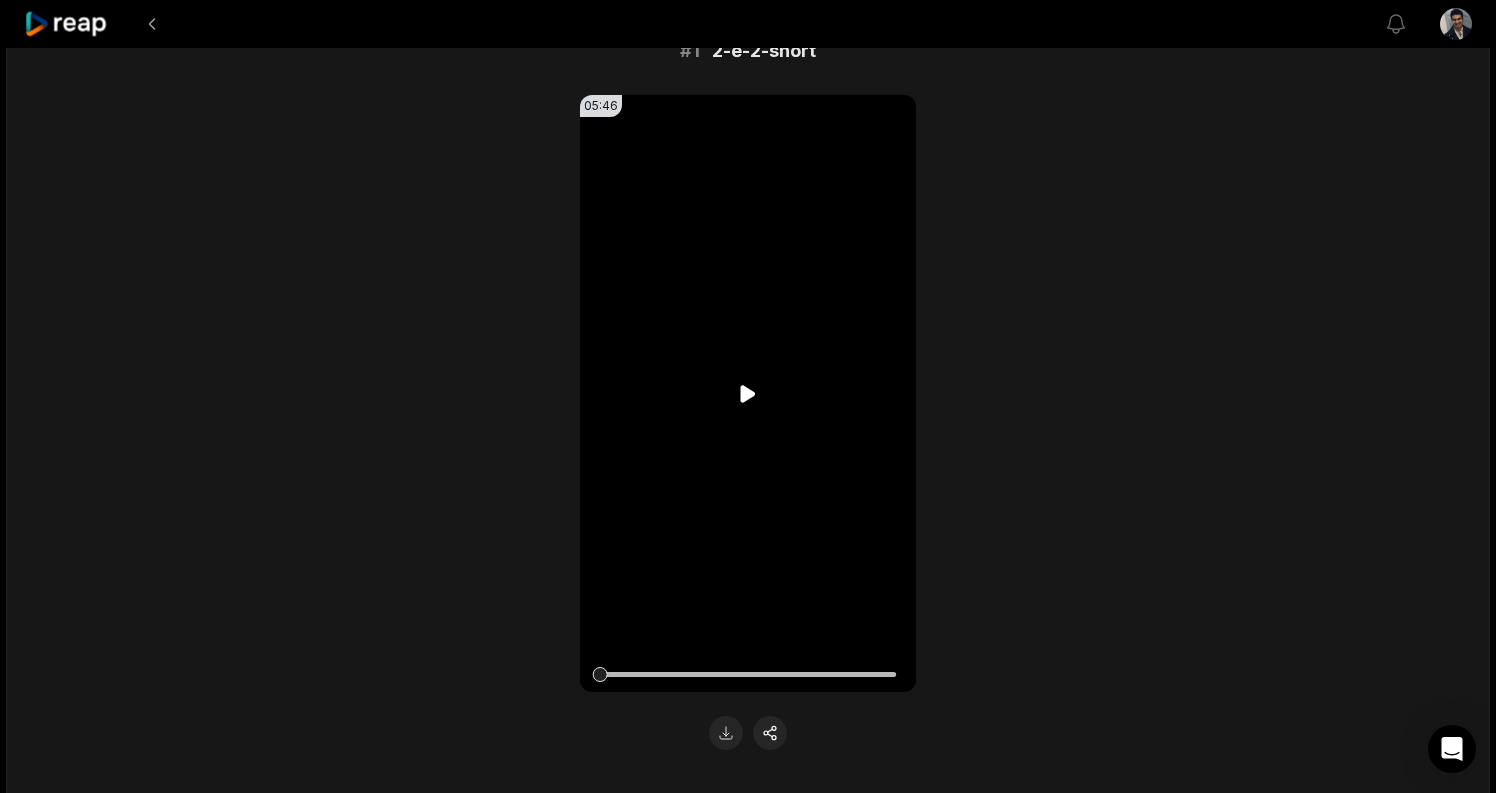 click 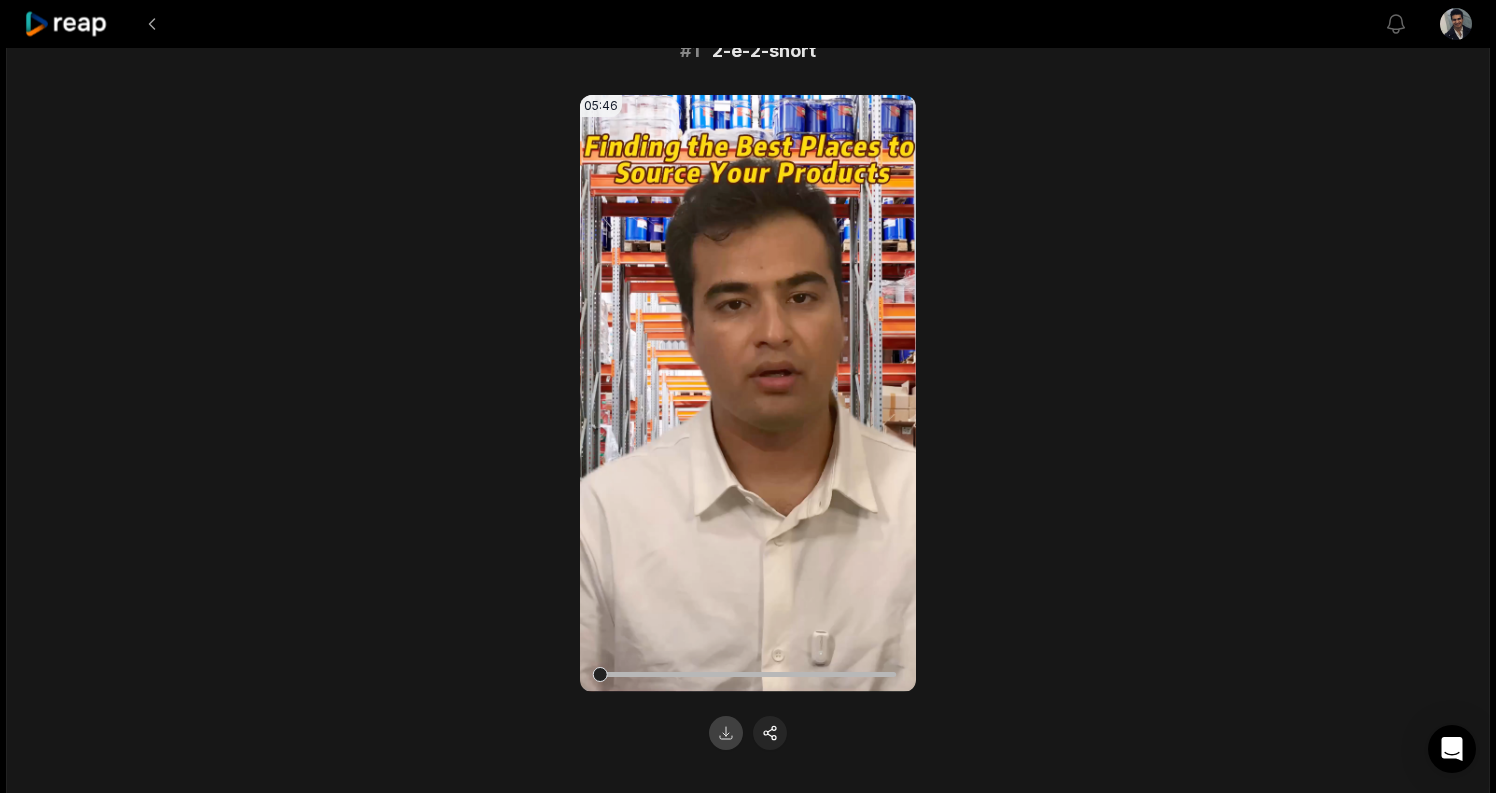 click at bounding box center (726, 733) 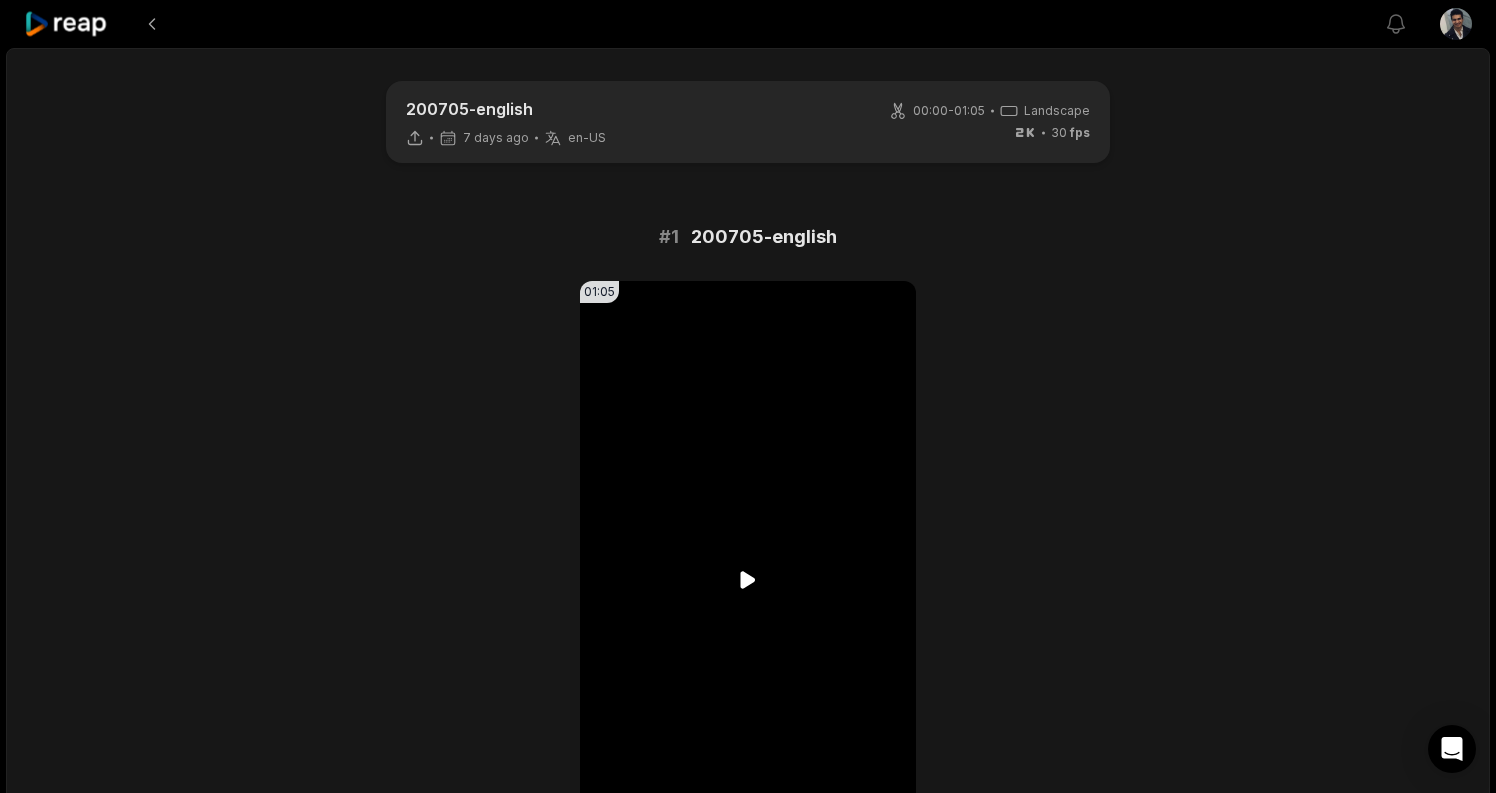scroll, scrollTop: 0, scrollLeft: 0, axis: both 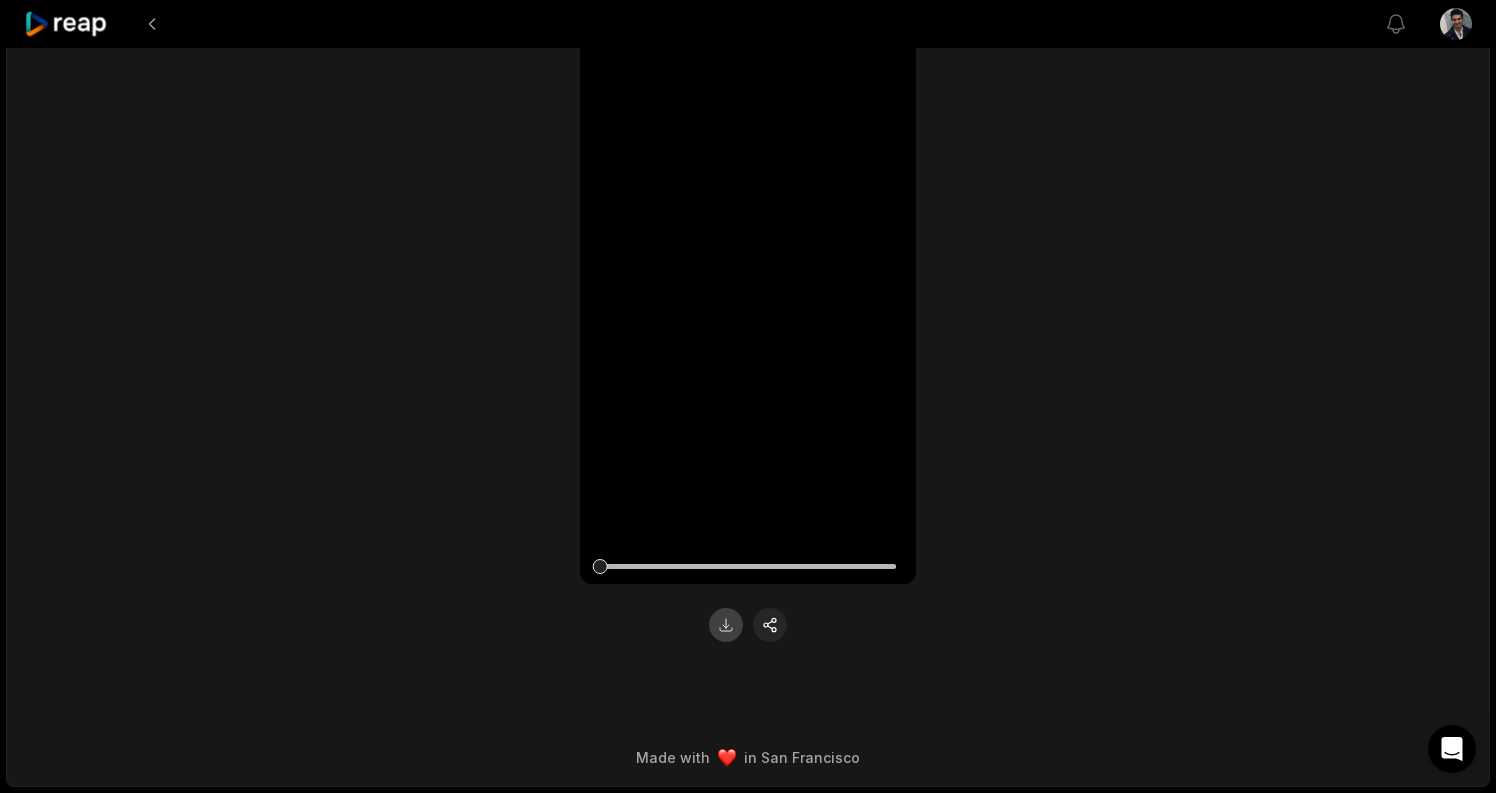 click at bounding box center (726, 625) 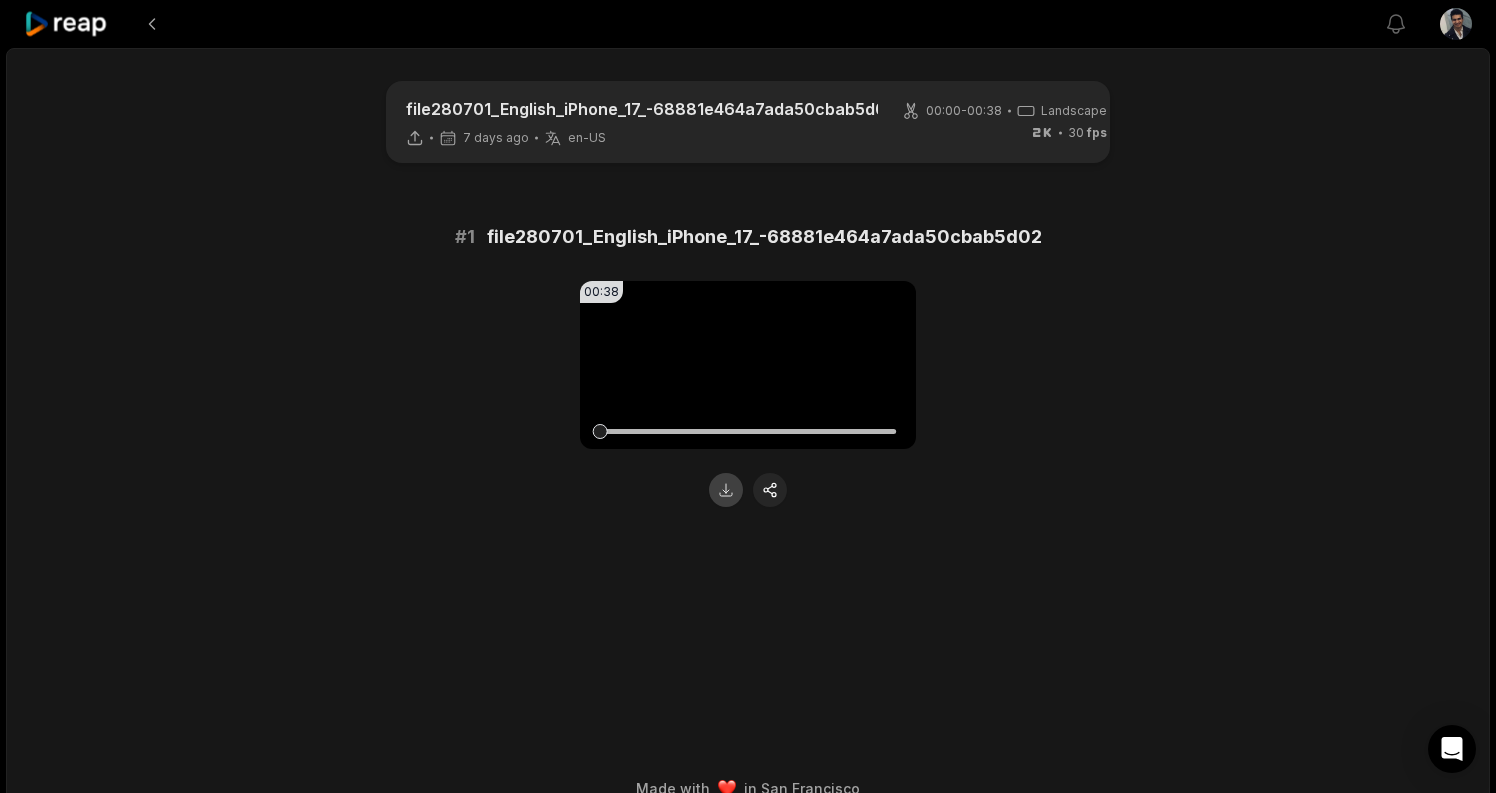 click at bounding box center (726, 490) 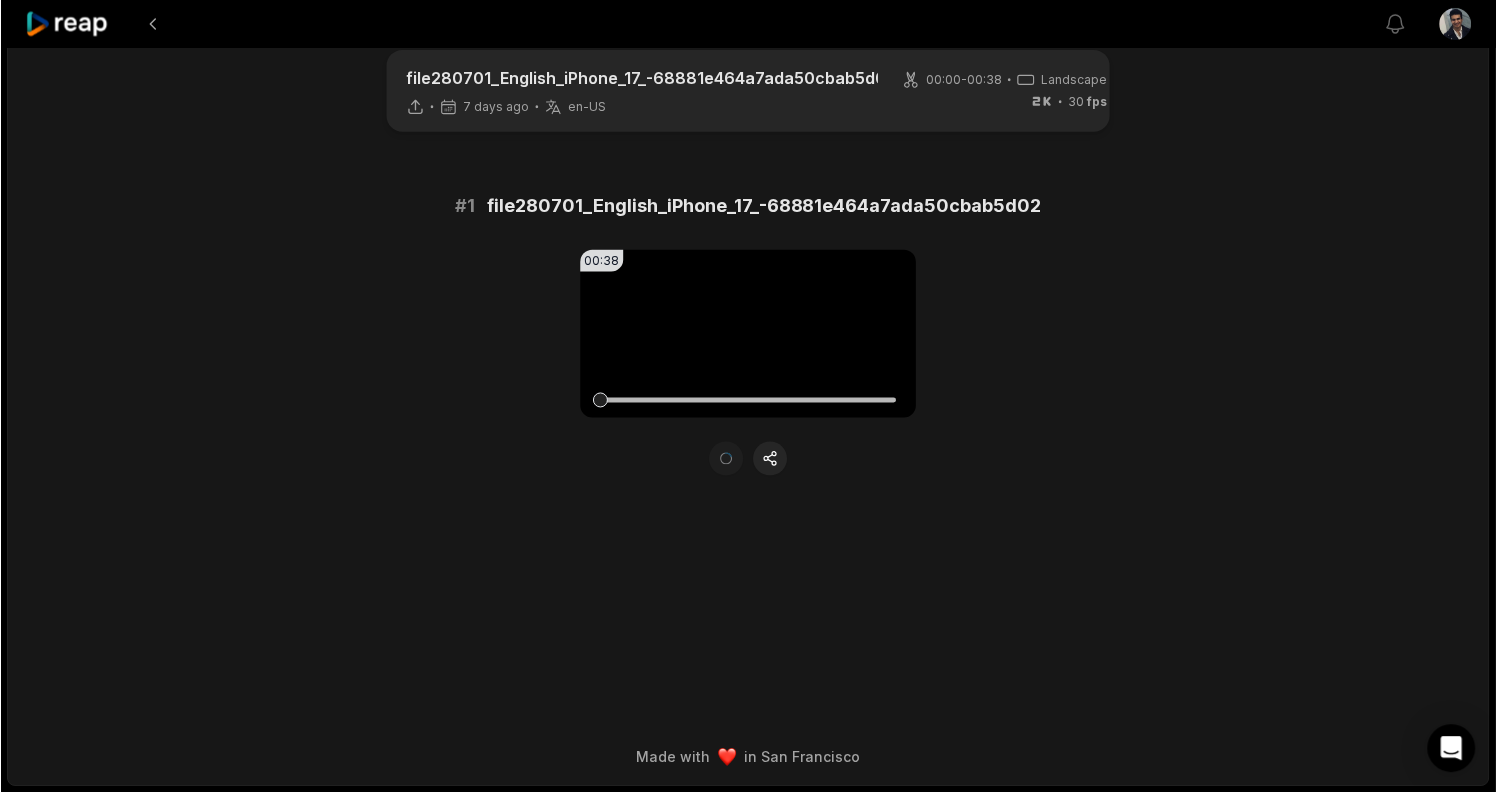 scroll, scrollTop: 0, scrollLeft: 0, axis: both 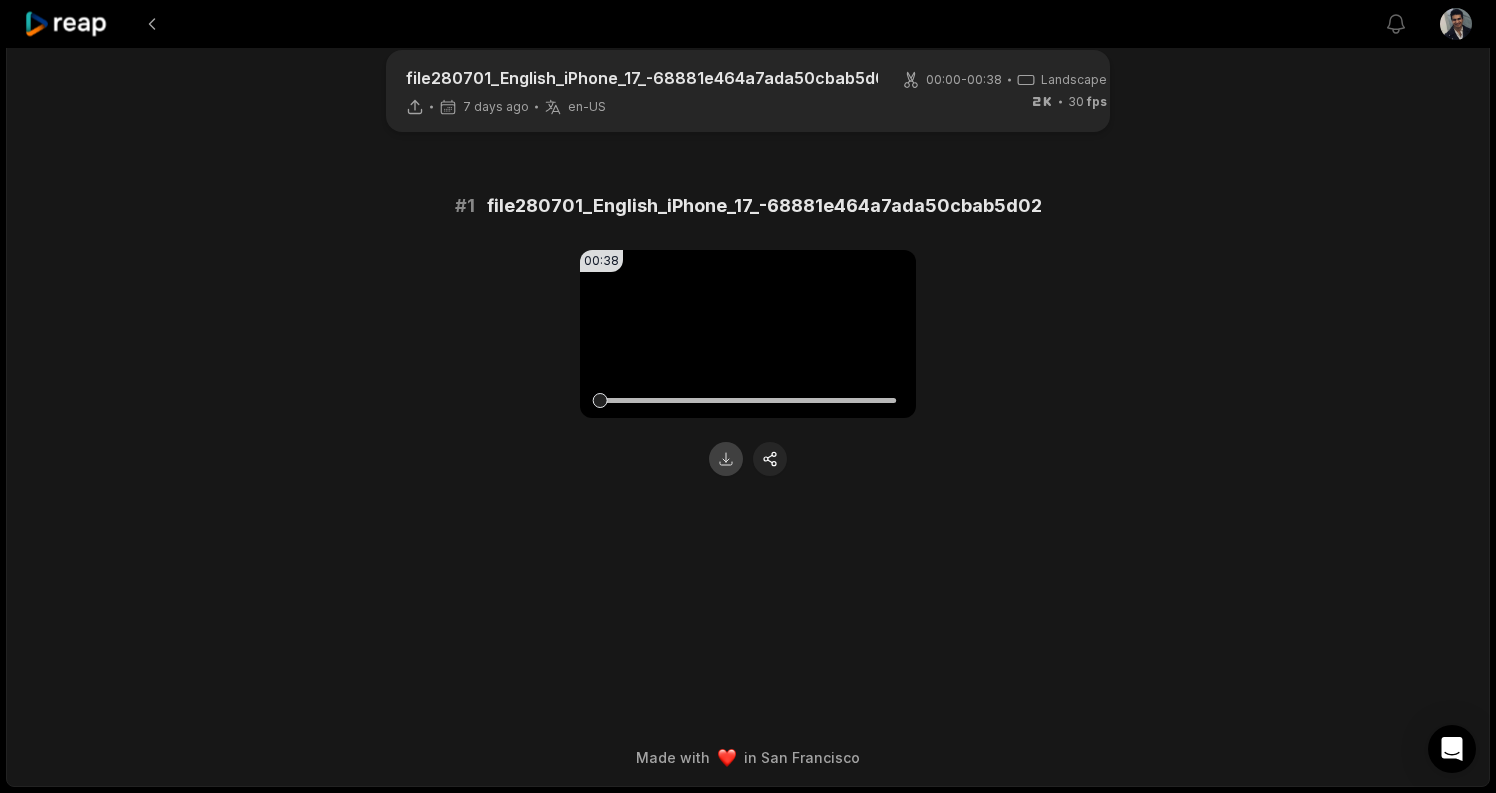 click at bounding box center [726, 459] 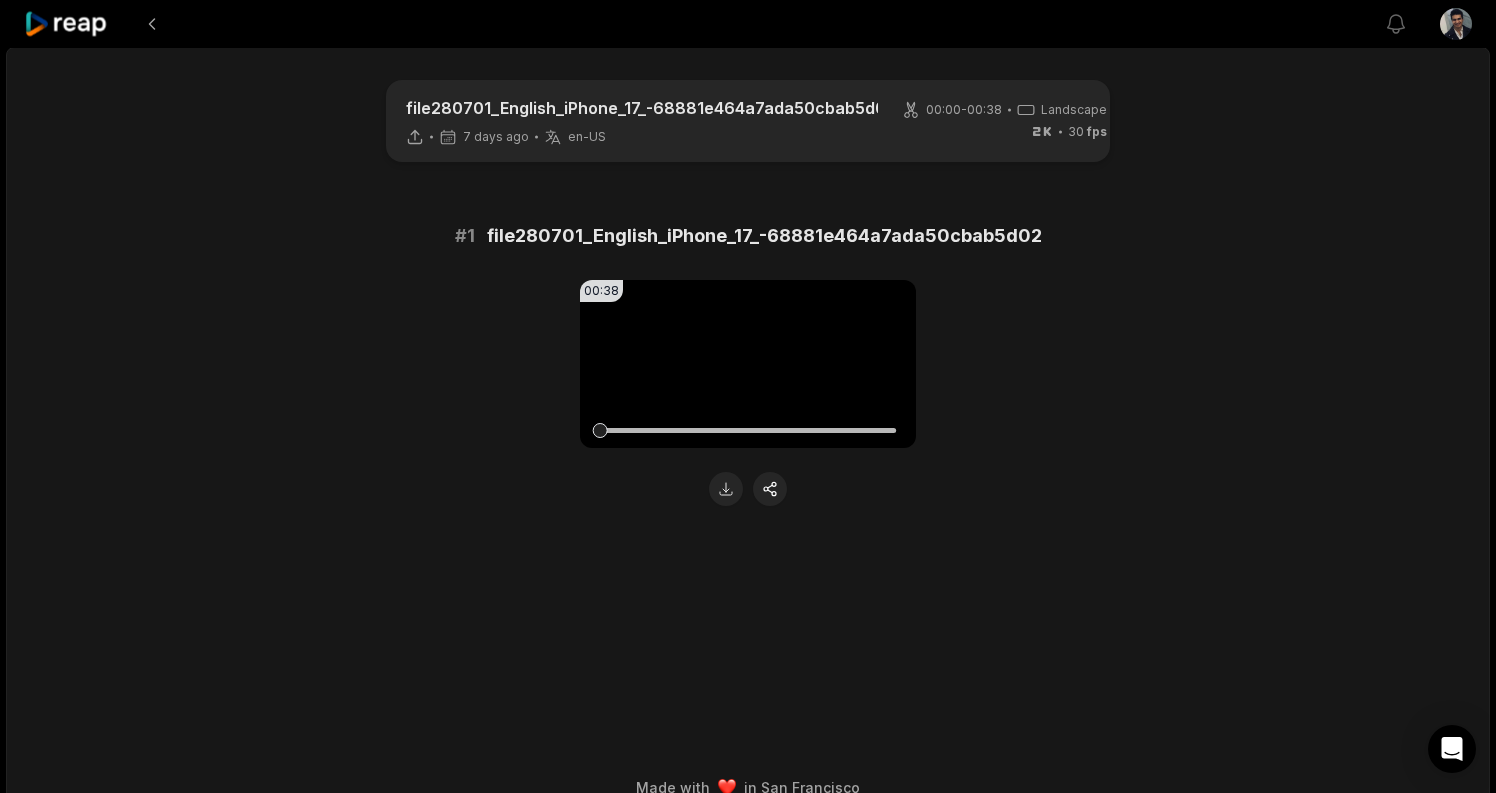 scroll, scrollTop: 32, scrollLeft: 0, axis: vertical 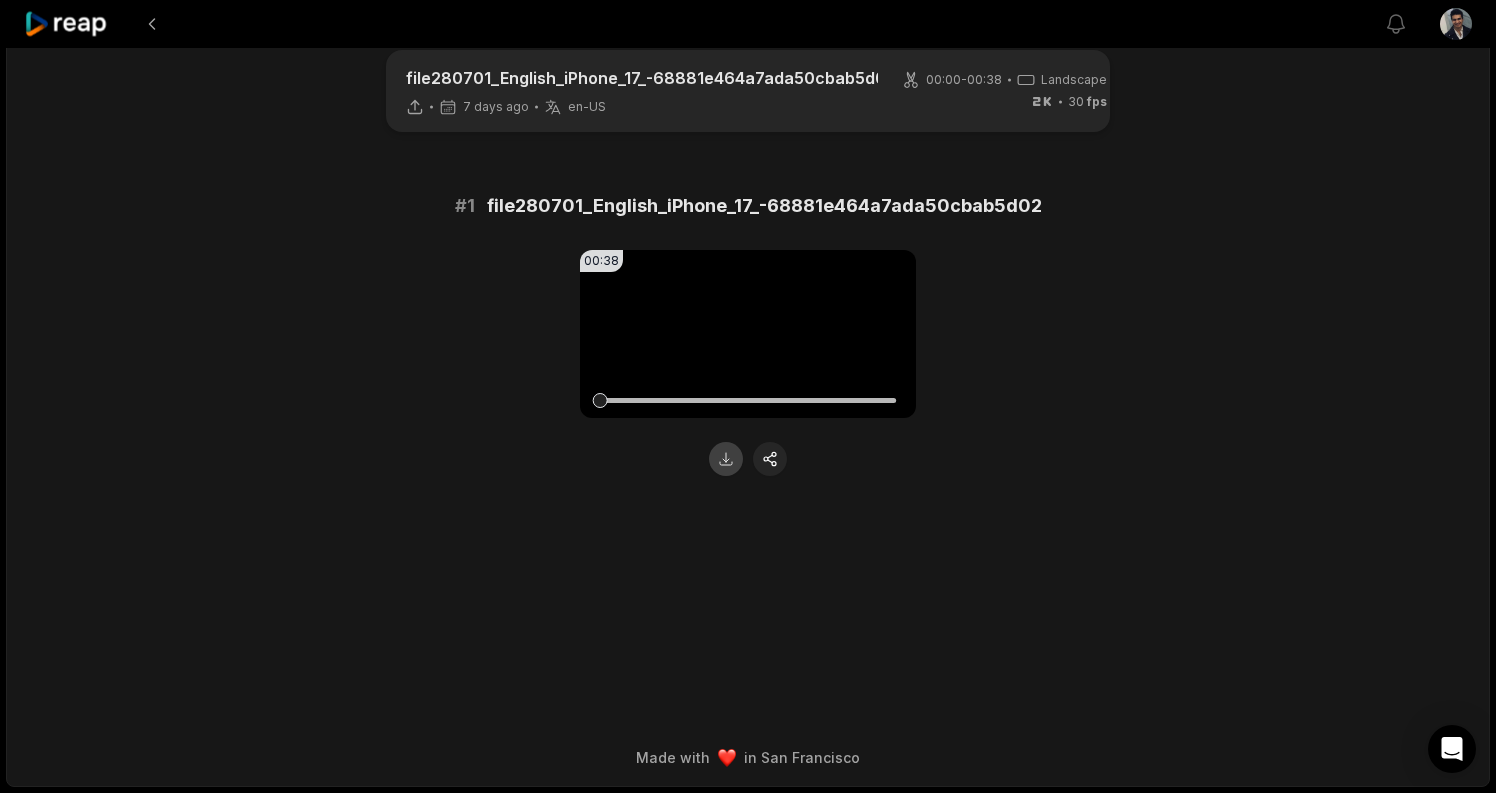 click at bounding box center [726, 459] 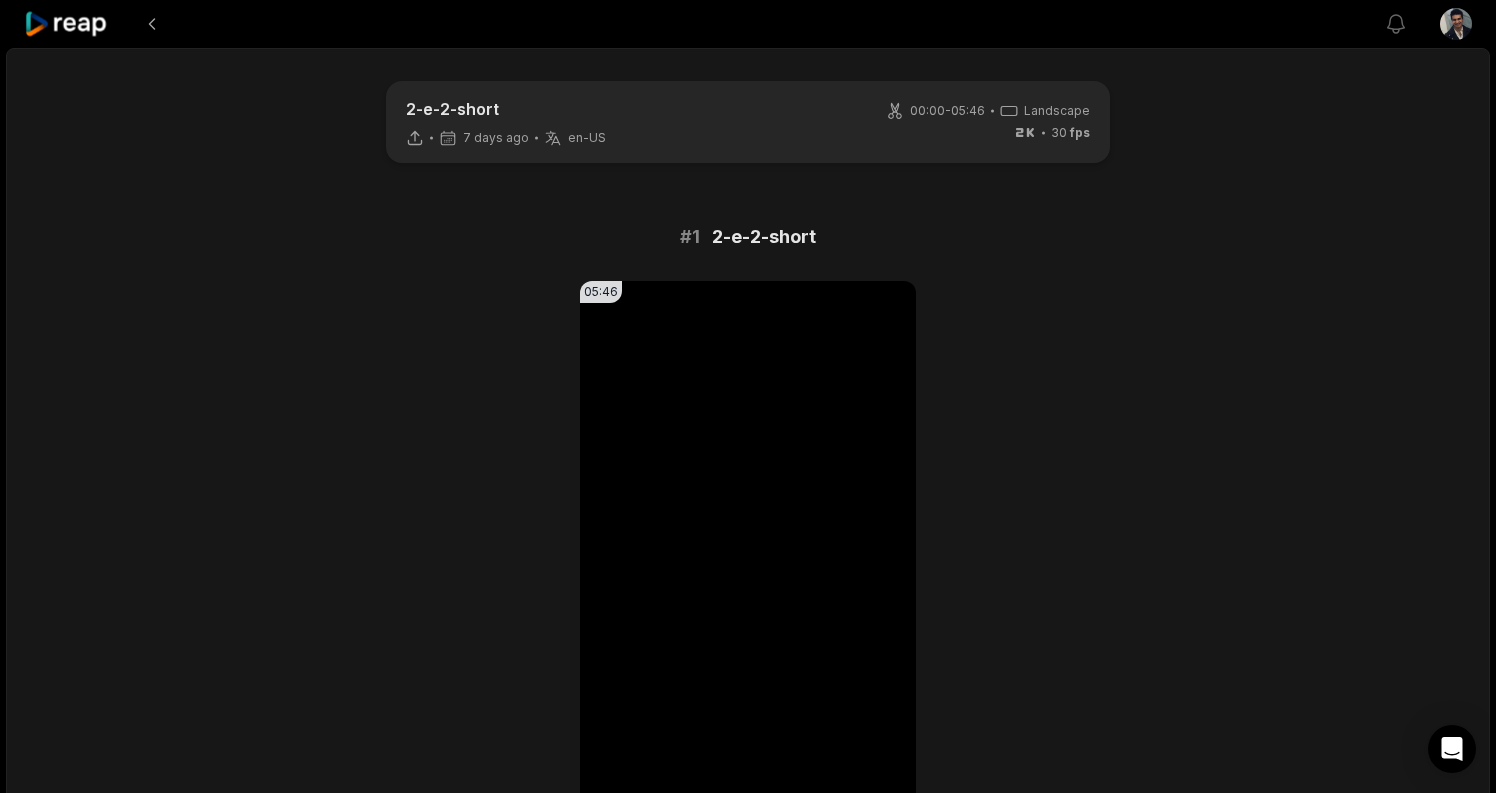 scroll, scrollTop: 141, scrollLeft: 0, axis: vertical 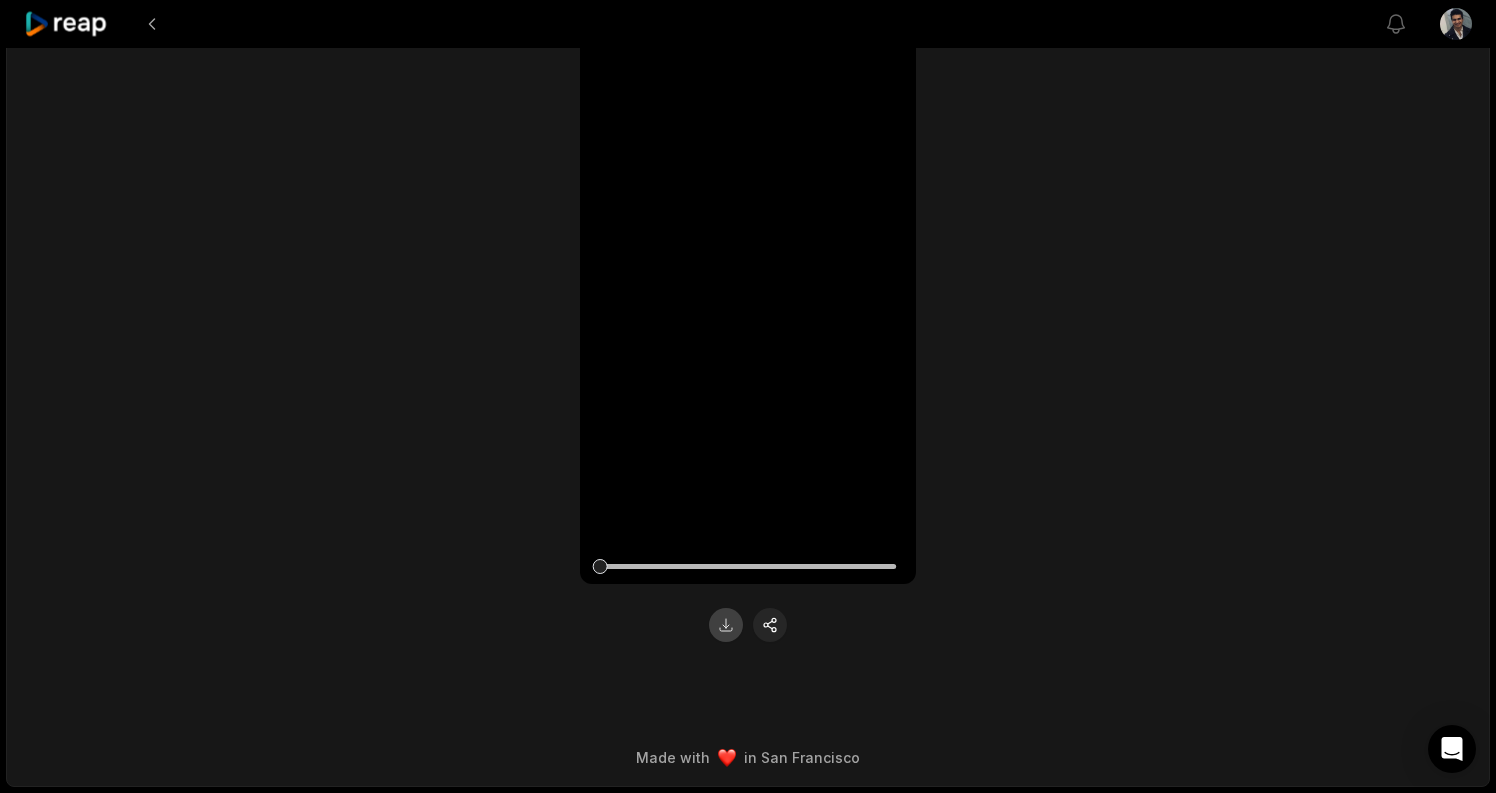 click at bounding box center [726, 625] 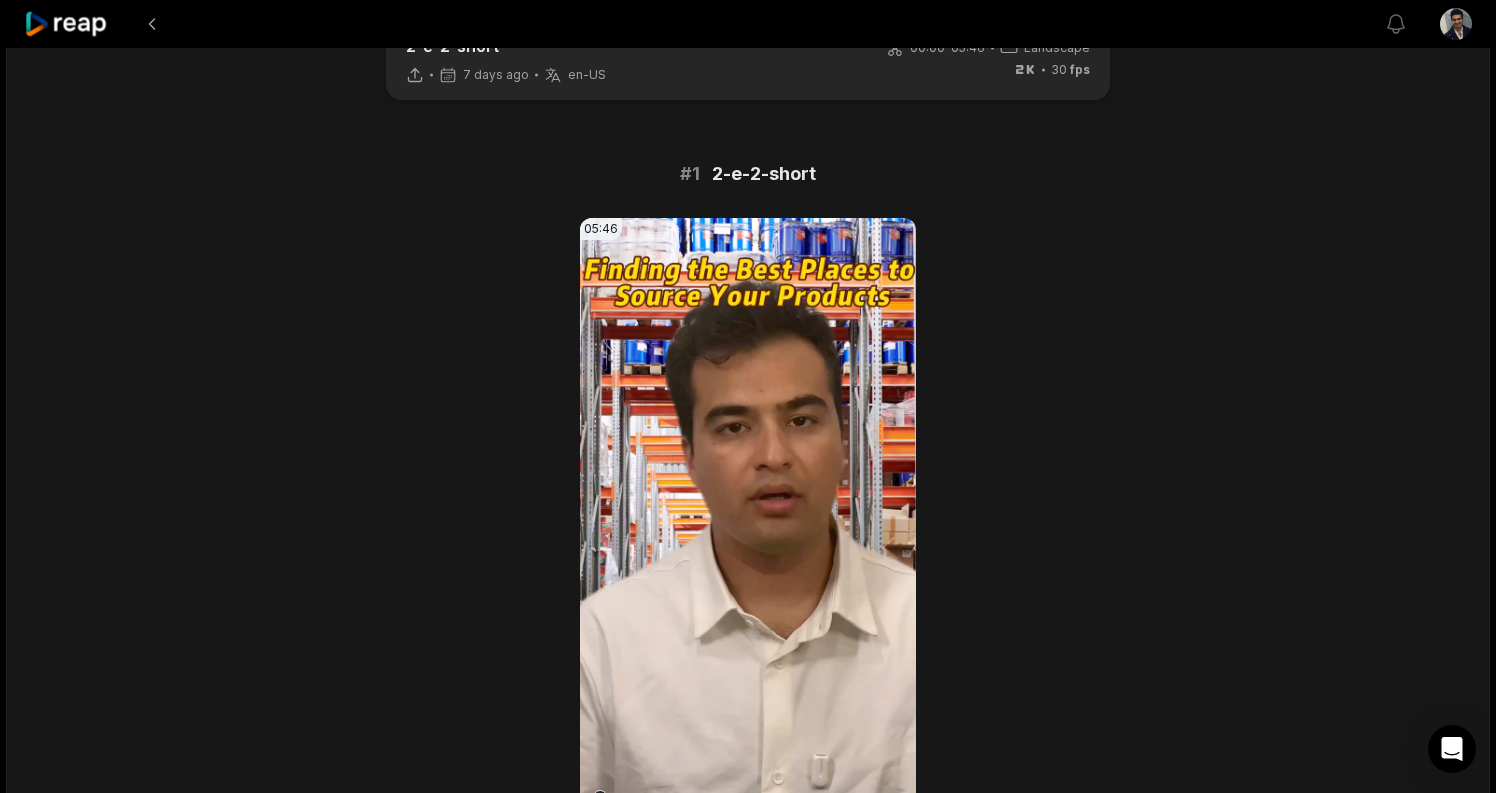 scroll, scrollTop: 61, scrollLeft: 0, axis: vertical 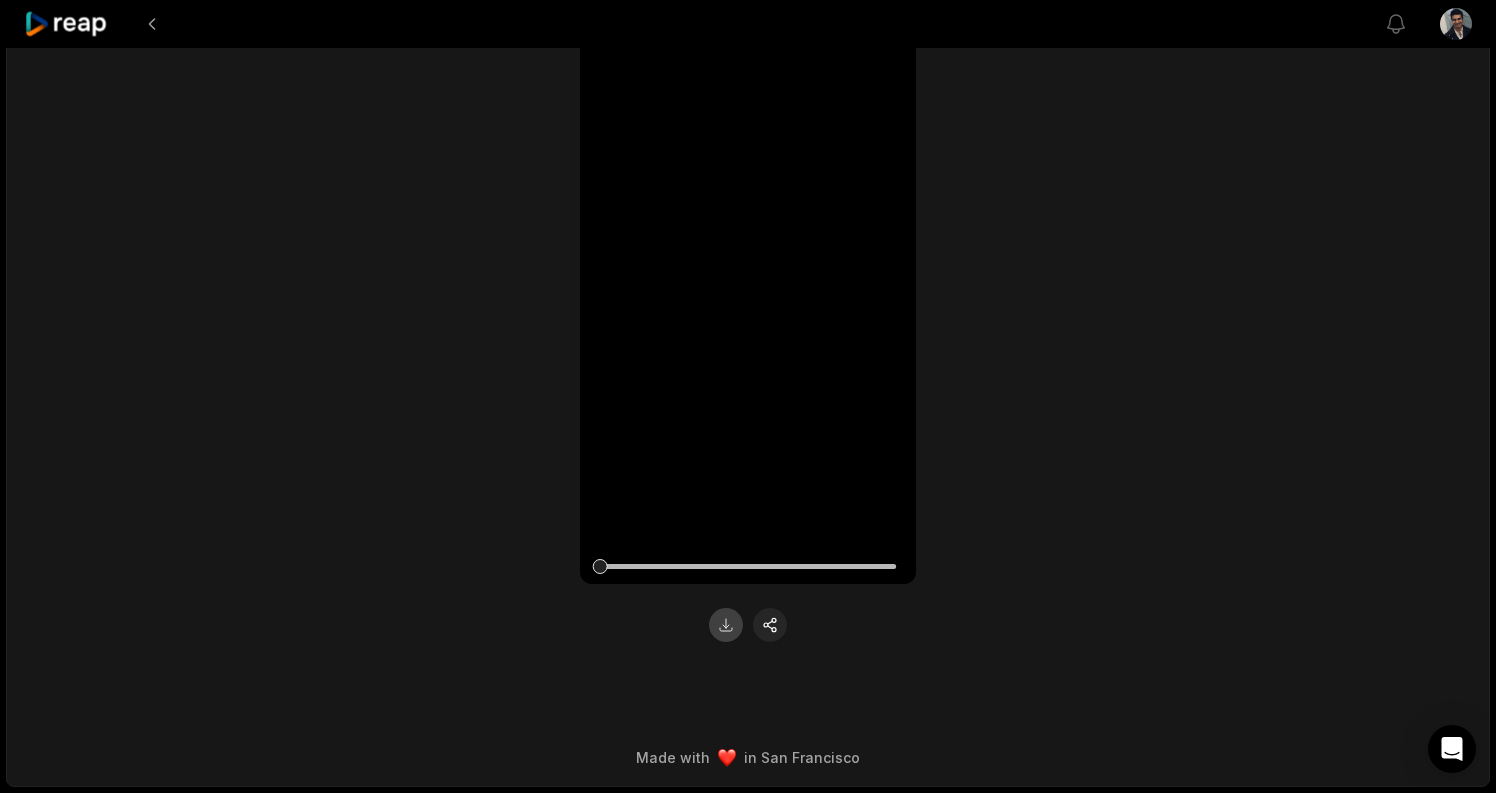 click at bounding box center [726, 625] 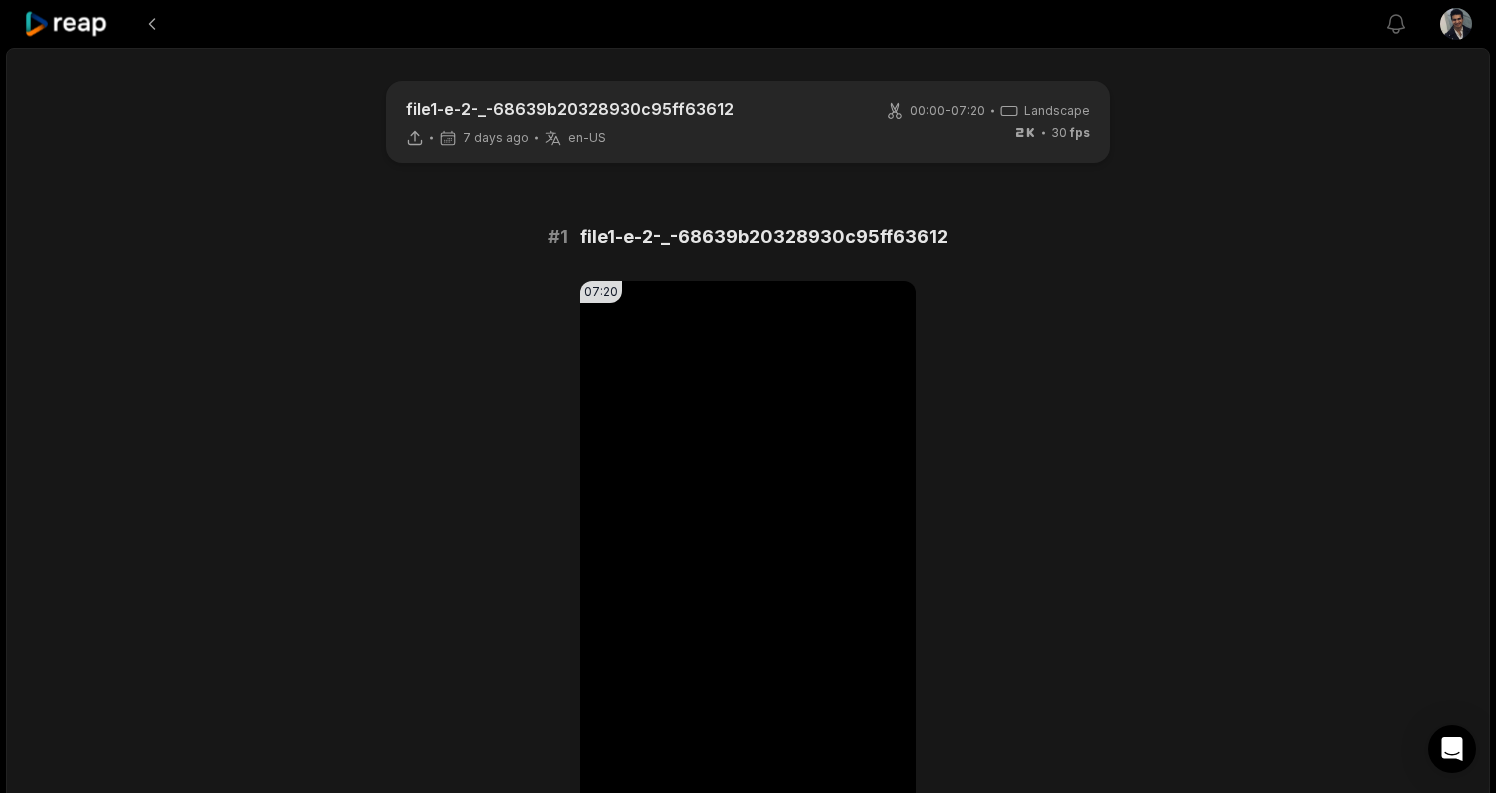 scroll, scrollTop: 0, scrollLeft: 0, axis: both 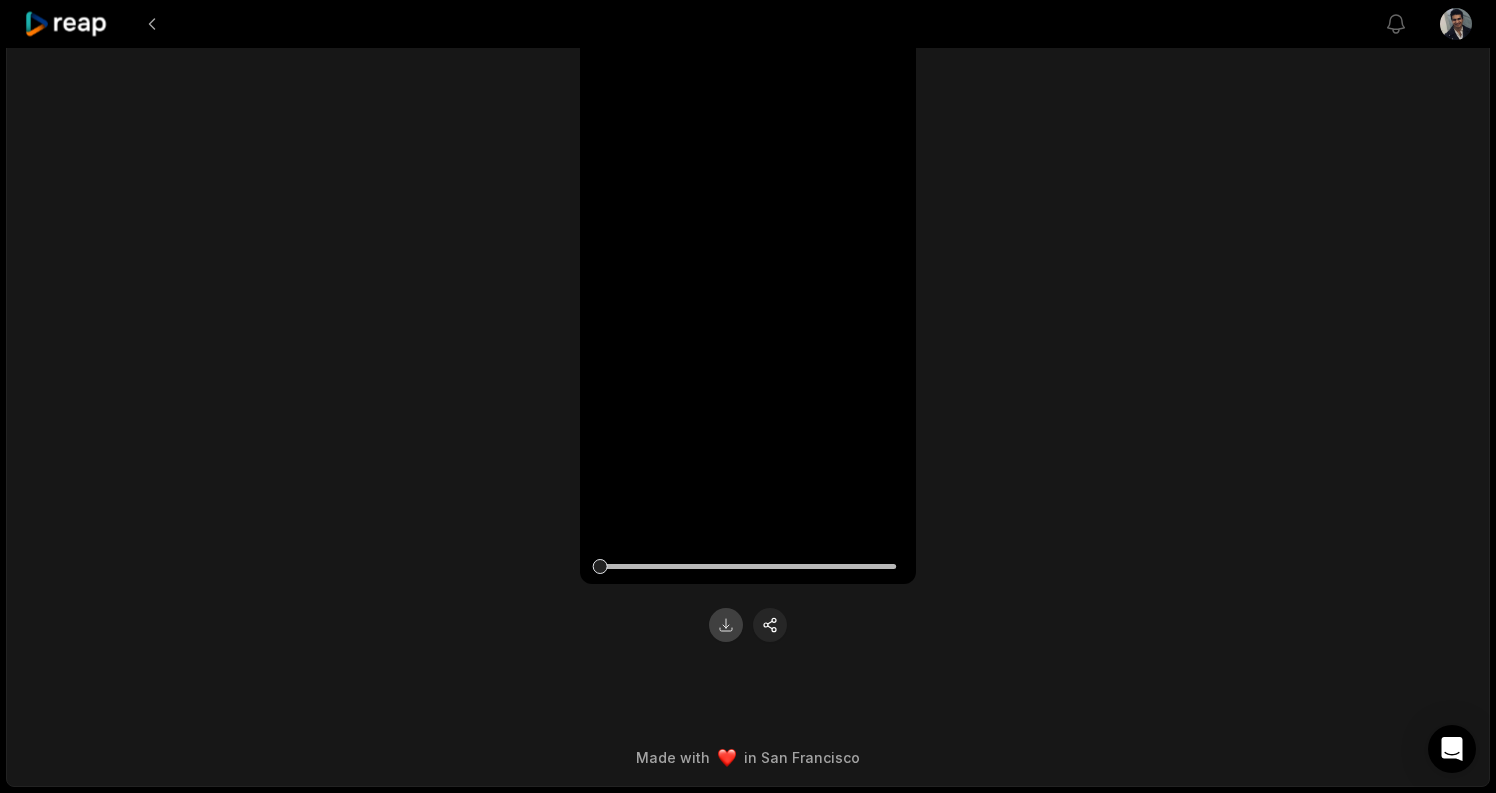 click at bounding box center (726, 625) 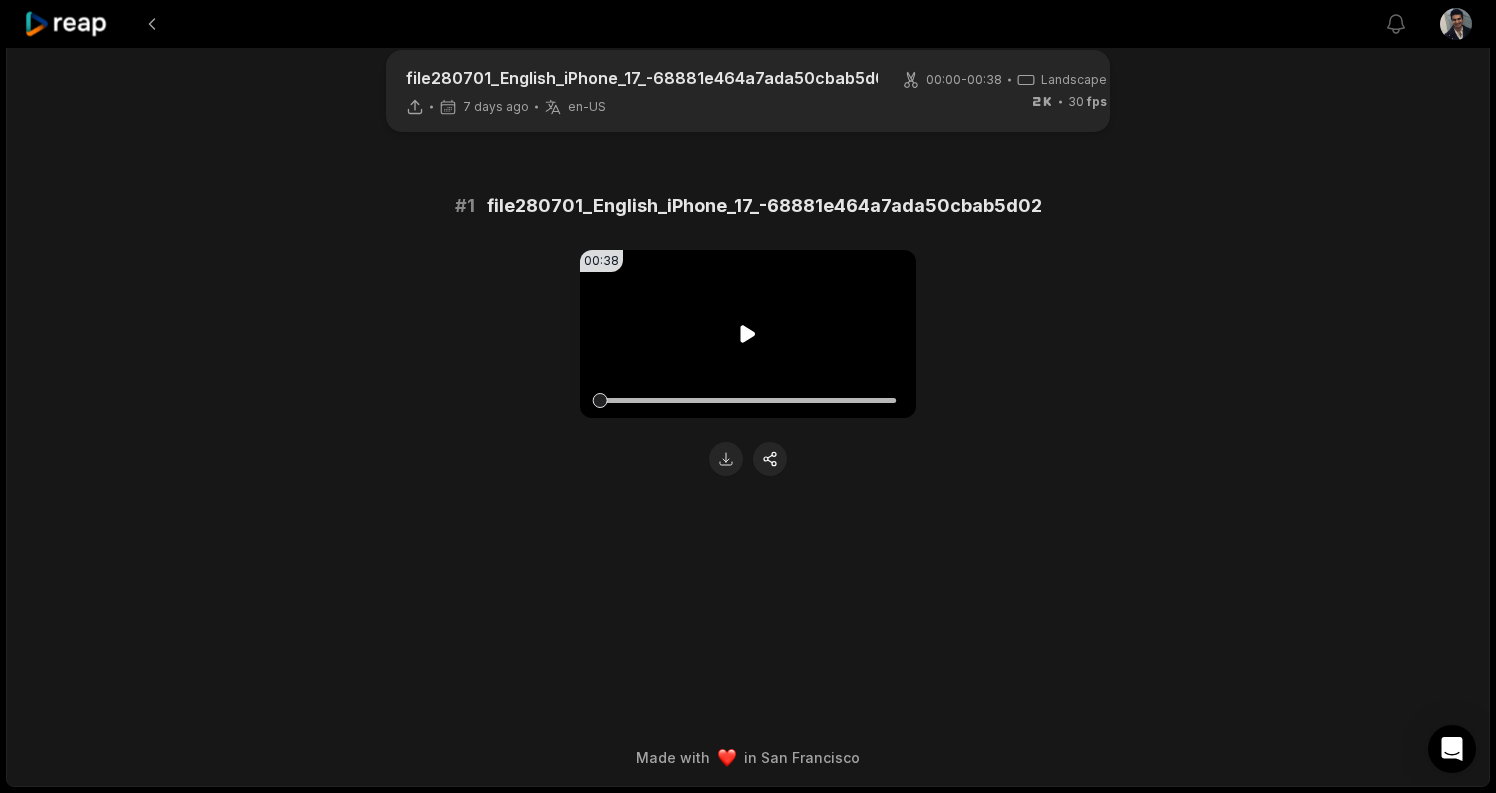 scroll, scrollTop: 39, scrollLeft: 0, axis: vertical 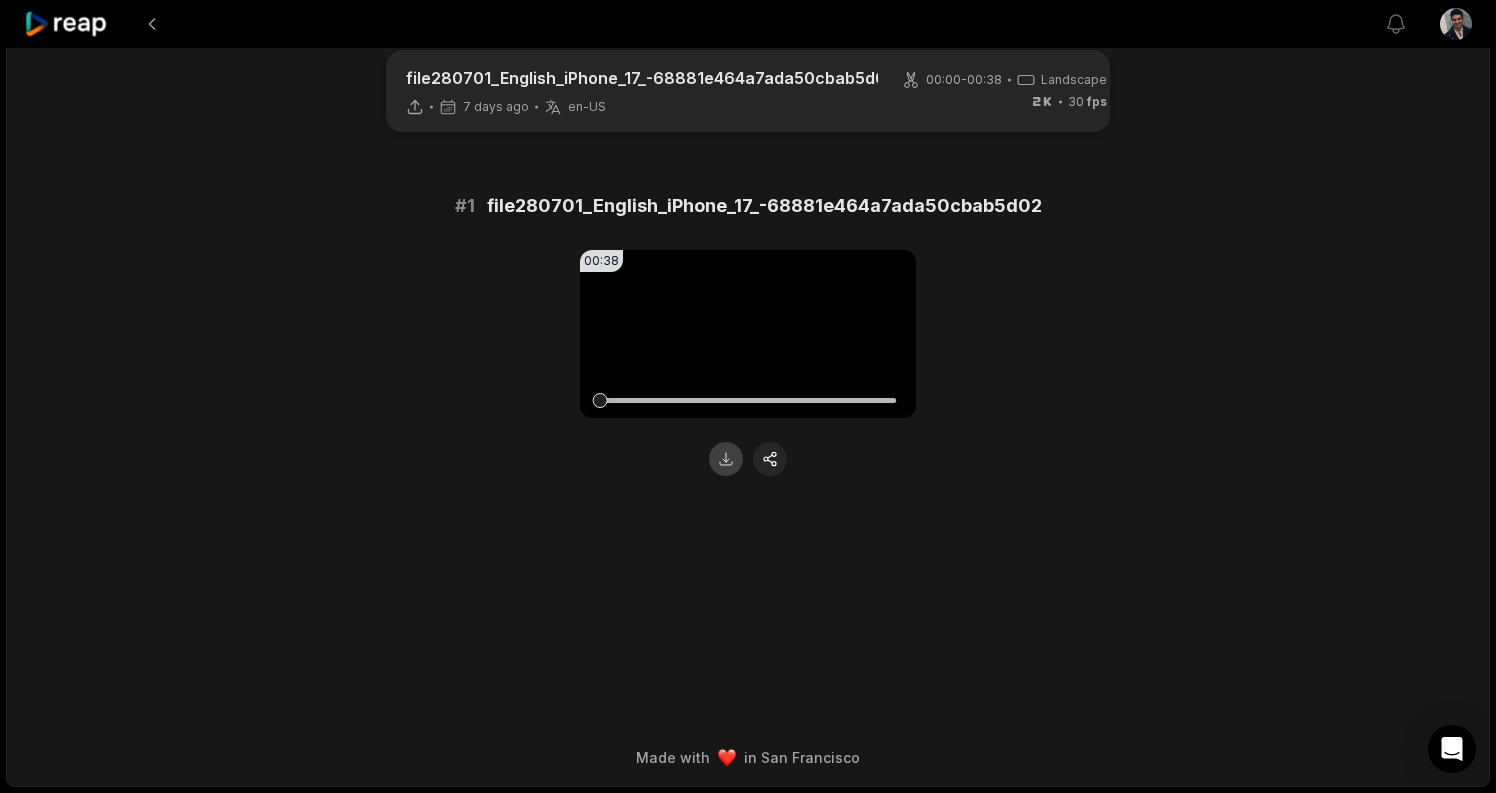 click at bounding box center [726, 459] 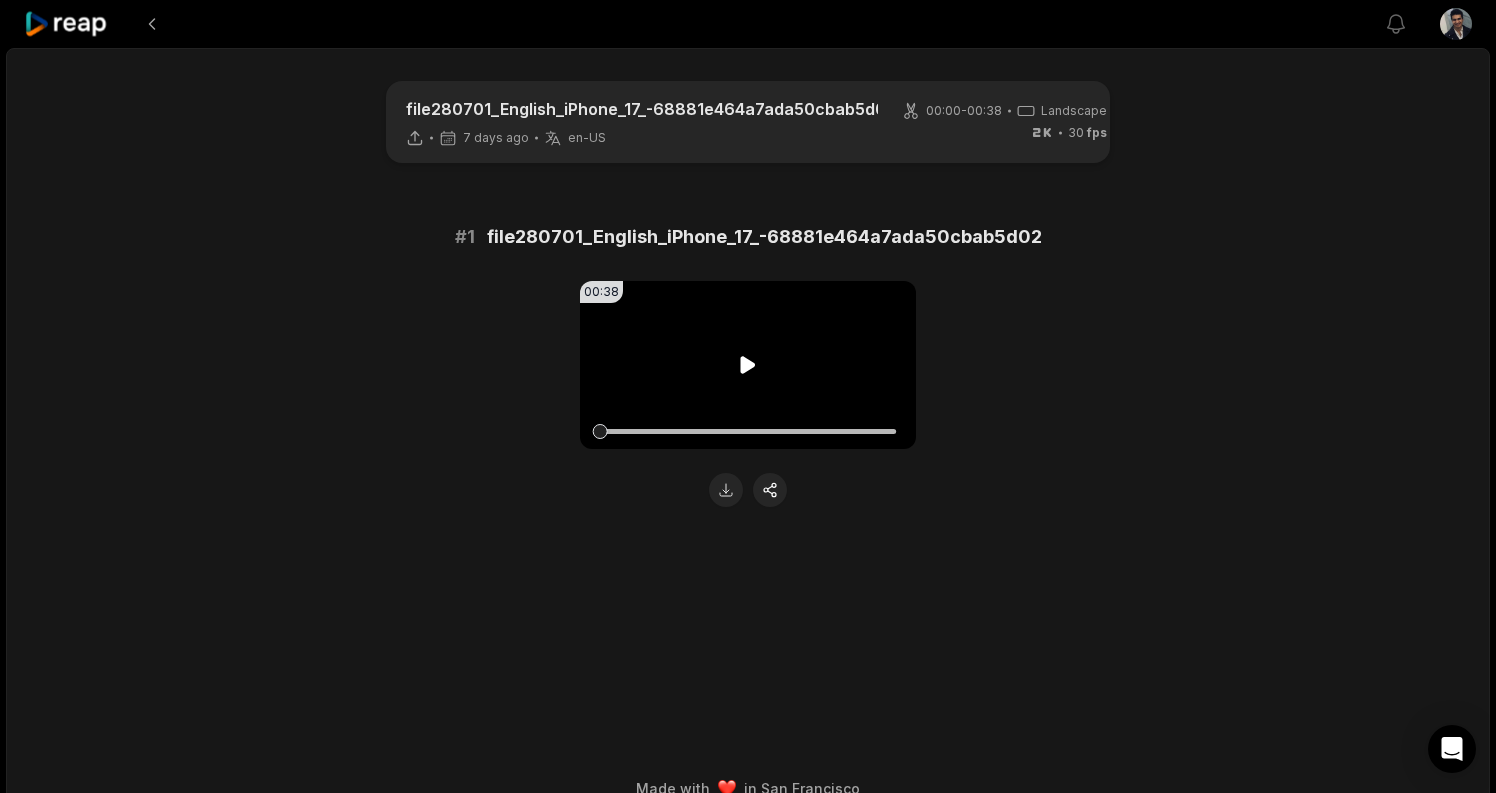 scroll, scrollTop: 0, scrollLeft: 0, axis: both 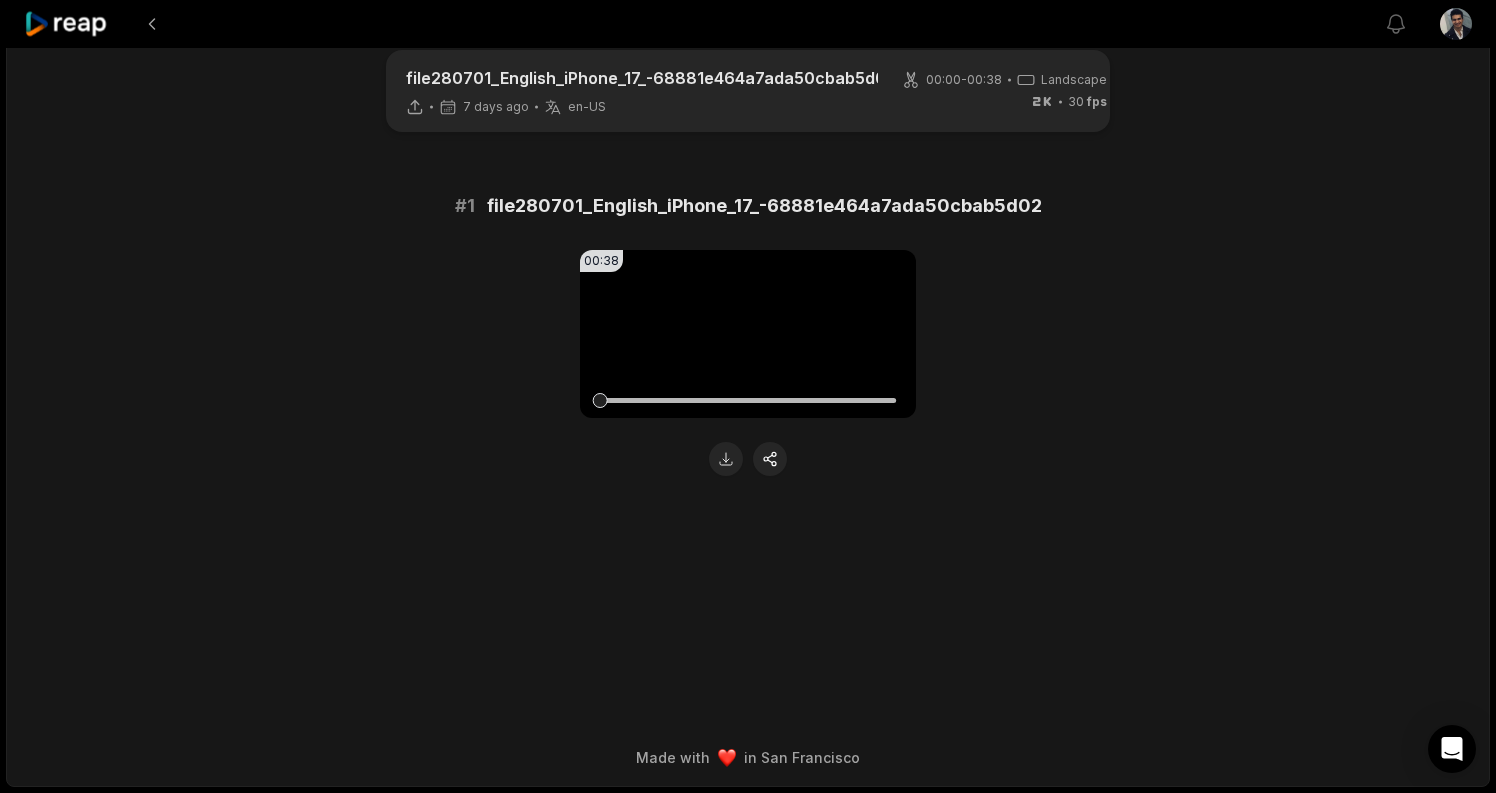 click on "00:38 Your browser does not support mp4 format." at bounding box center [748, 363] 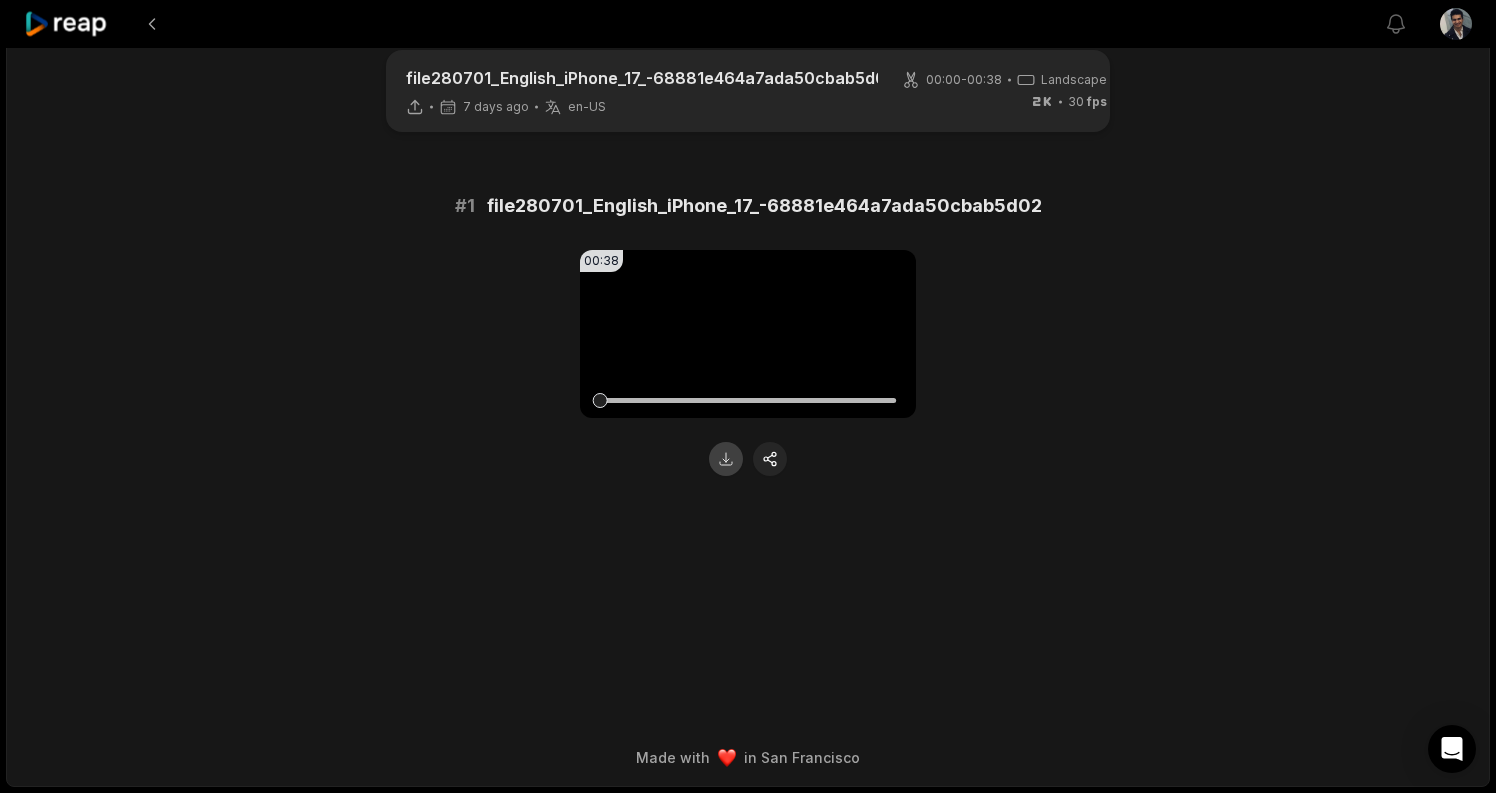 click at bounding box center (726, 459) 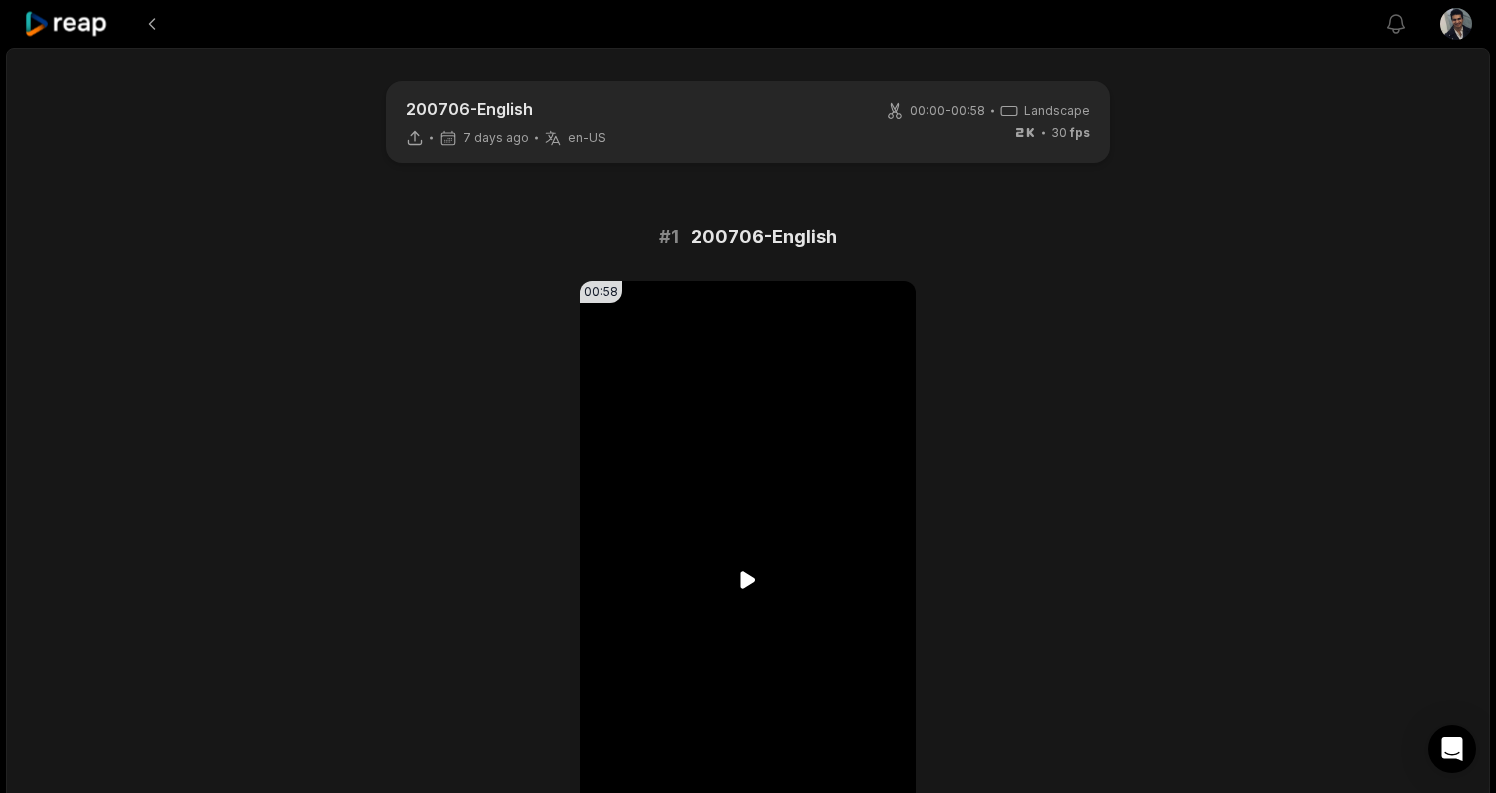 scroll, scrollTop: 0, scrollLeft: 0, axis: both 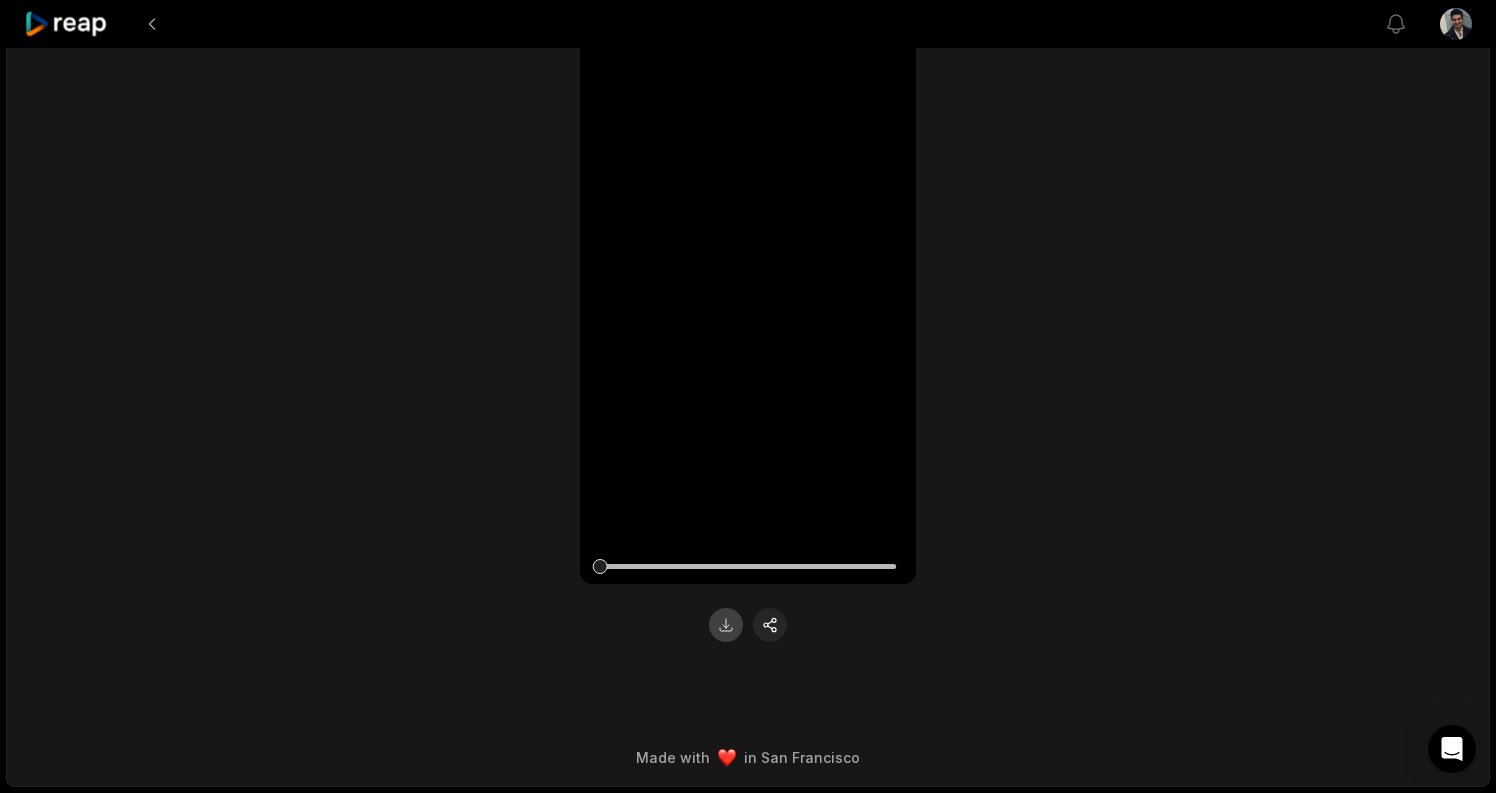 click at bounding box center [726, 625] 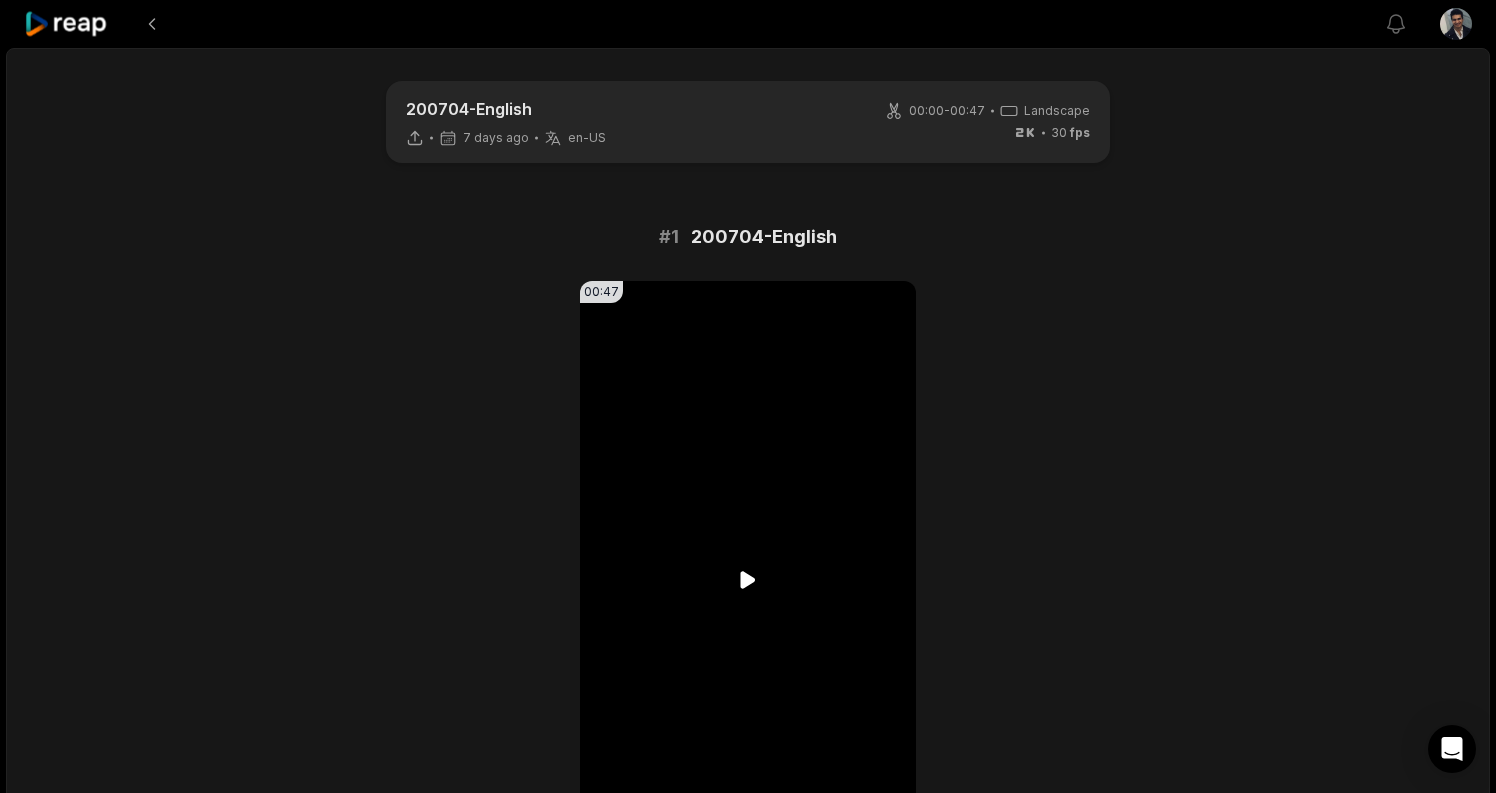 scroll, scrollTop: 0, scrollLeft: 0, axis: both 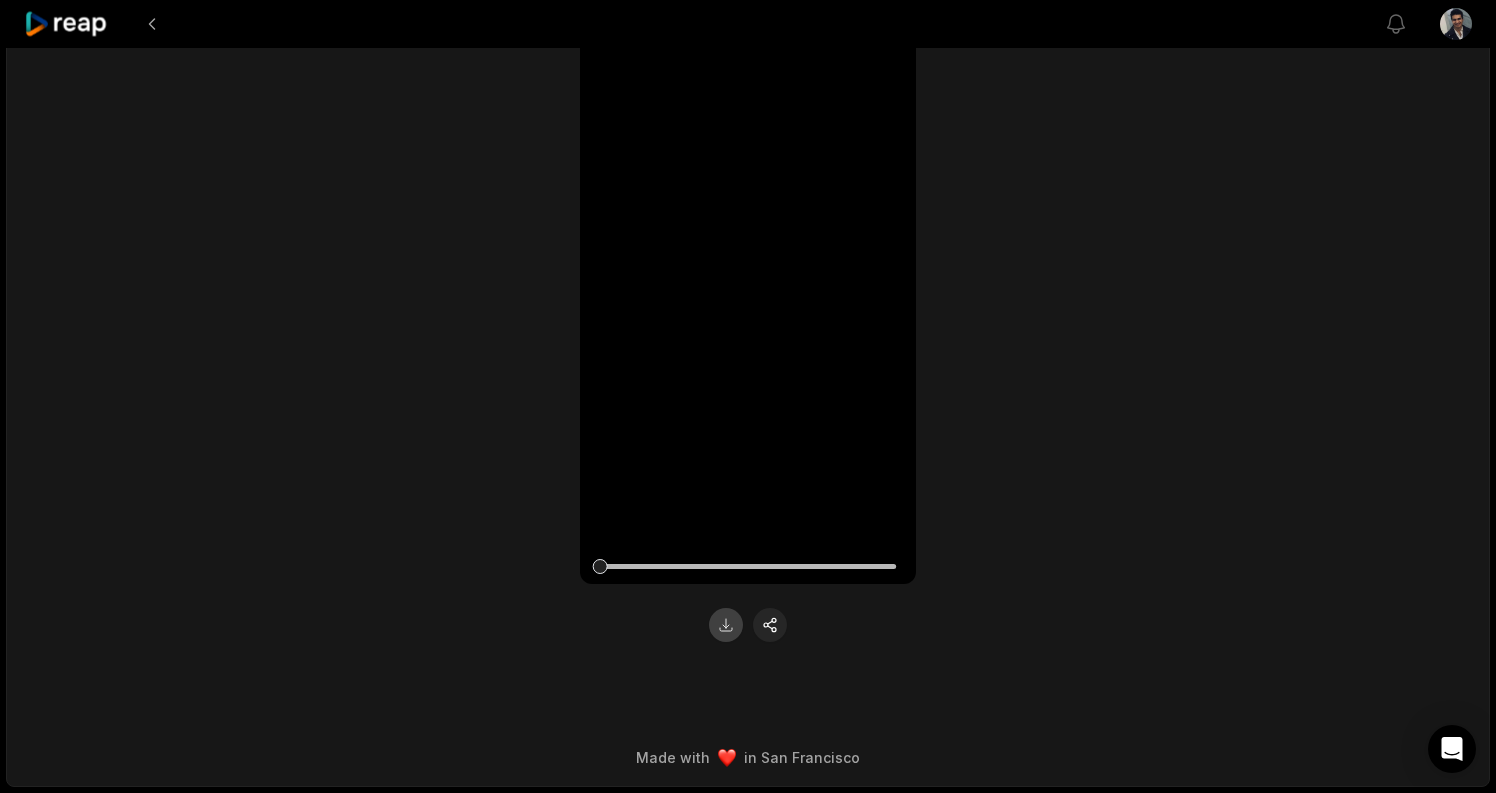 click at bounding box center (726, 625) 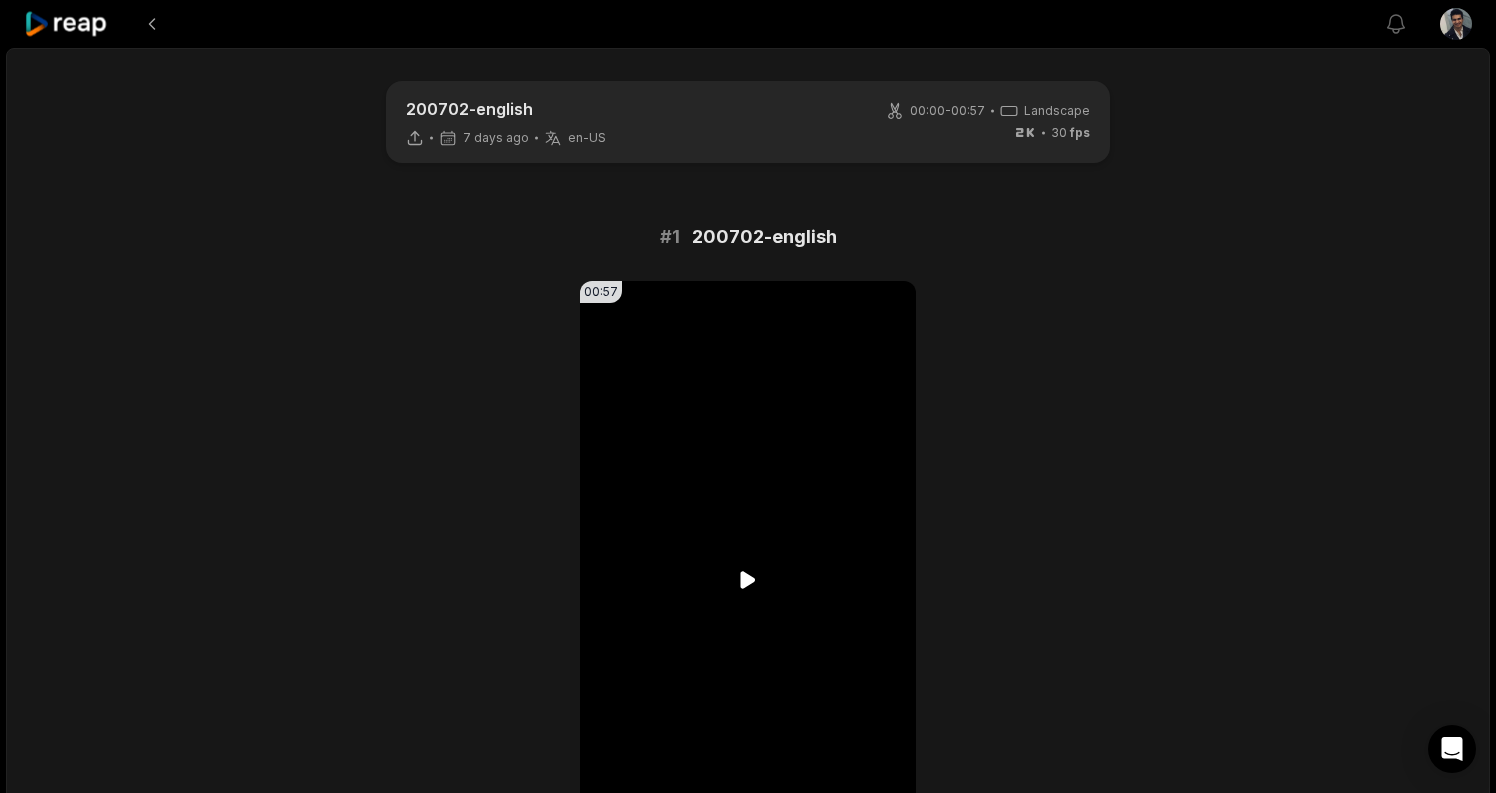 scroll, scrollTop: 0, scrollLeft: 0, axis: both 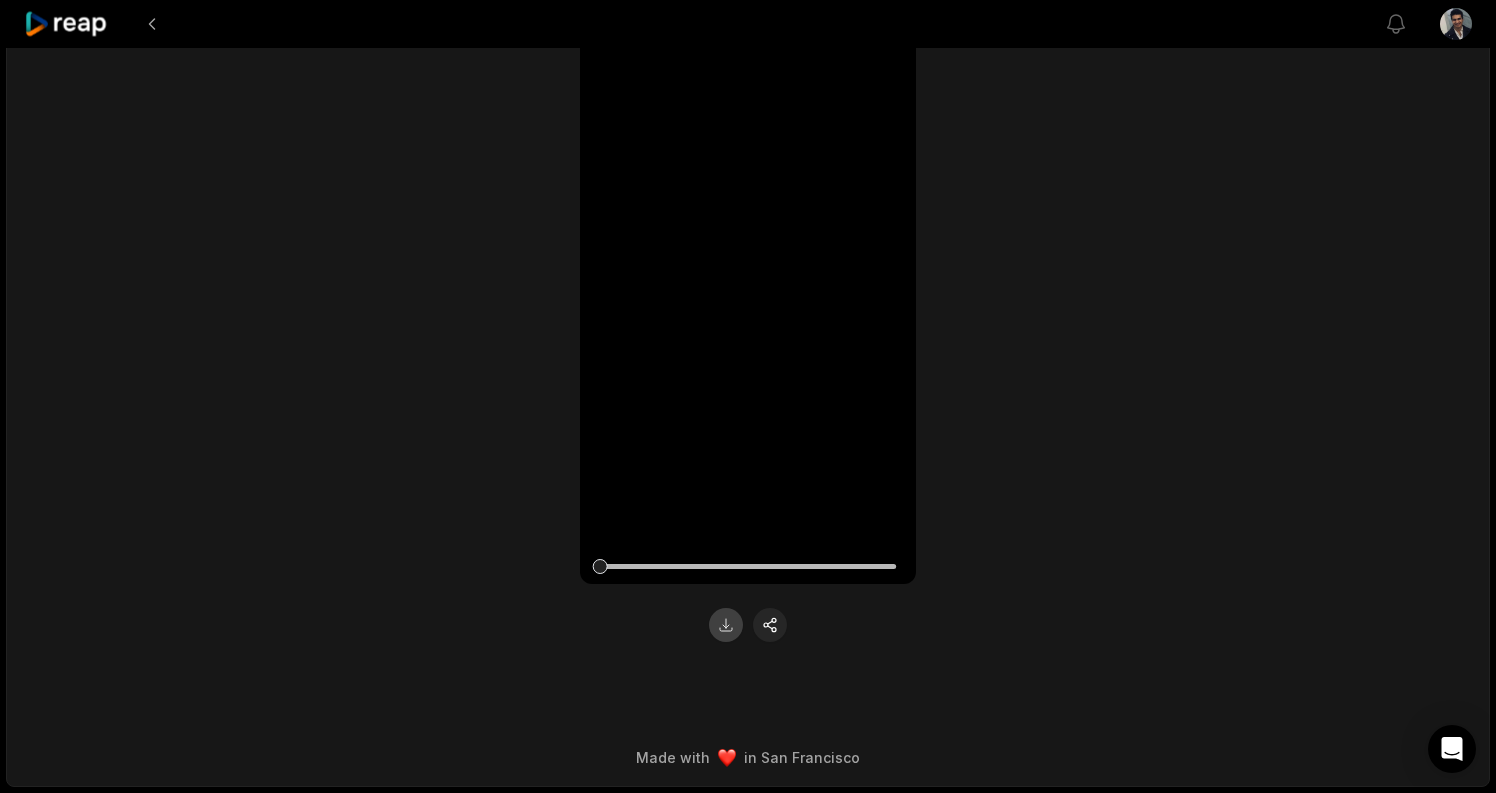 click at bounding box center (726, 625) 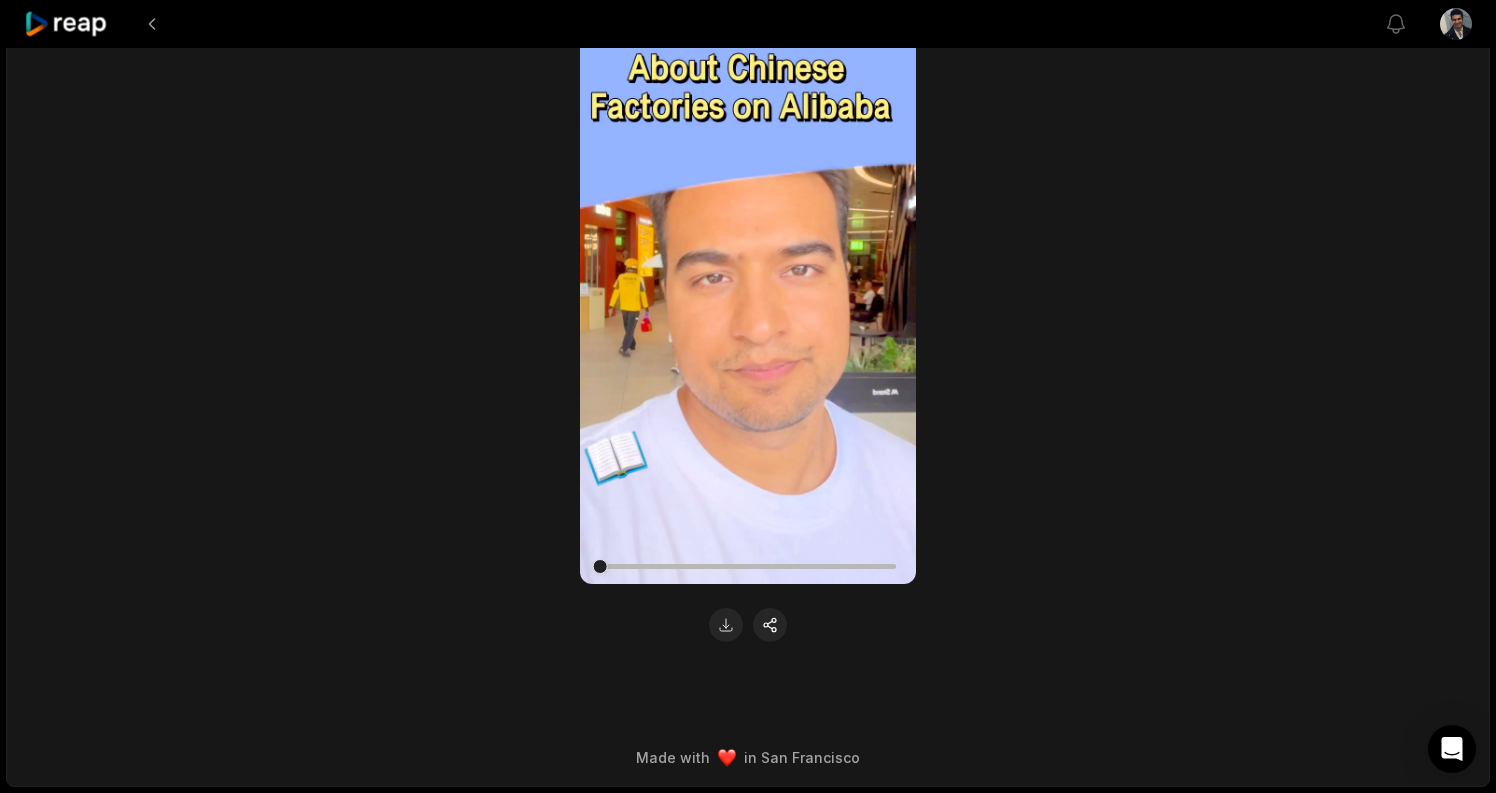 click on "200702-english 7 days ago en-US en-US 00:00  -  00:57 Landscape 30   fps # 1 200702-english 00:57 Your browser does not support mp4 format. Made with   in San Francisco" at bounding box center [748, 270] 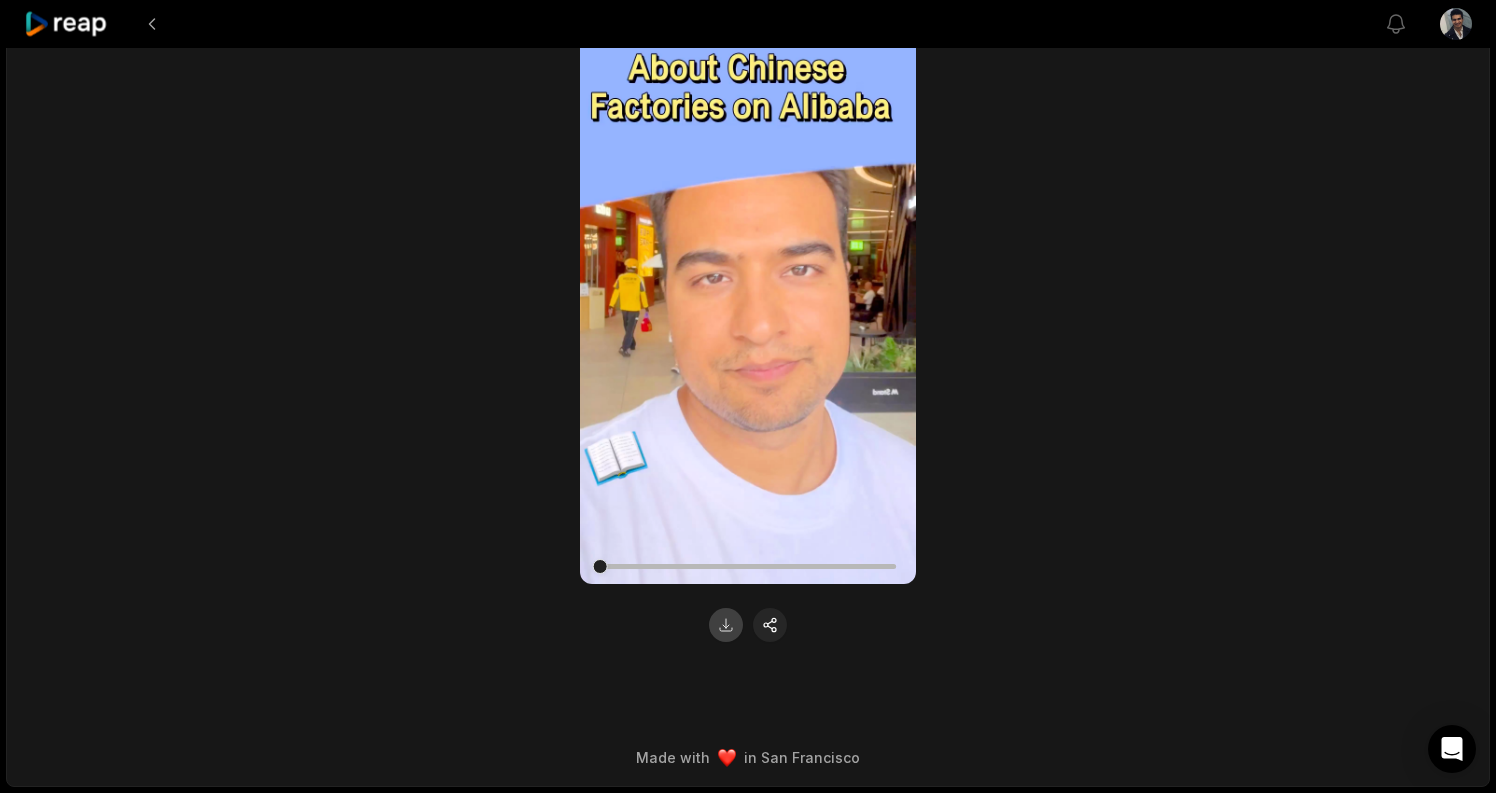 click at bounding box center (726, 625) 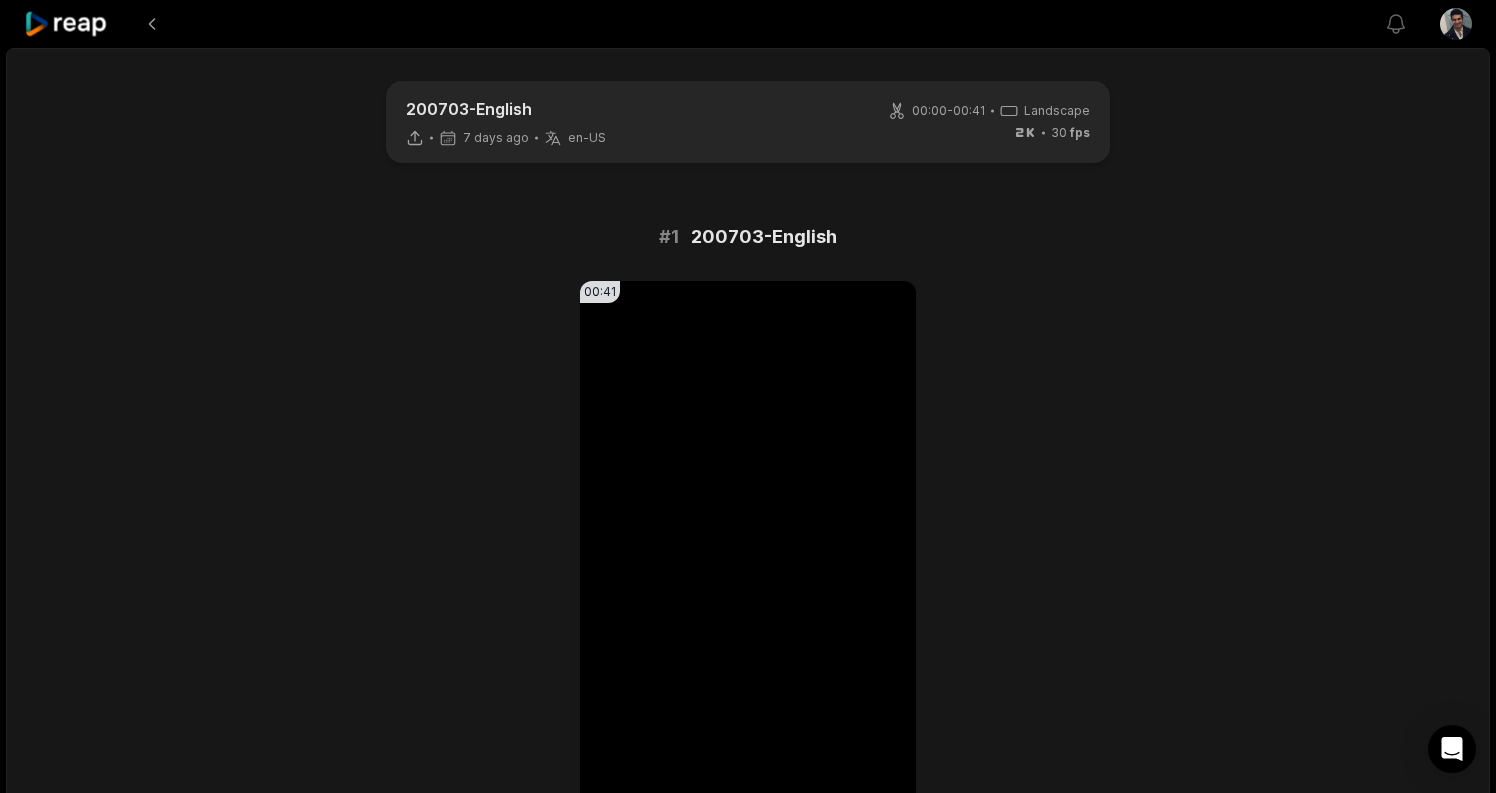 scroll, scrollTop: 0, scrollLeft: 0, axis: both 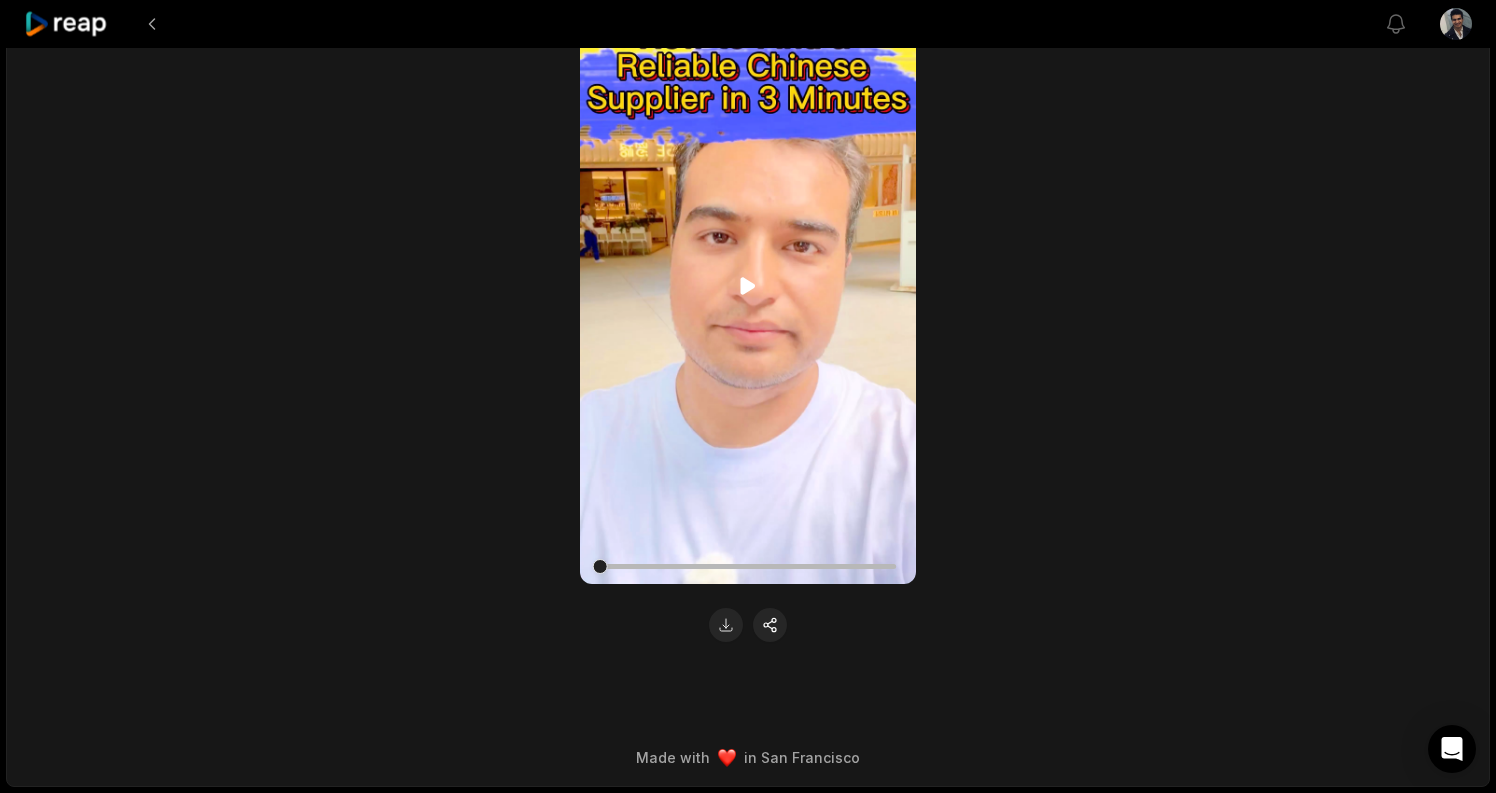 click on "Your browser does not support mp4 format." at bounding box center [748, 285] 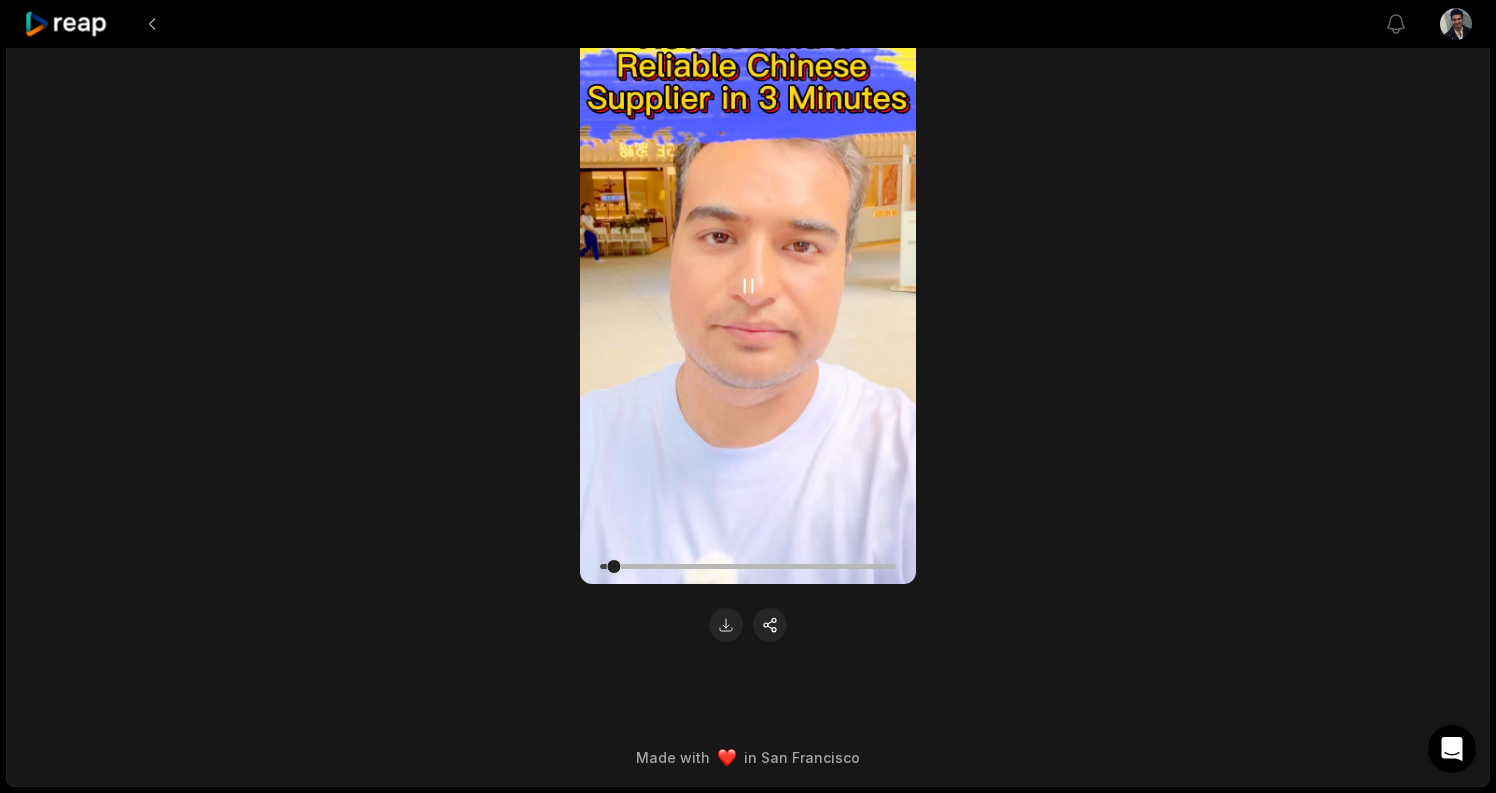 click 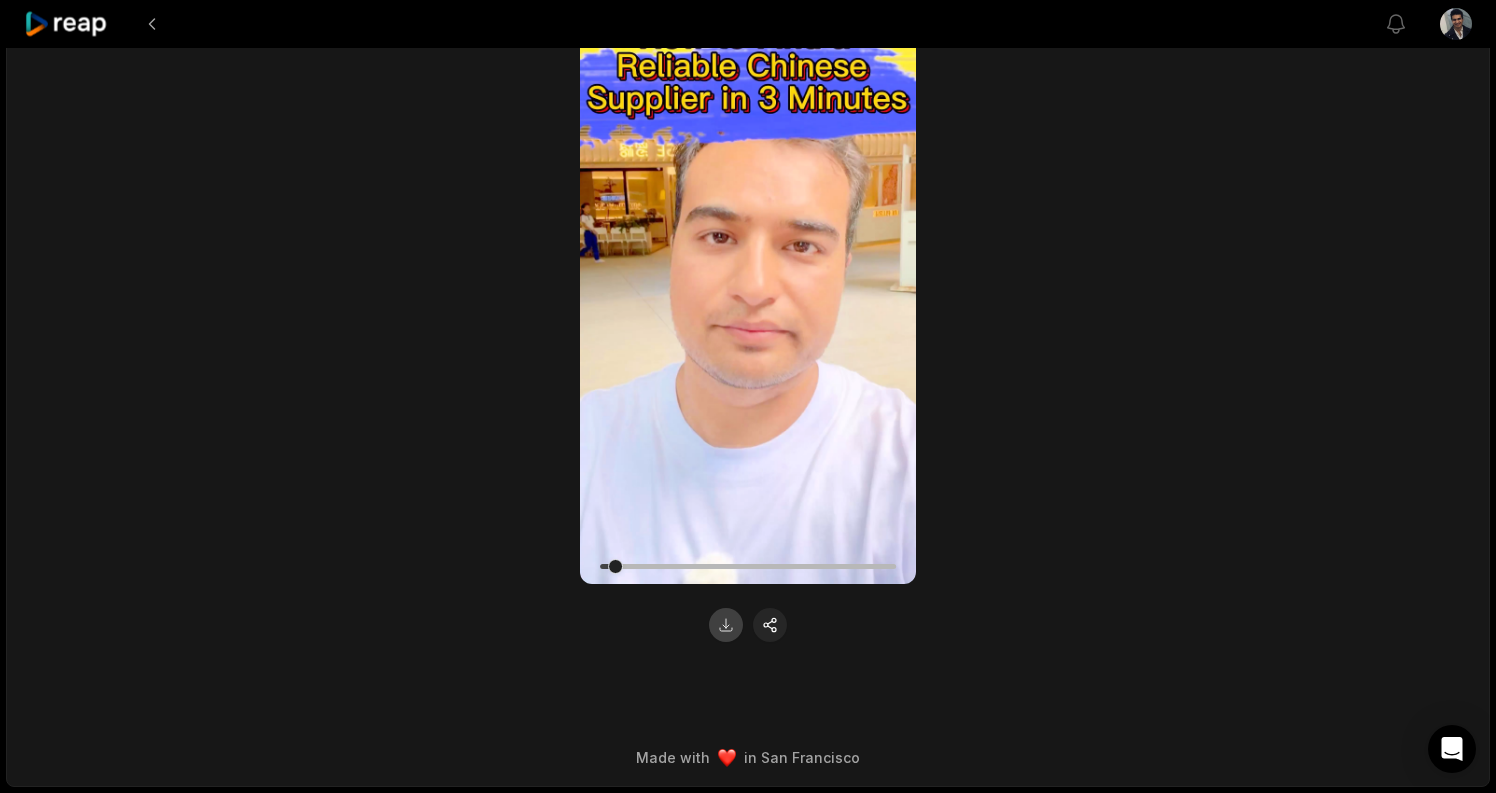 click at bounding box center [726, 625] 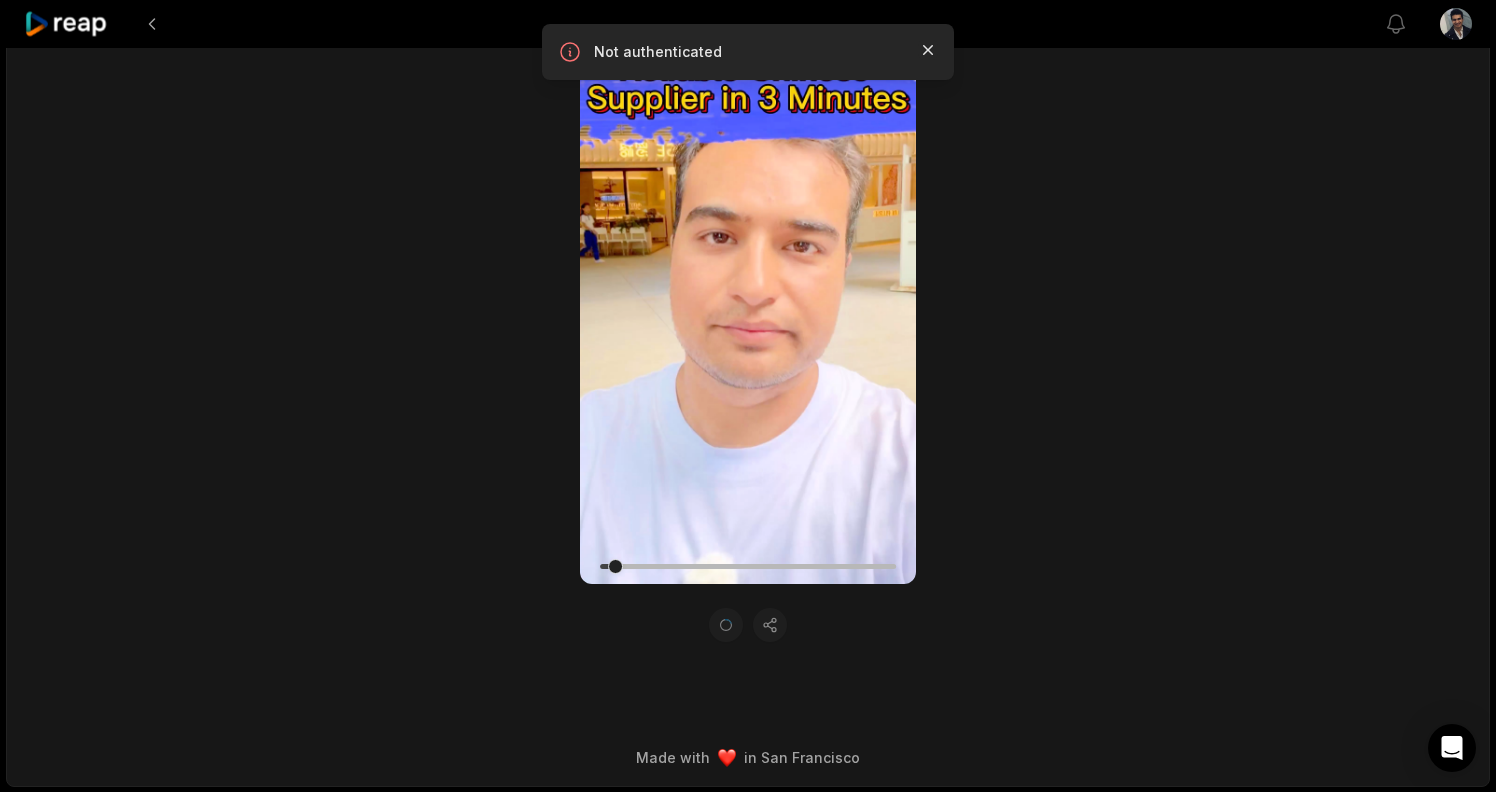 click 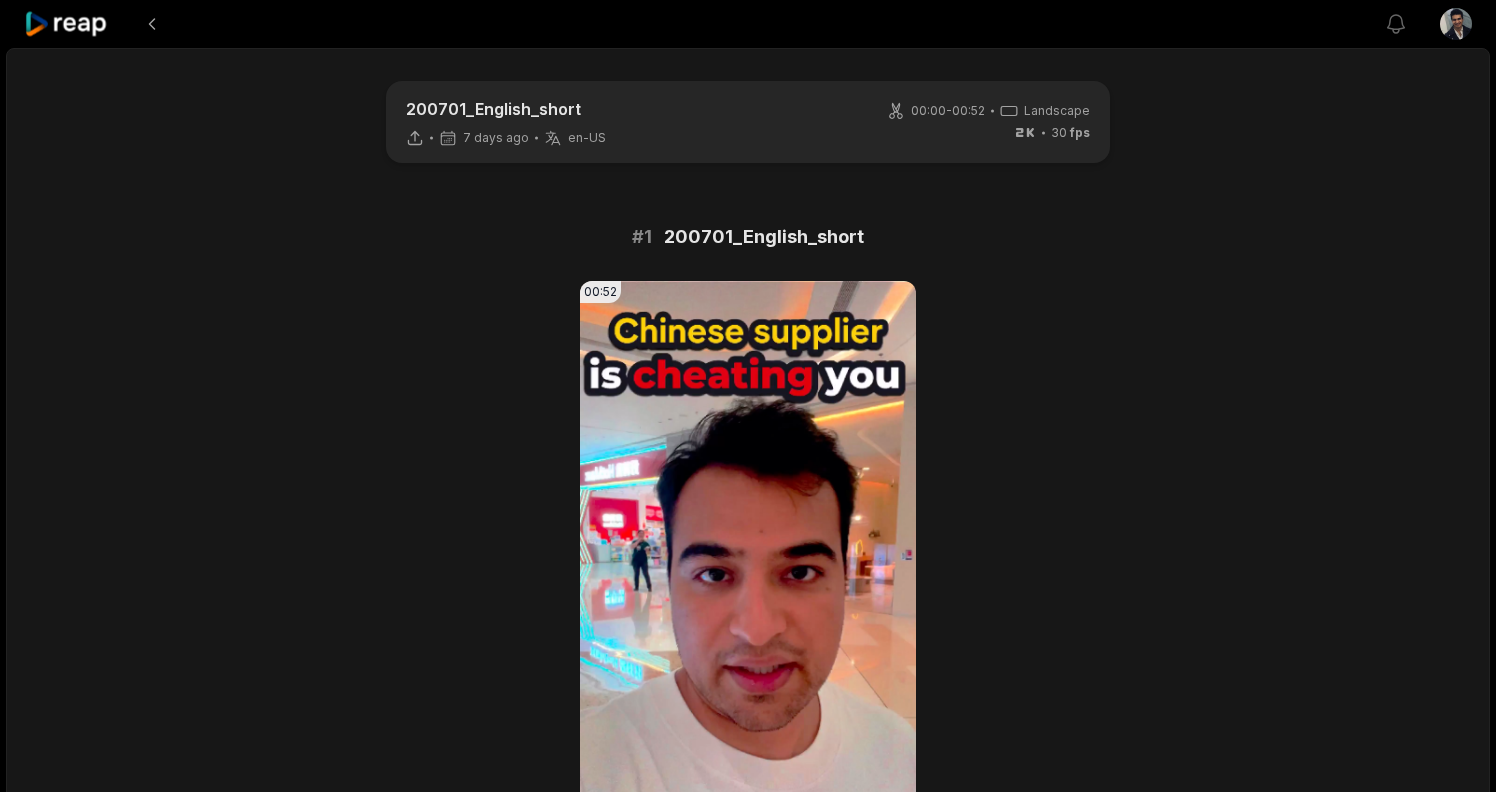 scroll, scrollTop: 0, scrollLeft: 0, axis: both 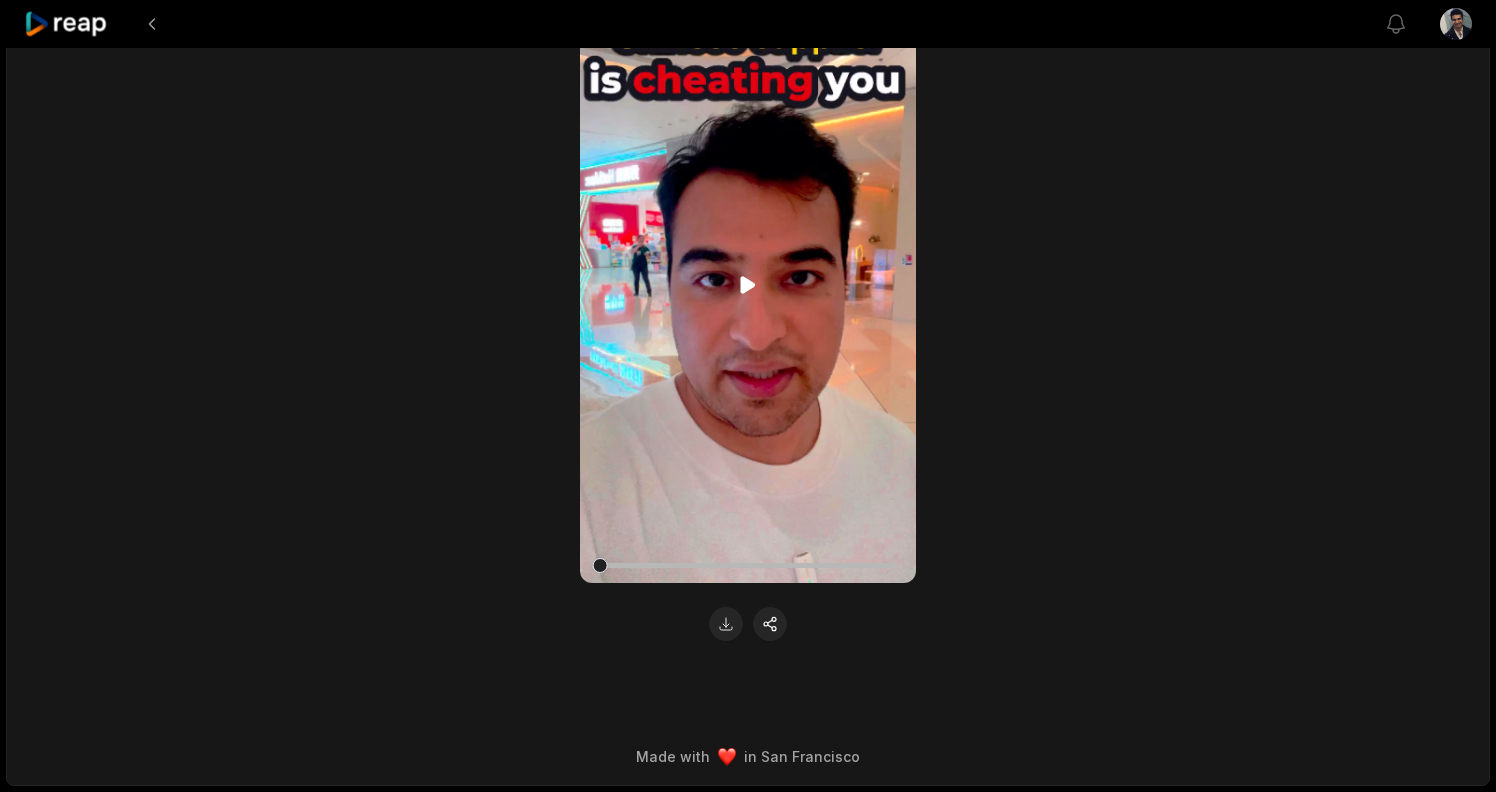 click on "Your browser does not support mp4 format." at bounding box center [748, 284] 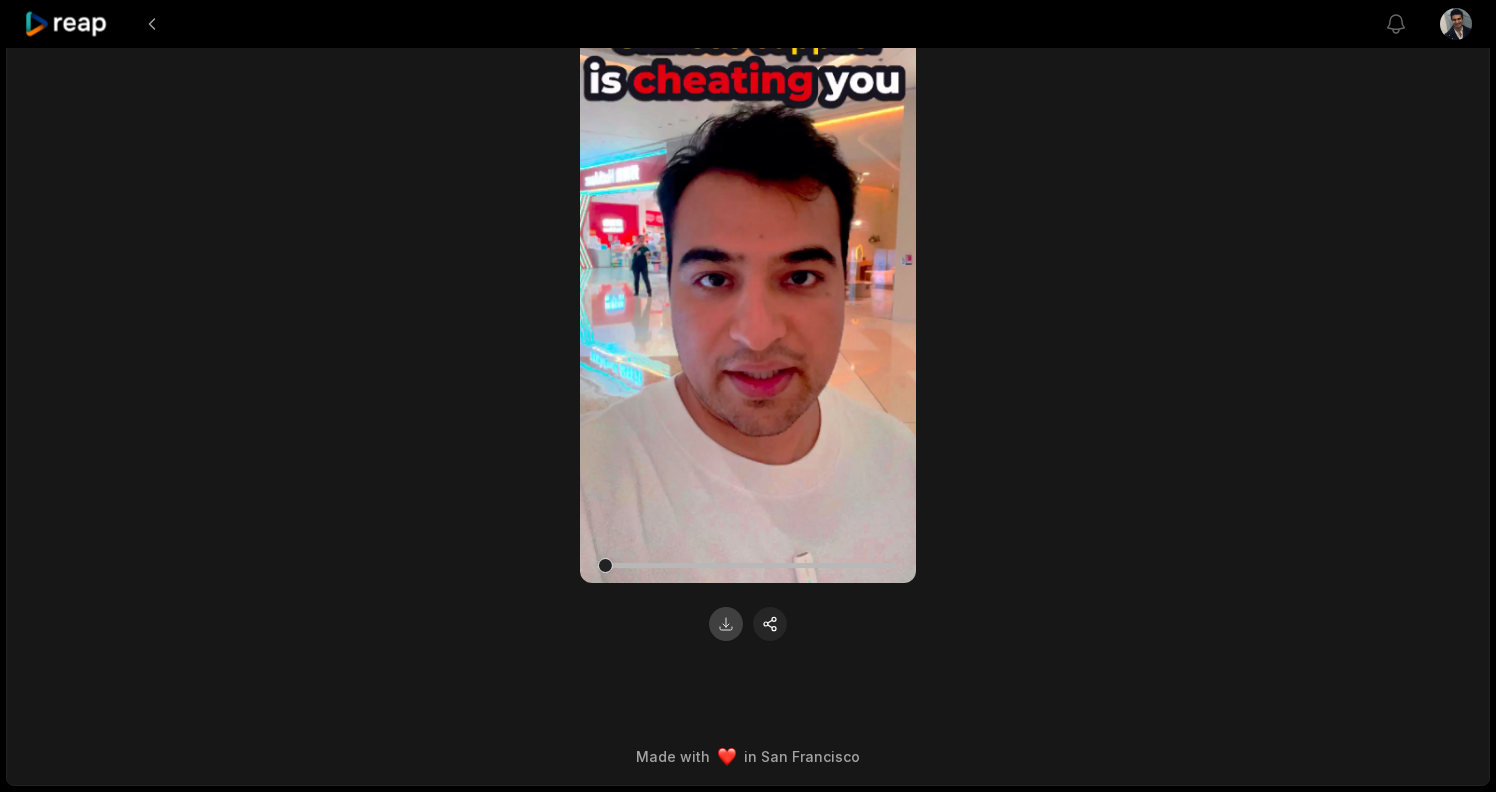 click at bounding box center (726, 624) 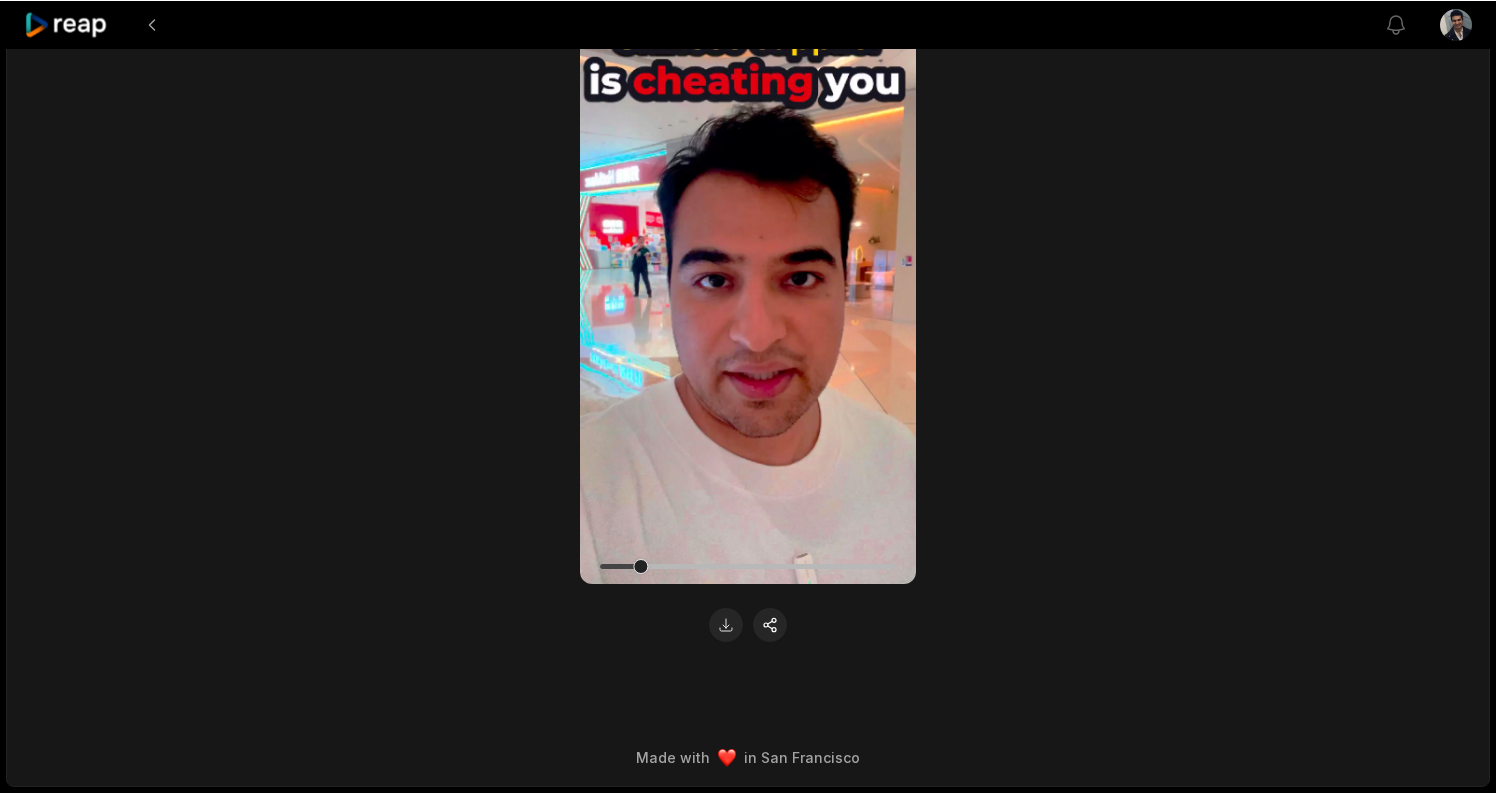 scroll, scrollTop: 294, scrollLeft: 0, axis: vertical 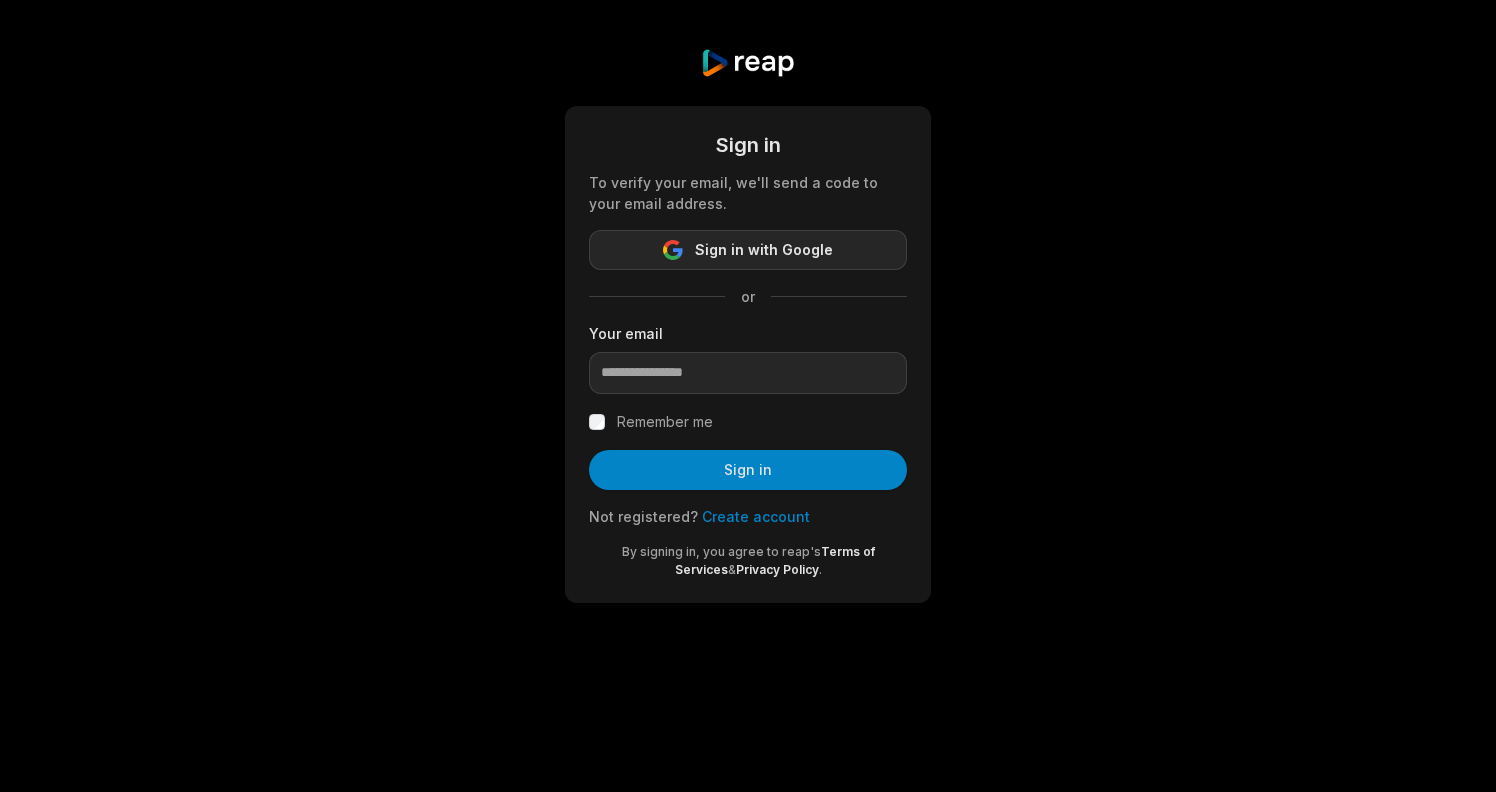 click on "Sign in with Google" at bounding box center (764, 250) 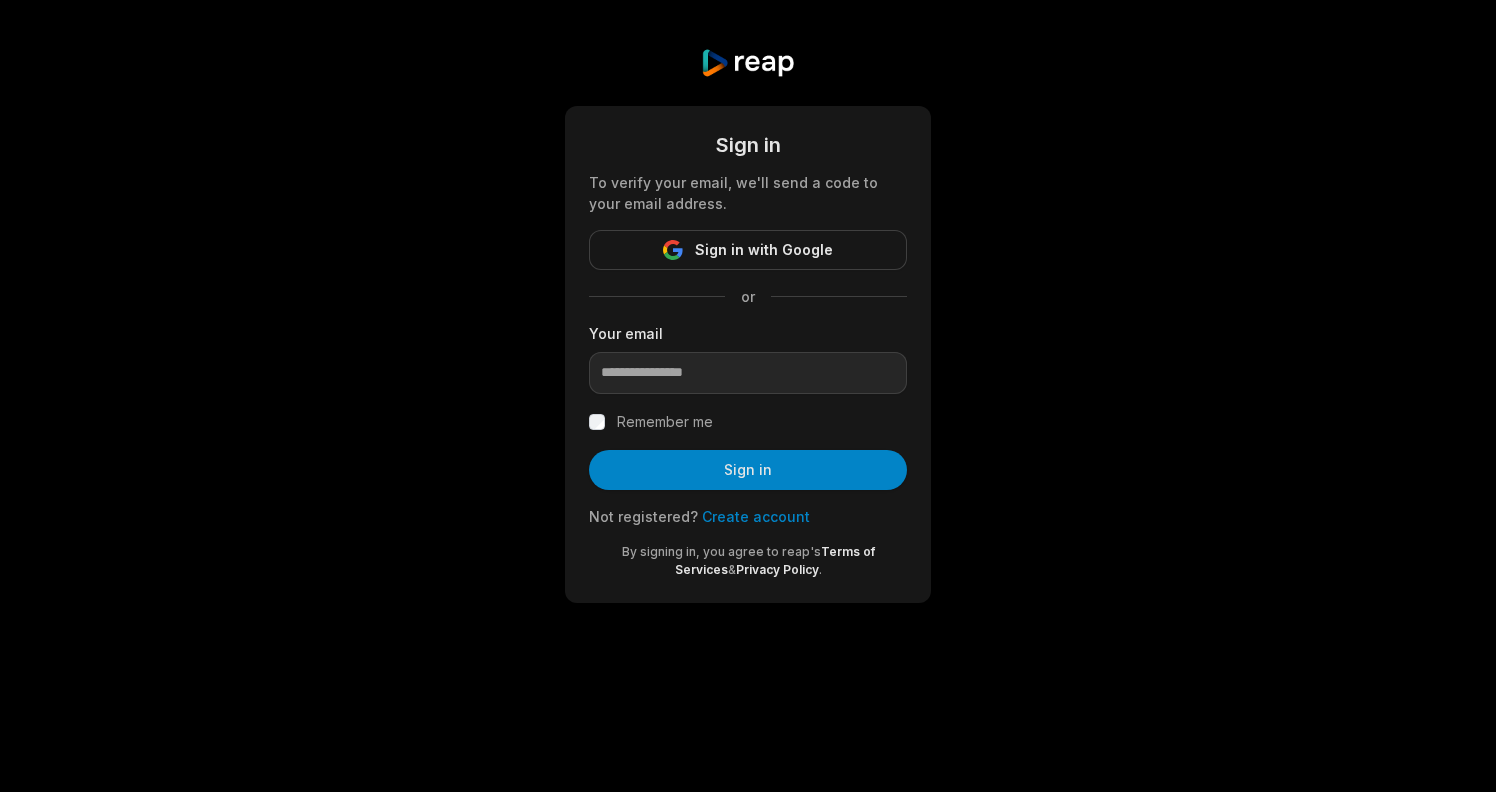 scroll, scrollTop: 0, scrollLeft: 0, axis: both 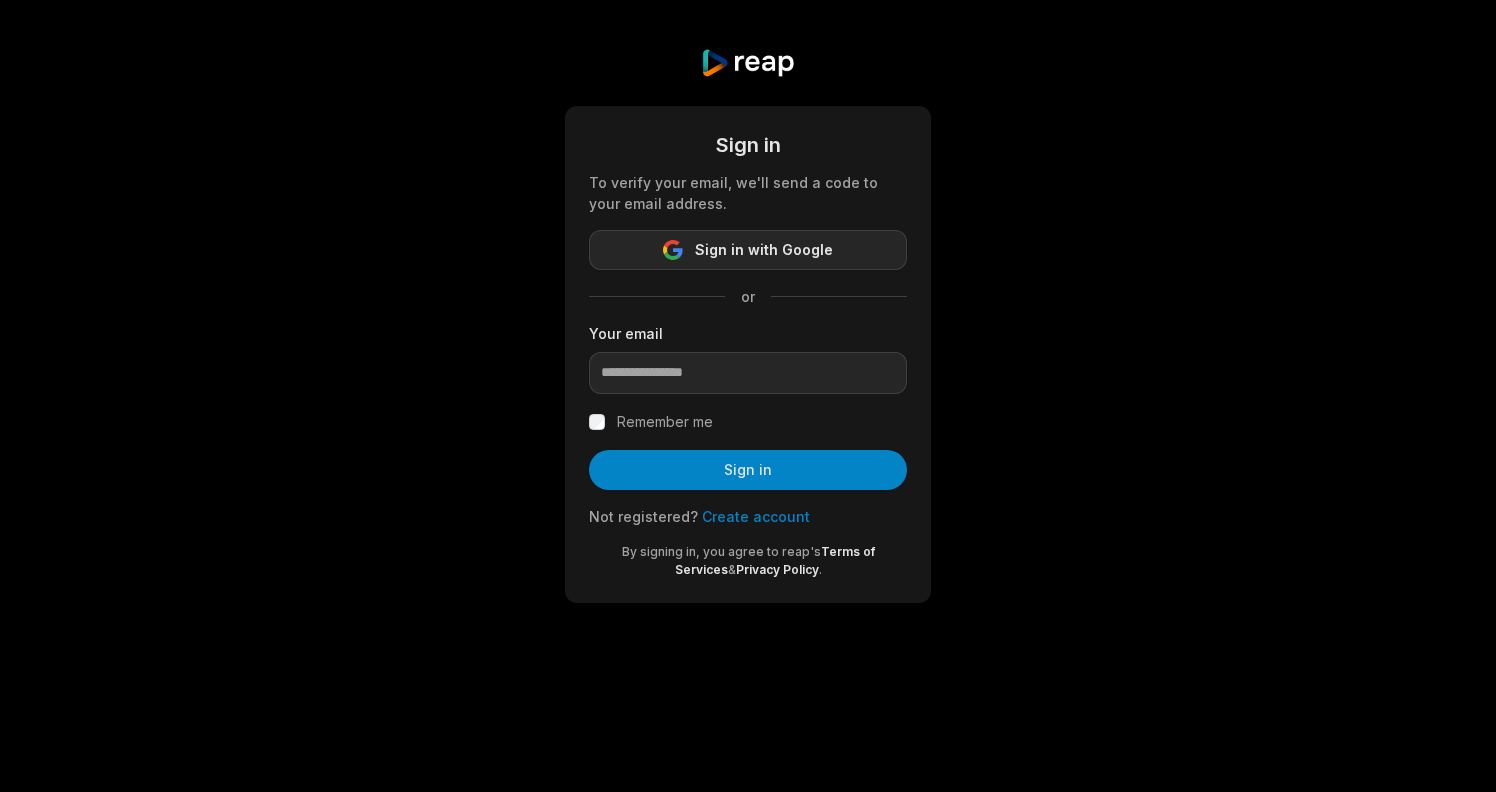 click on "Sign in with Google" at bounding box center (748, 250) 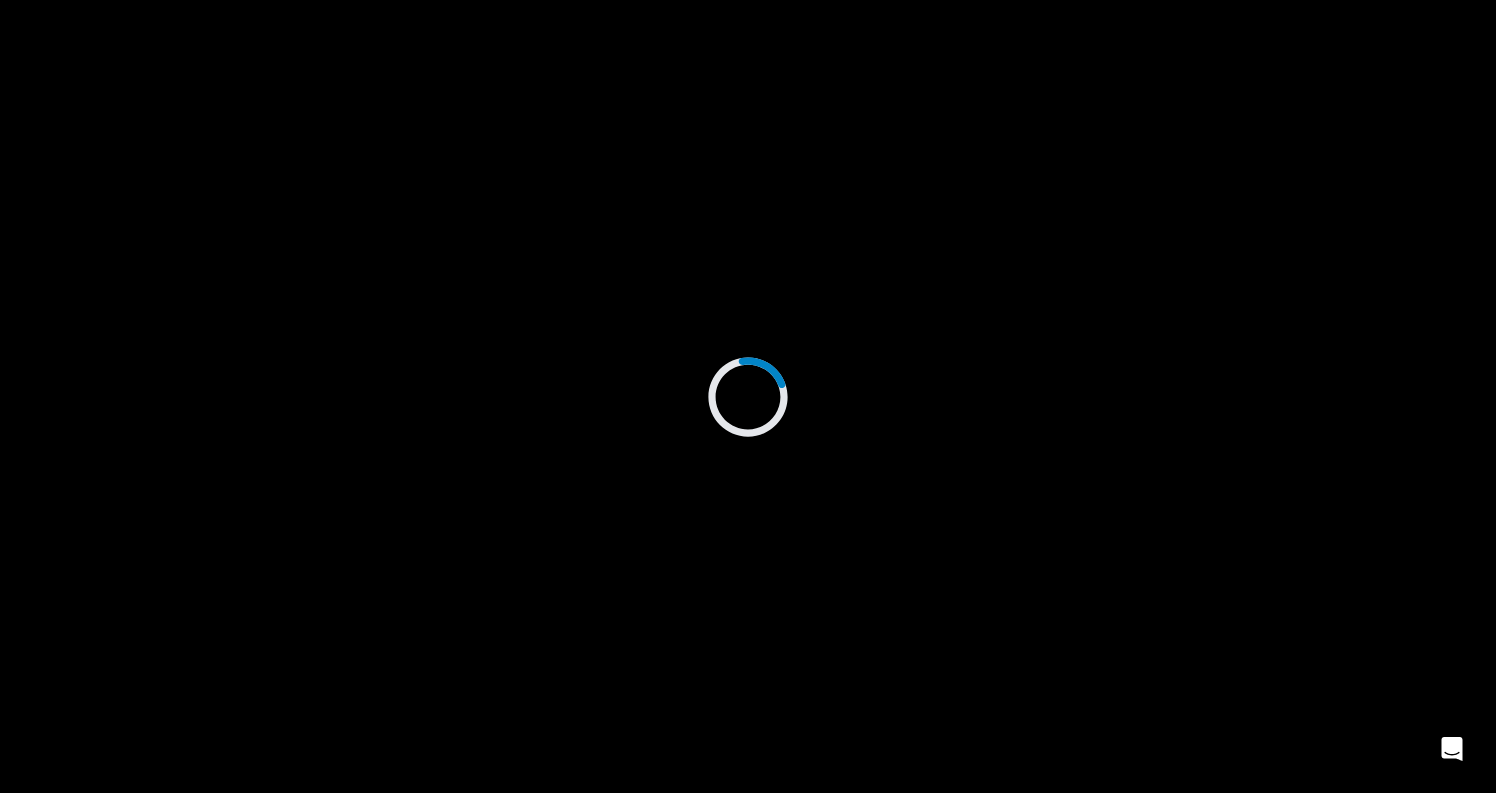 scroll, scrollTop: 0, scrollLeft: 0, axis: both 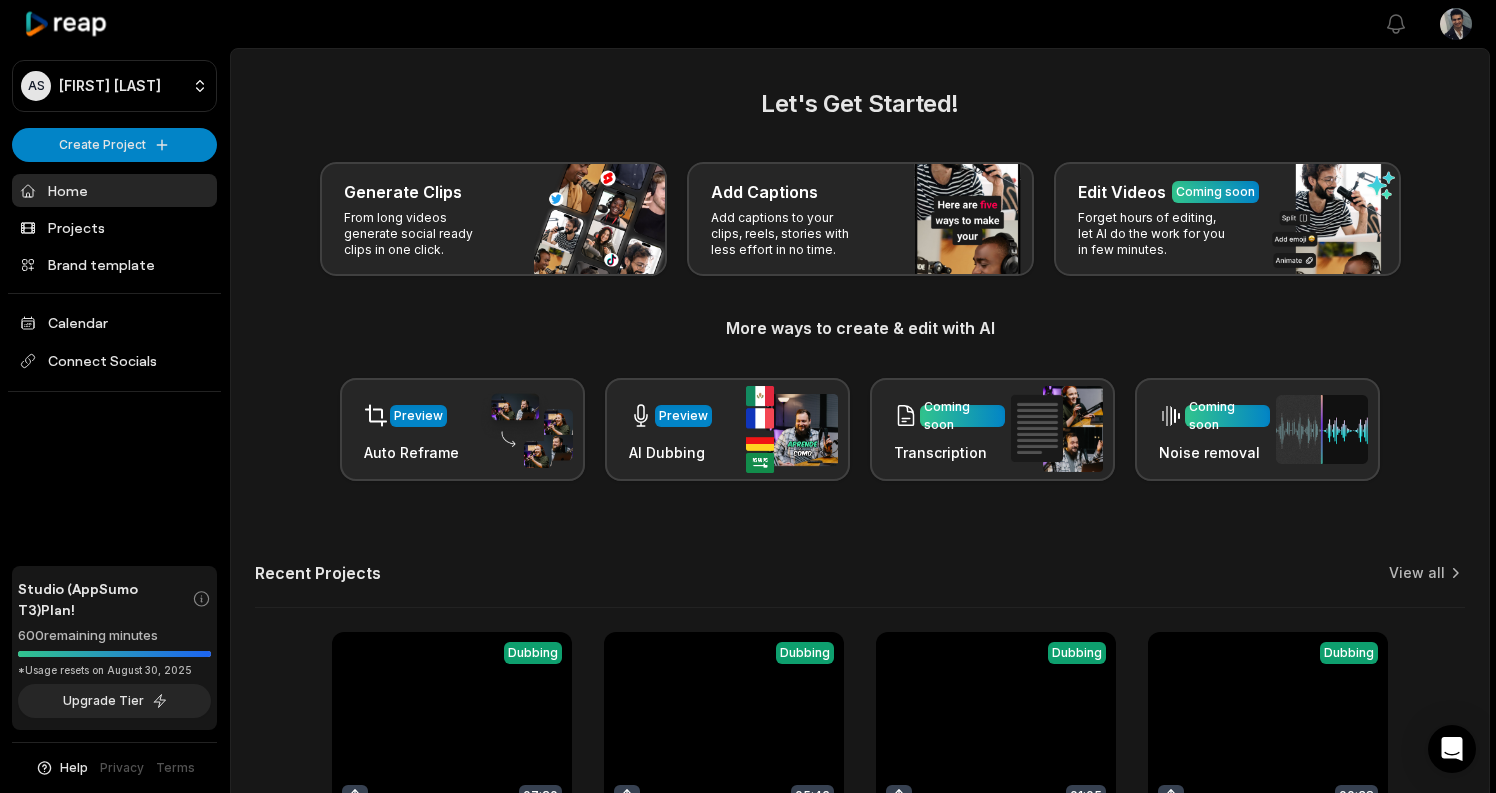 click on "Recent Projects View all" at bounding box center [860, 585] 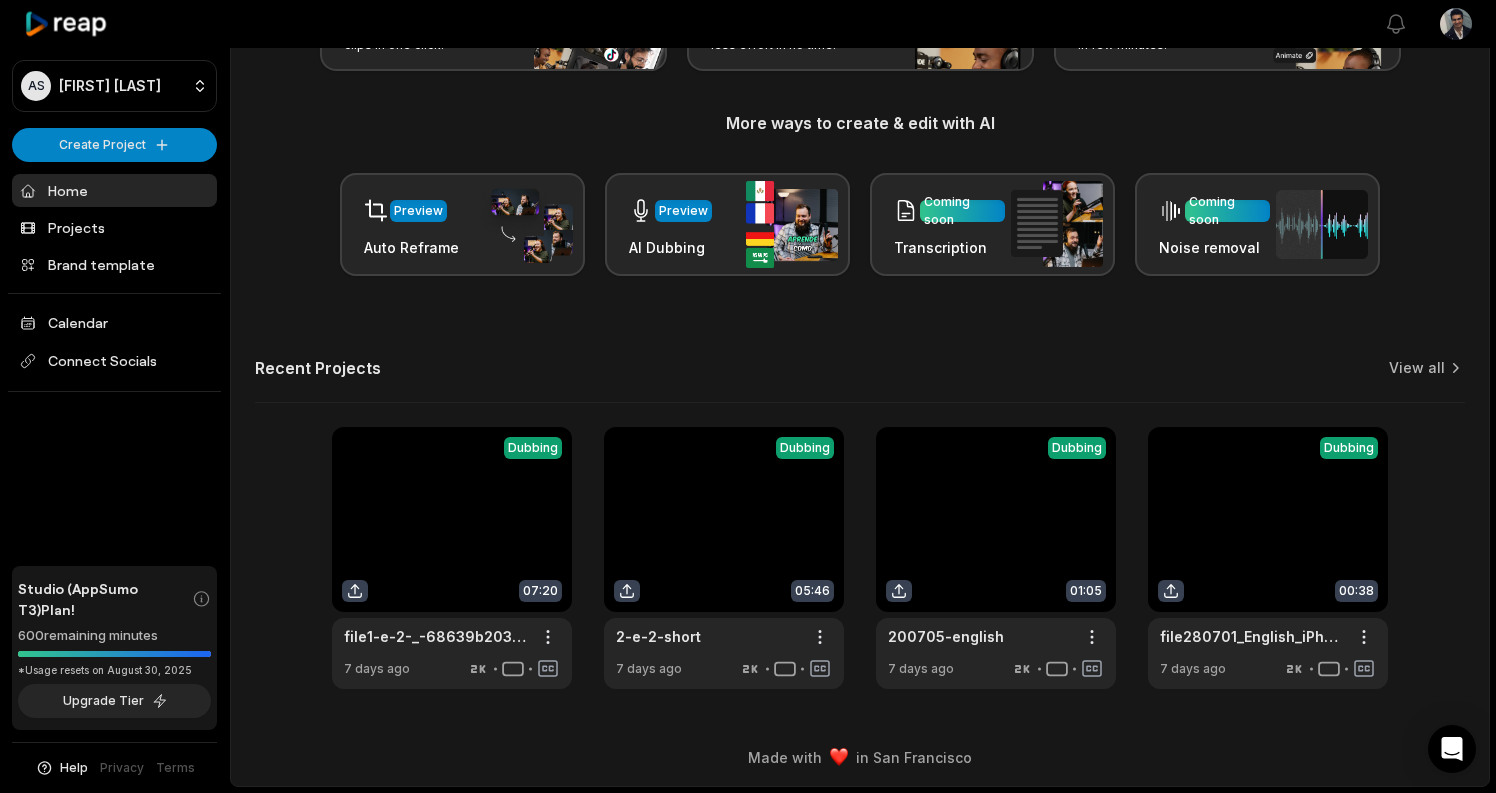 click on "View Clips Dubbing 07:20 file1-e-2-_-68639b20328930c95ff63612 Open options 7 days ago View Clips Dubbing 05:46 2-e-2-short Open options 7 days ago View Clips Dubbing 01:05 200705-english Open options 7 days ago View Clips Dubbing 00:38 file280701_English_iPhone_17_-68881e464a7ada50cbab5d02 Open options 7 days ago" at bounding box center [860, 558] 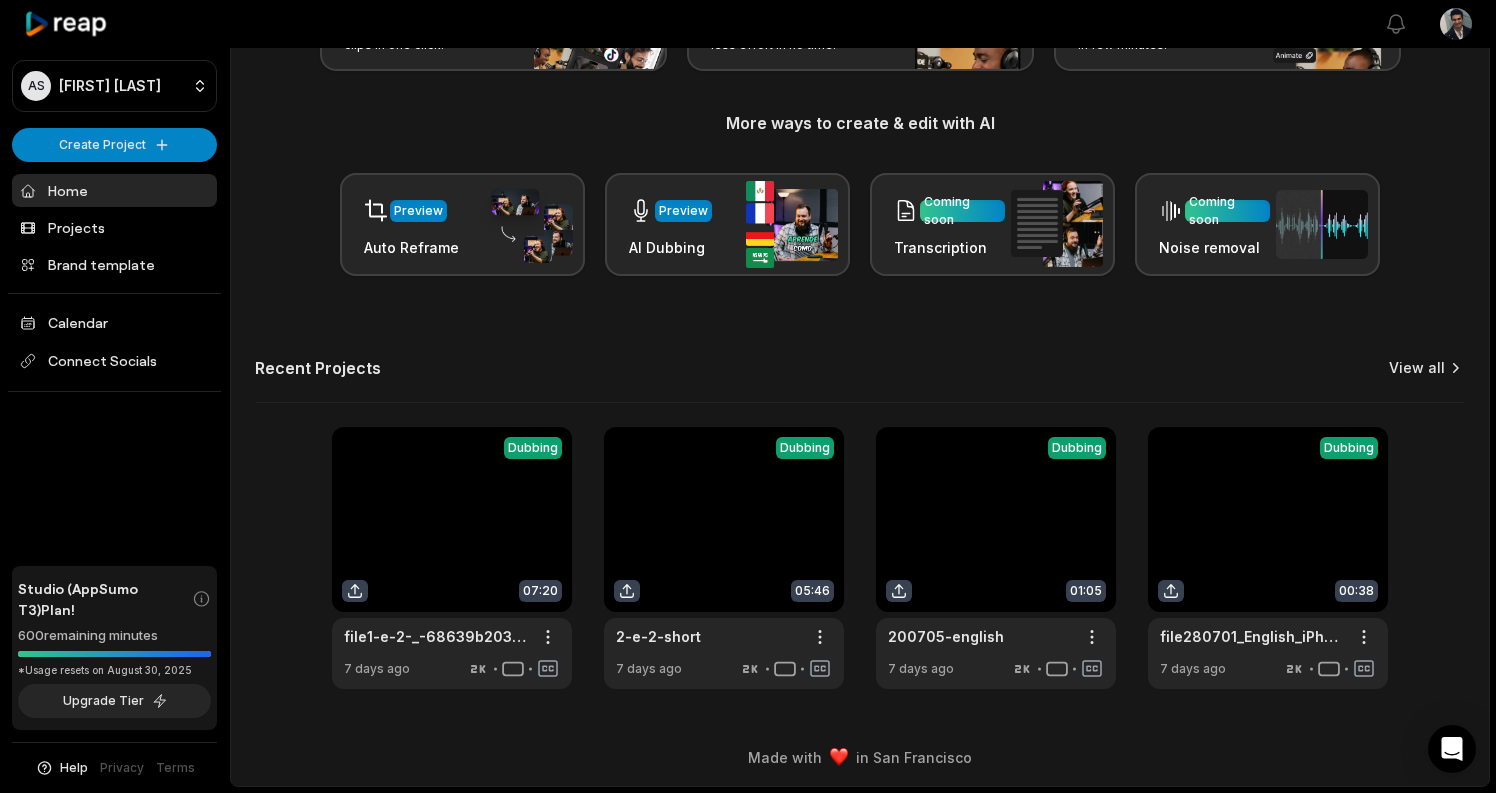 scroll, scrollTop: 205, scrollLeft: 0, axis: vertical 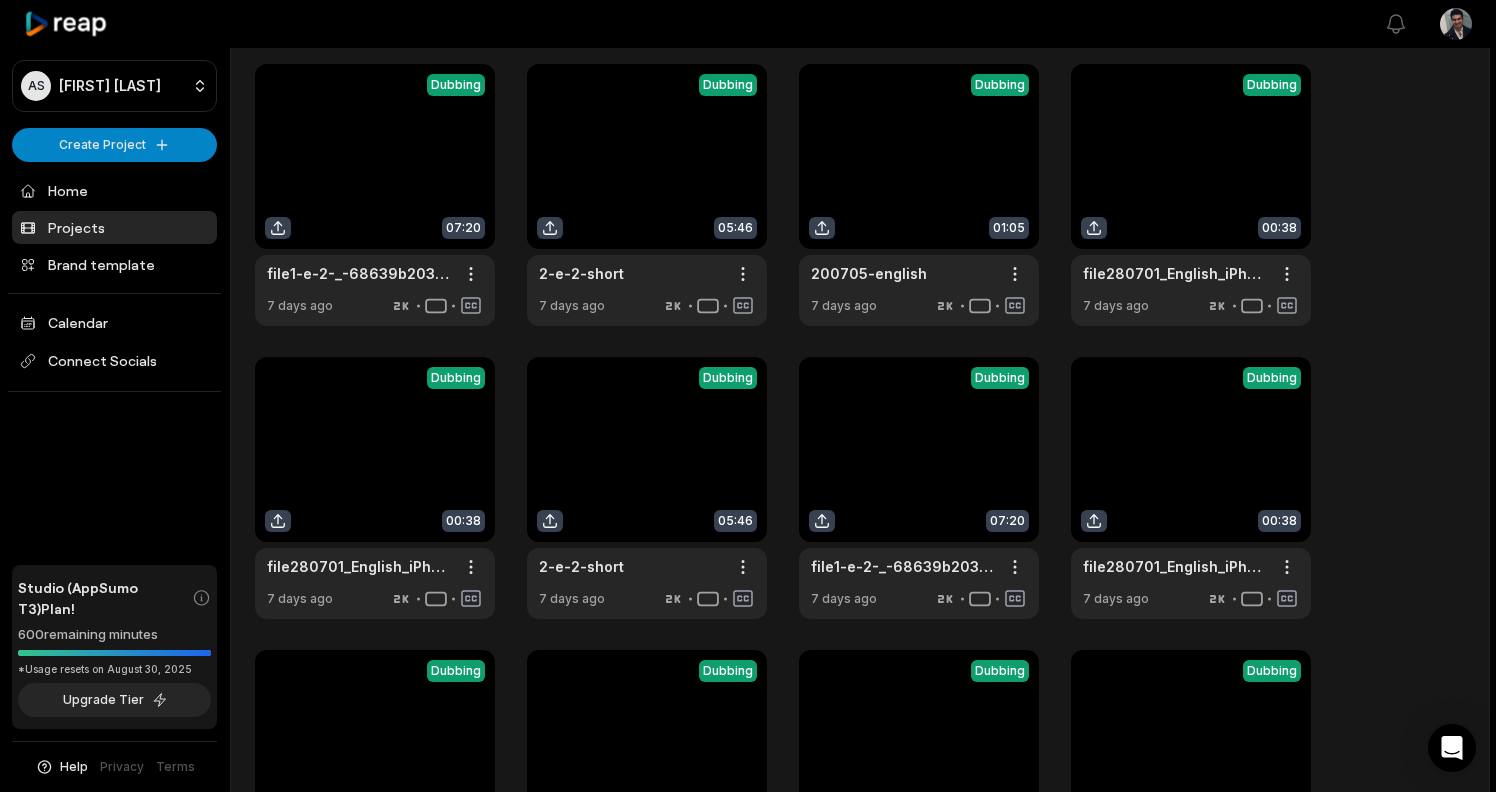 click on "AS Azar's Studio Create Project Home Projects Brand template Calendar Connect Socials Studio (AppSumo T3)  Plan! 600  remaining minutes *Usage resets on August 30, 2025 Upgrade Tier Help Privacy Terms" at bounding box center [115, 396] 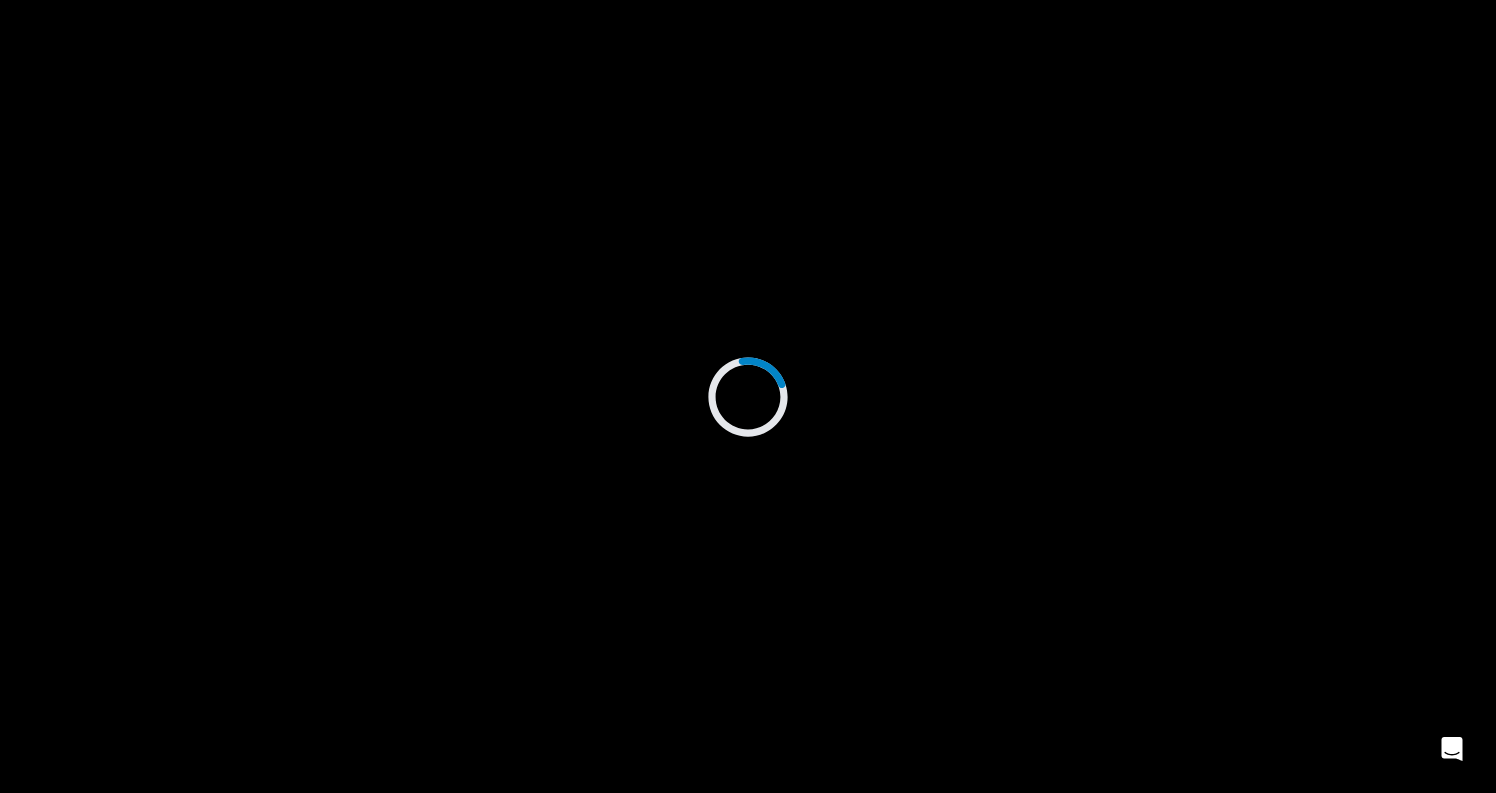 scroll, scrollTop: 0, scrollLeft: 0, axis: both 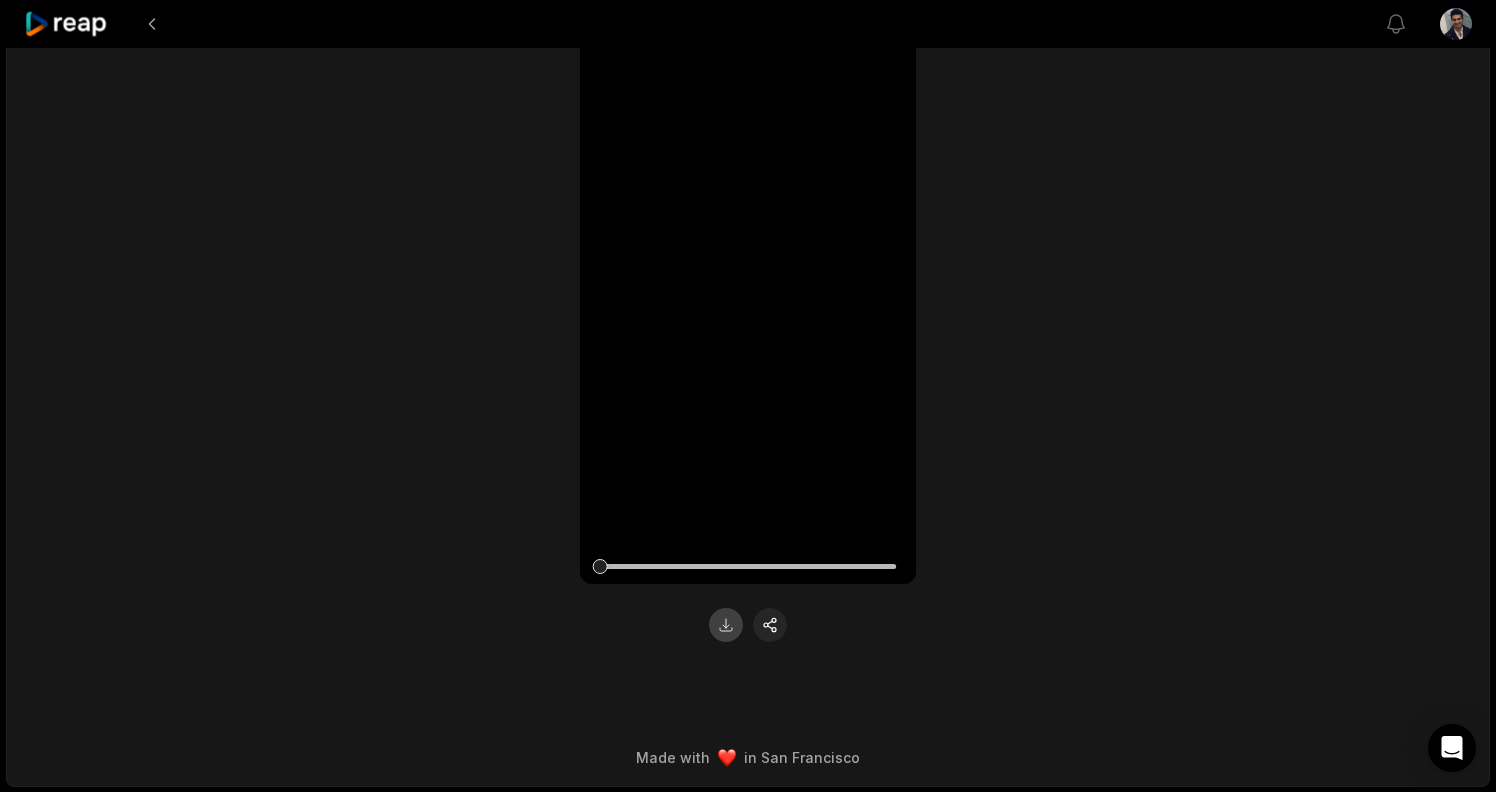 click at bounding box center [726, 625] 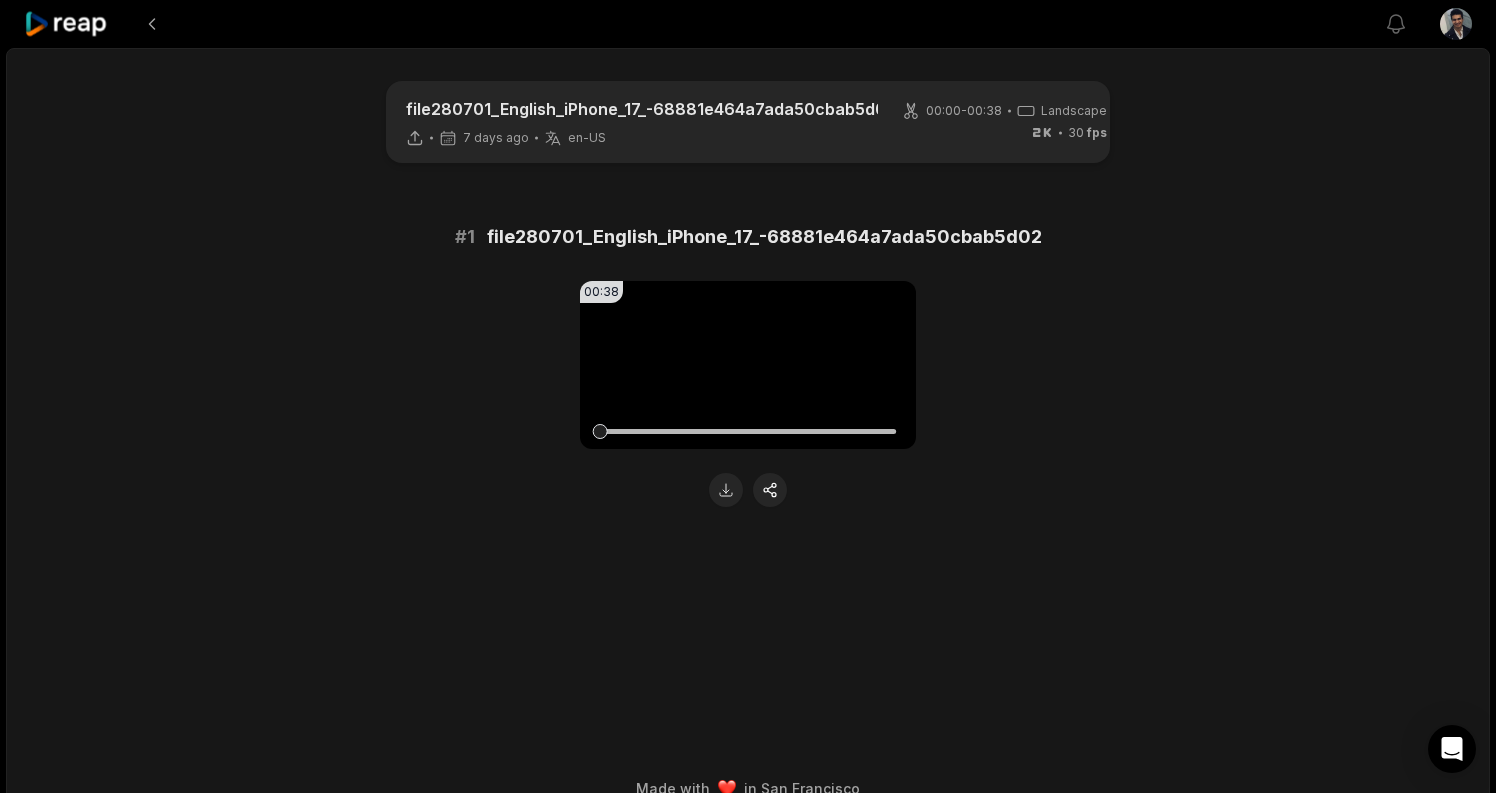 scroll, scrollTop: 0, scrollLeft: 0, axis: both 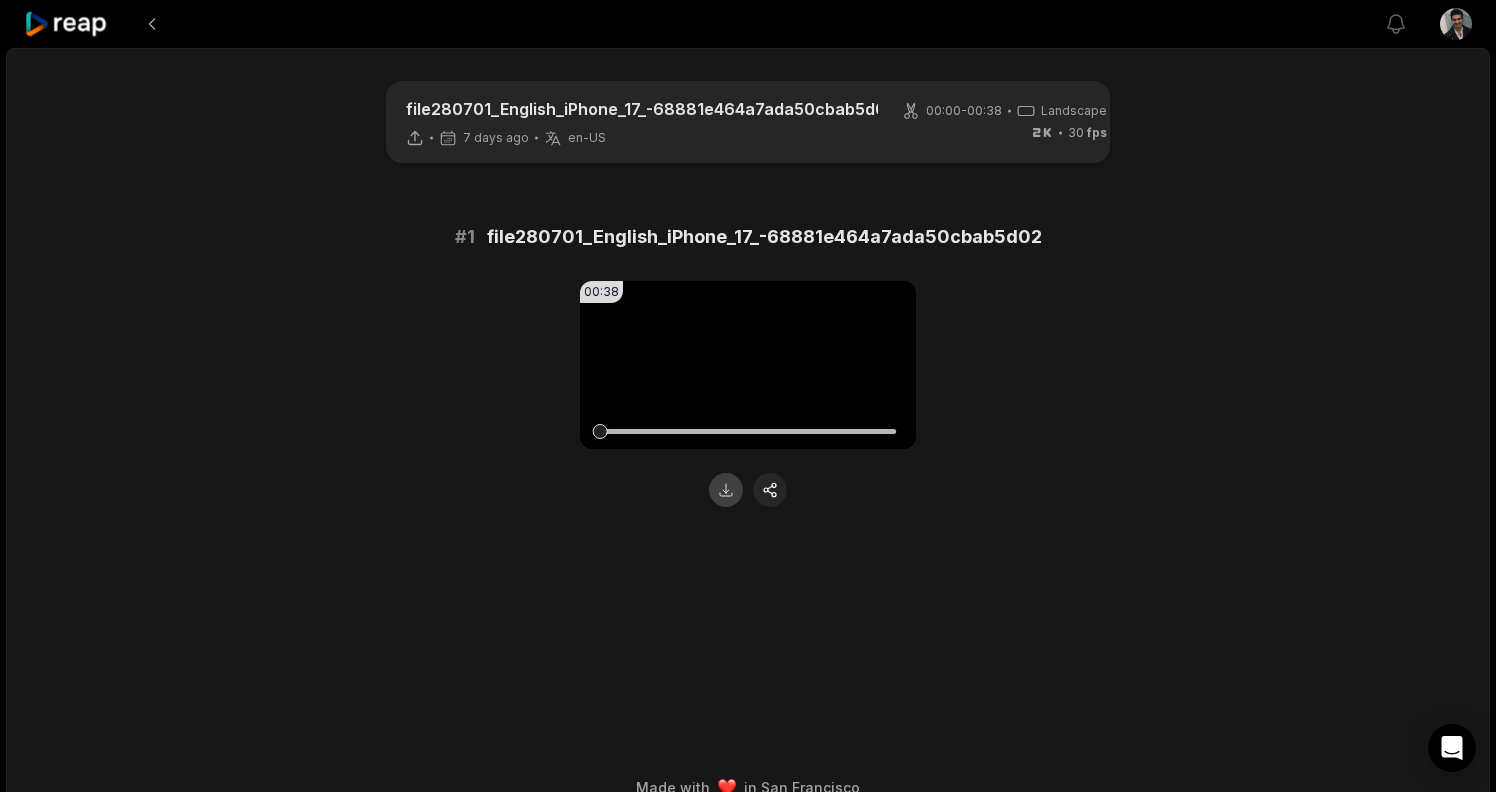 click at bounding box center [726, 490] 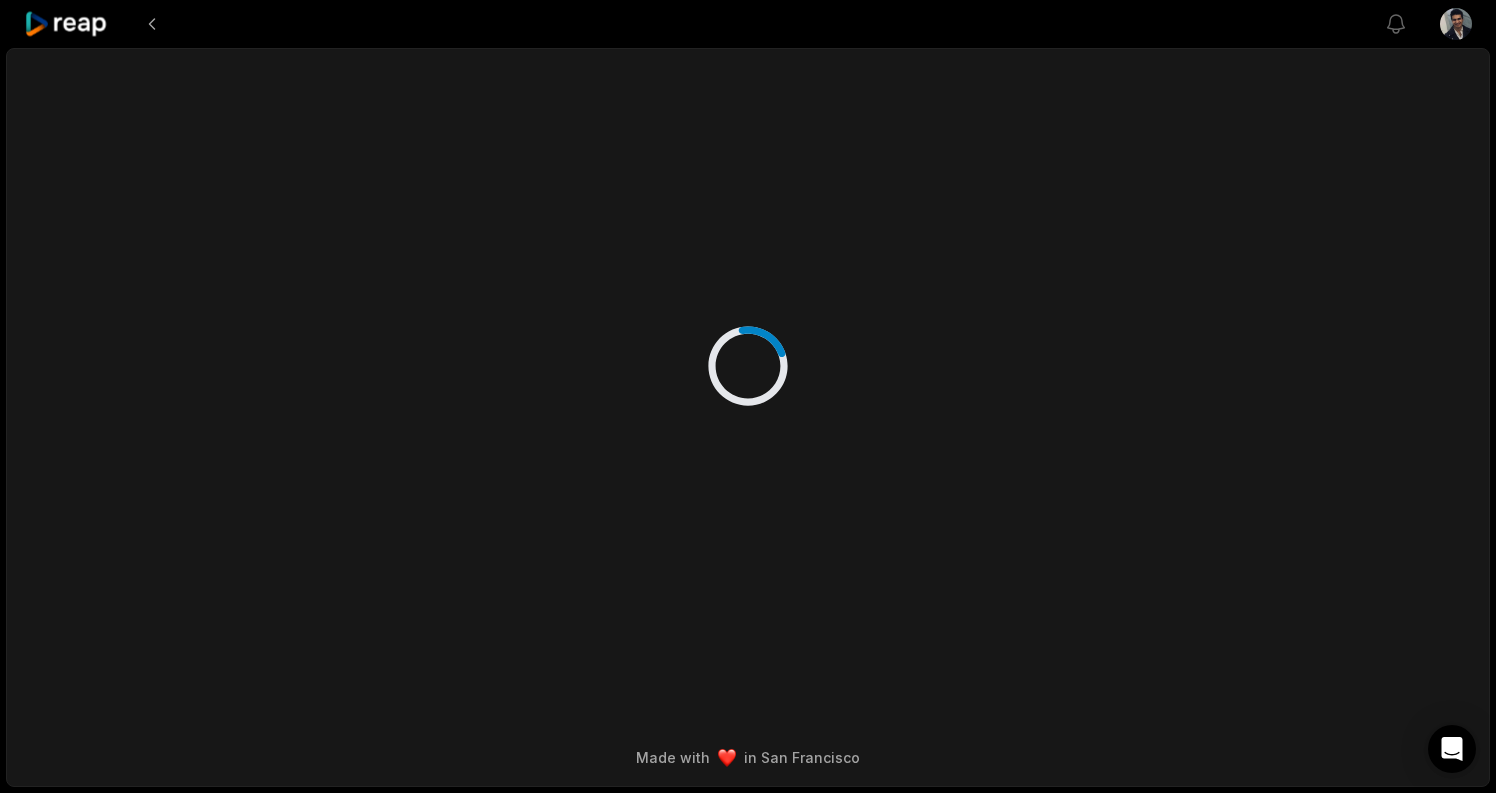 scroll, scrollTop: 0, scrollLeft: 0, axis: both 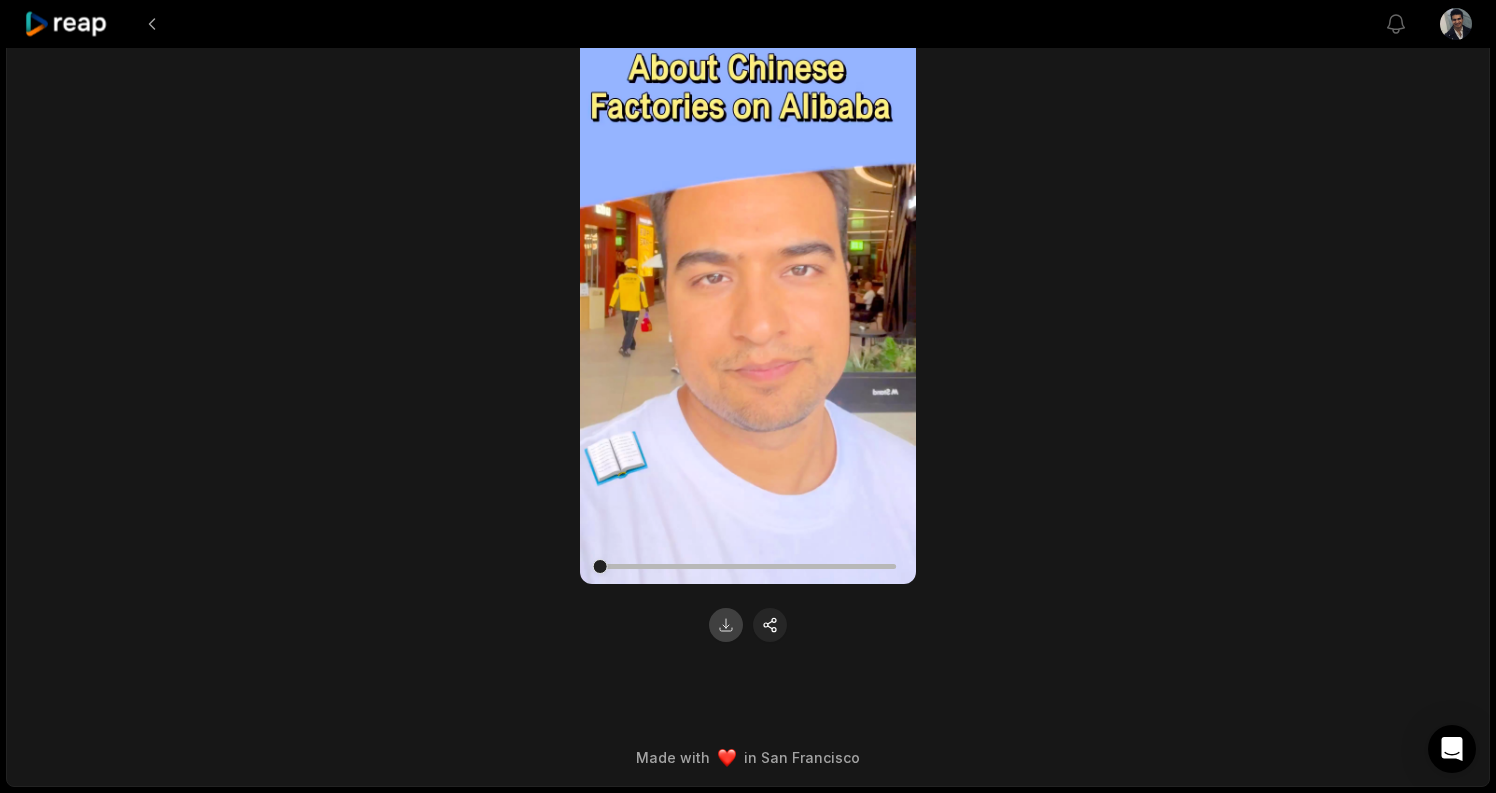 click at bounding box center (726, 625) 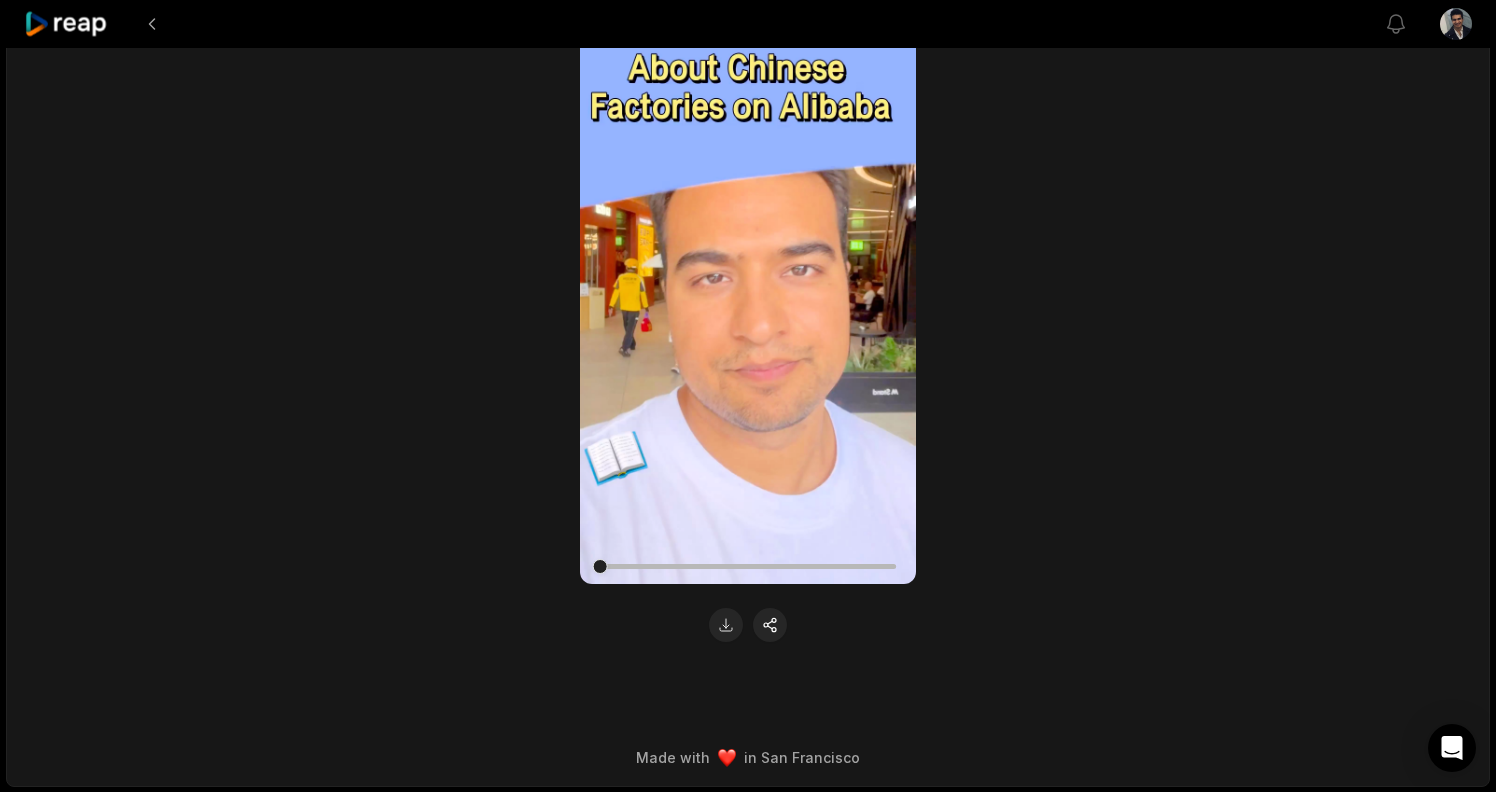 click on "00:57 Your browser does not support mp4 format." at bounding box center (748, 314) 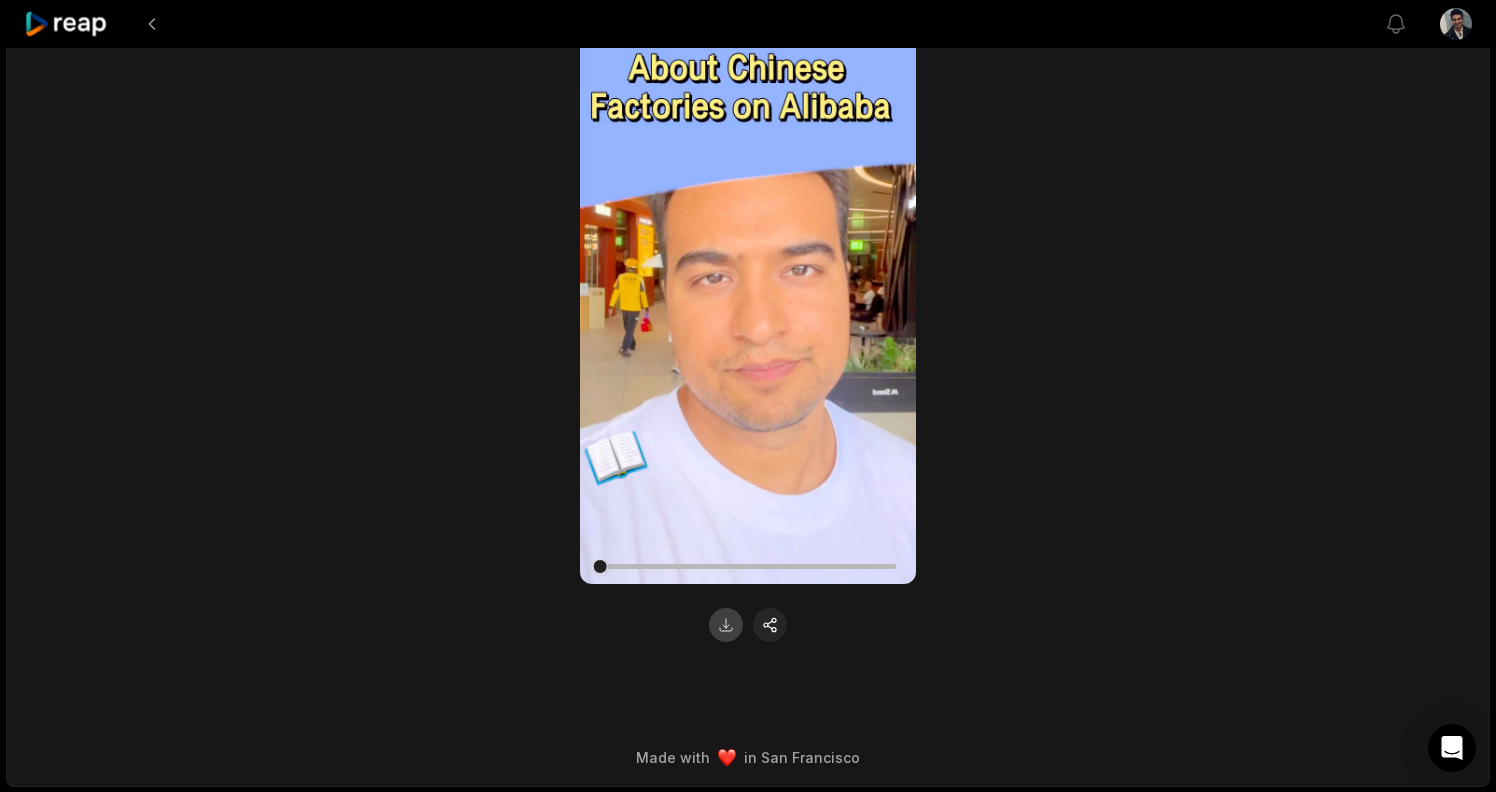 click at bounding box center (726, 625) 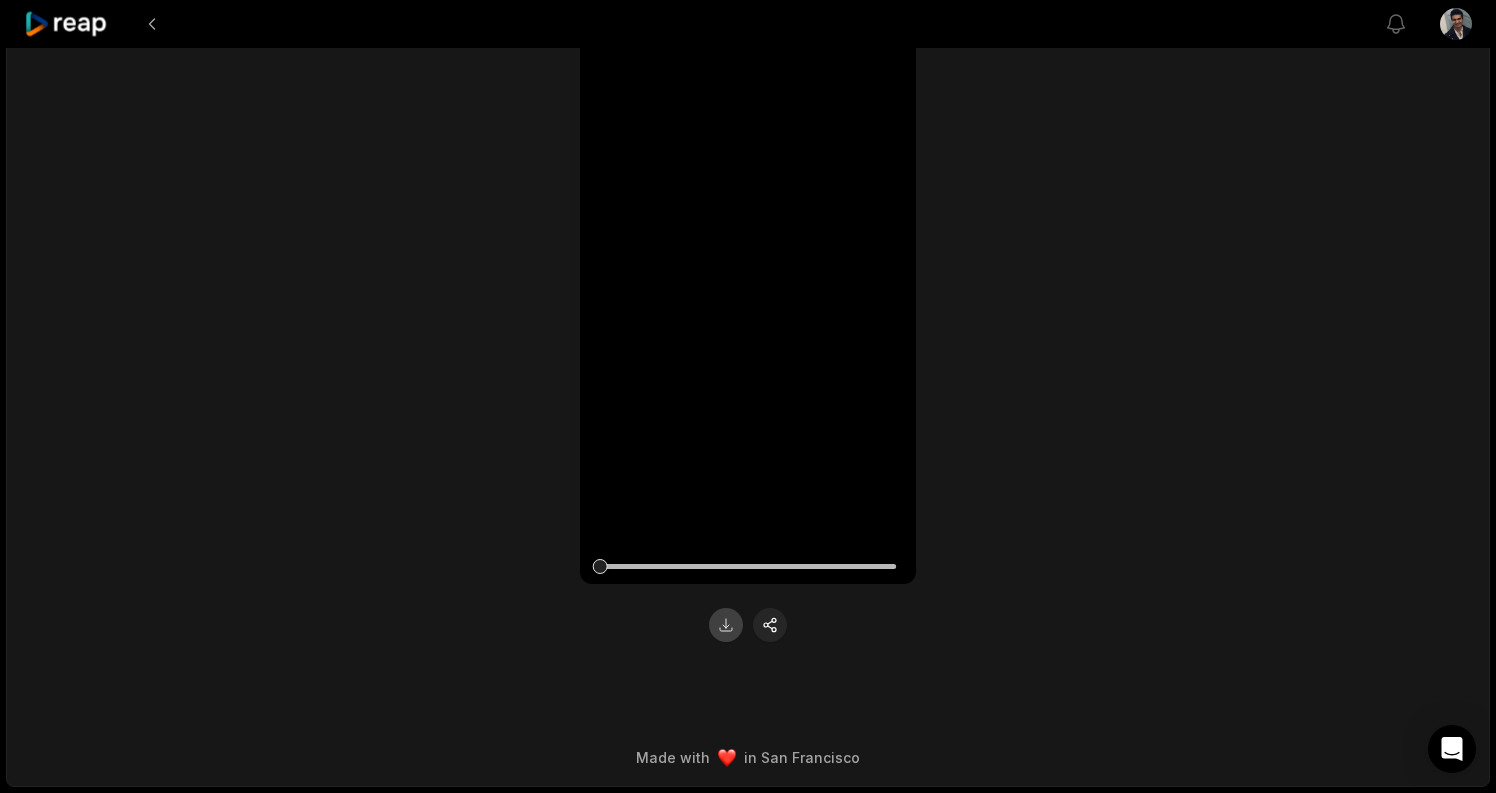 click at bounding box center [726, 625] 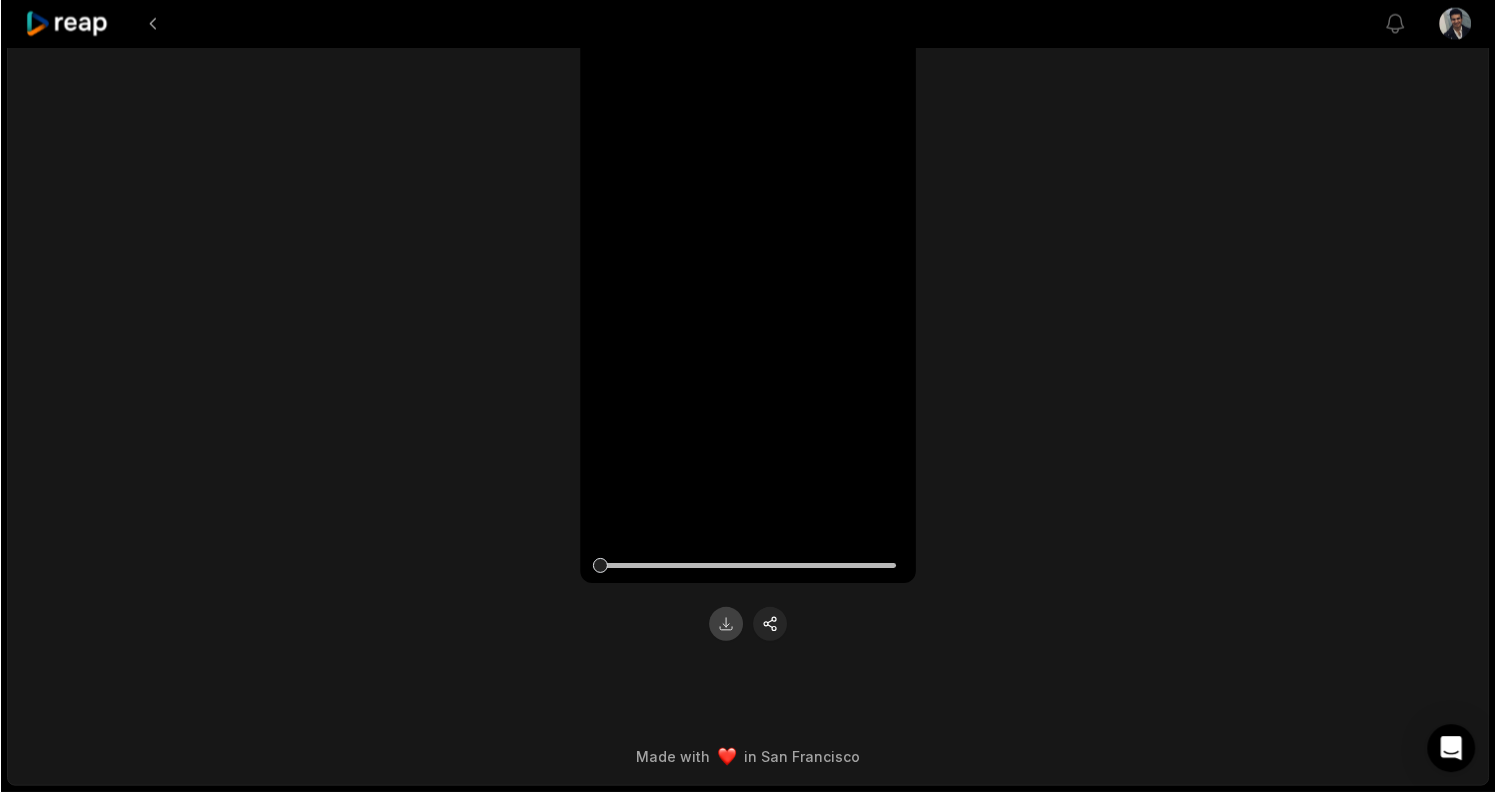 scroll, scrollTop: 0, scrollLeft: 0, axis: both 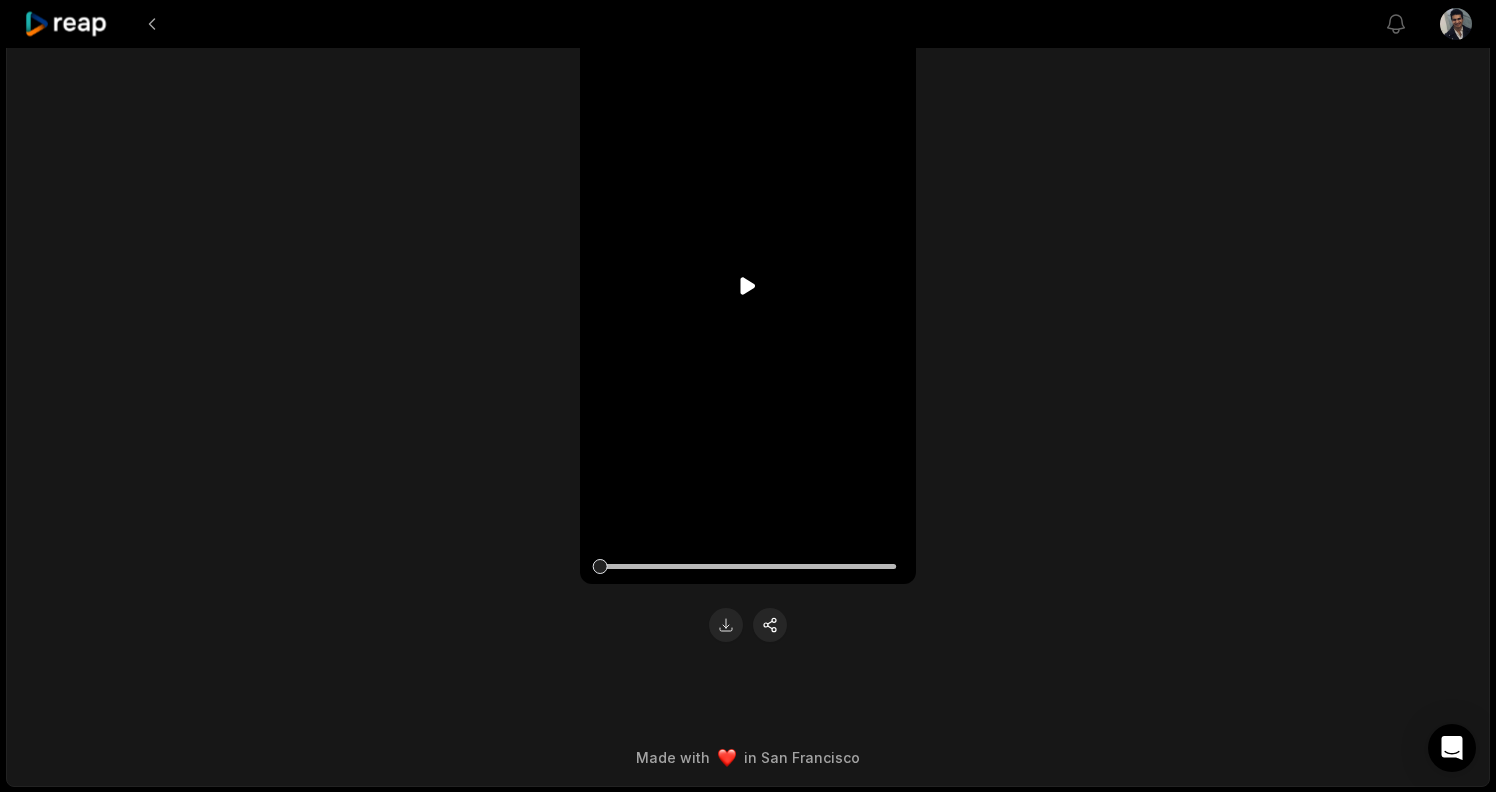 click on "Your browser does not support mp4 format." at bounding box center (748, 285) 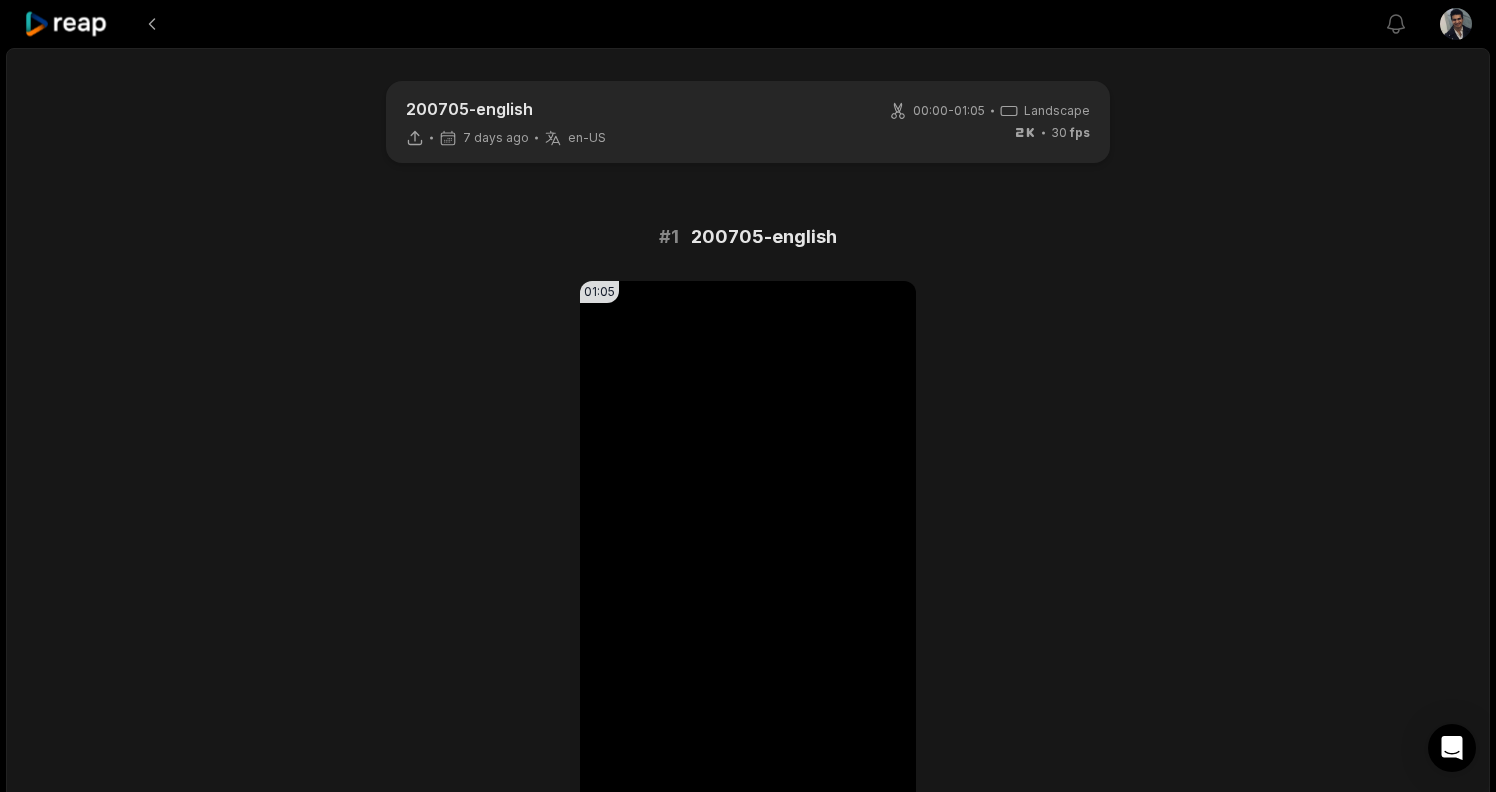 scroll, scrollTop: 0, scrollLeft: 0, axis: both 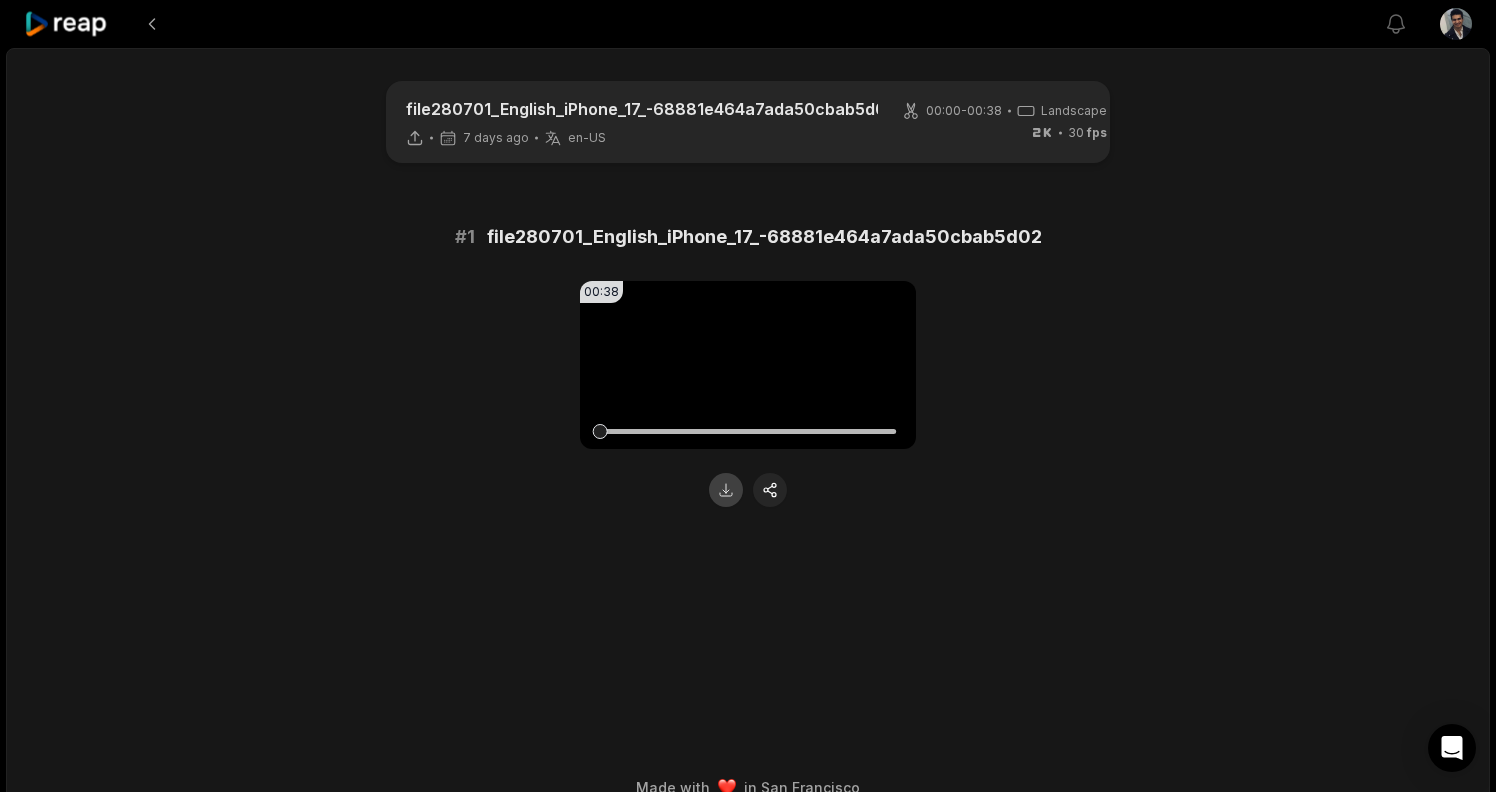 click at bounding box center [726, 490] 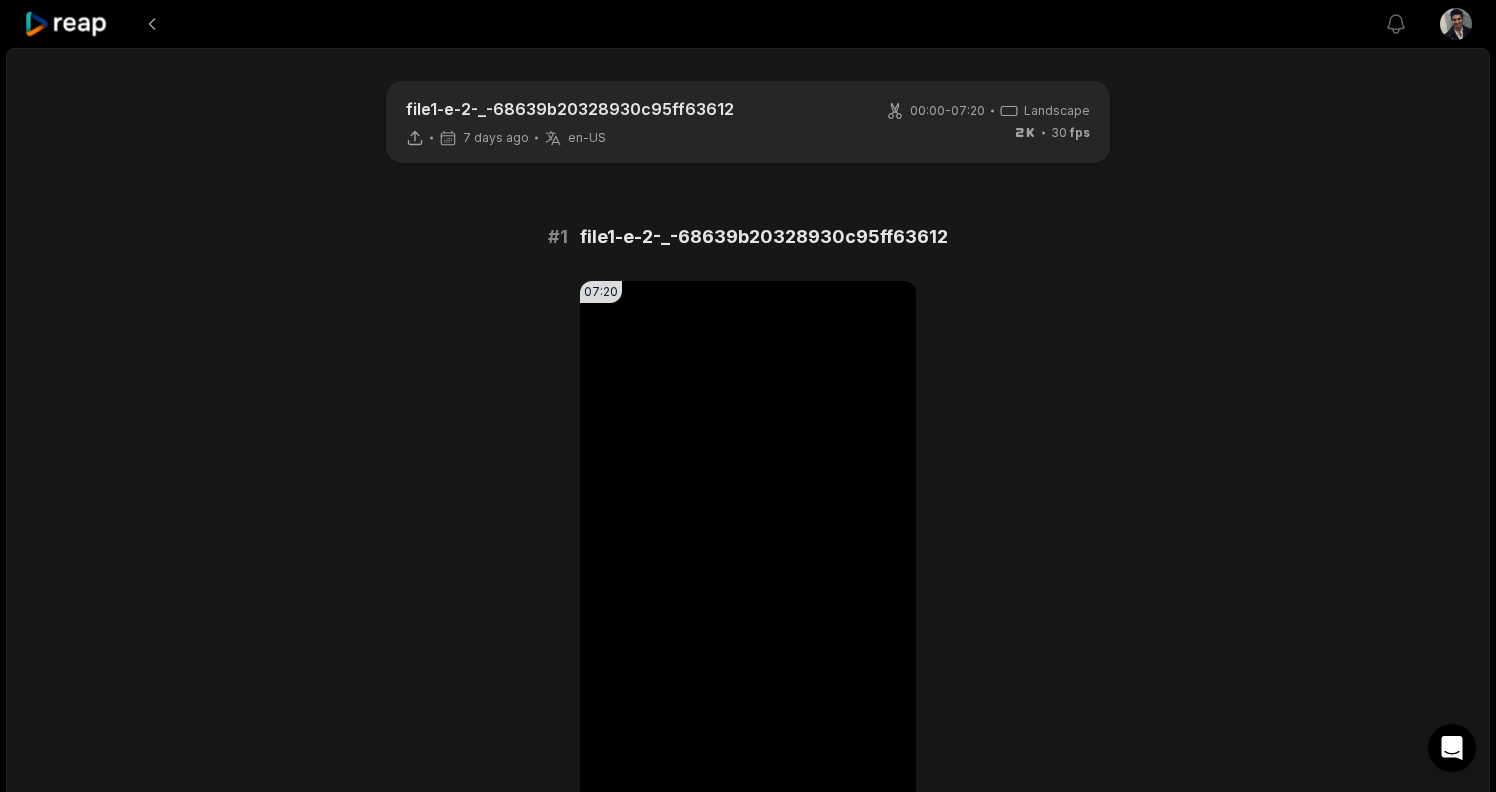 scroll, scrollTop: 0, scrollLeft: 0, axis: both 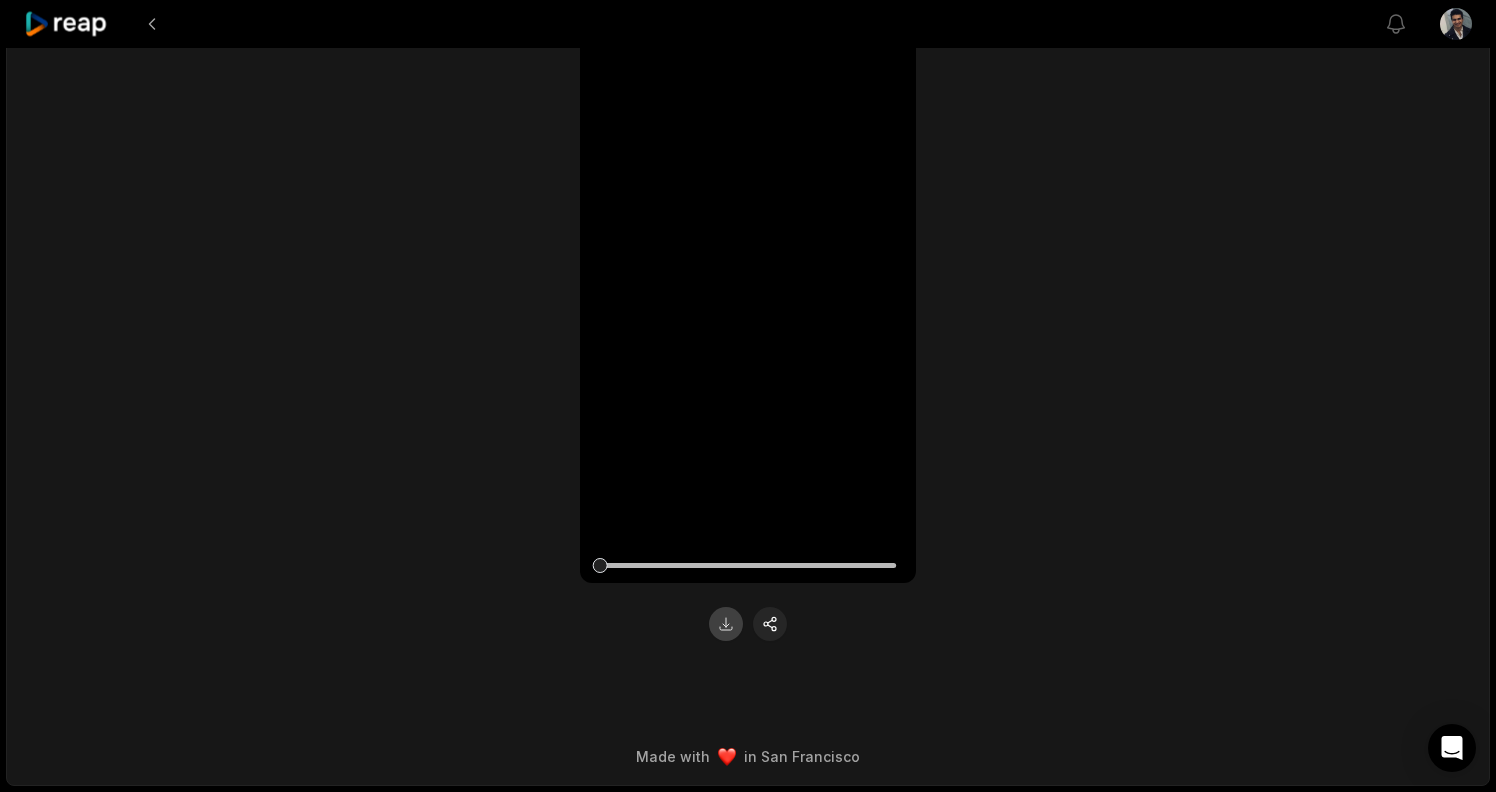 click at bounding box center [726, 624] 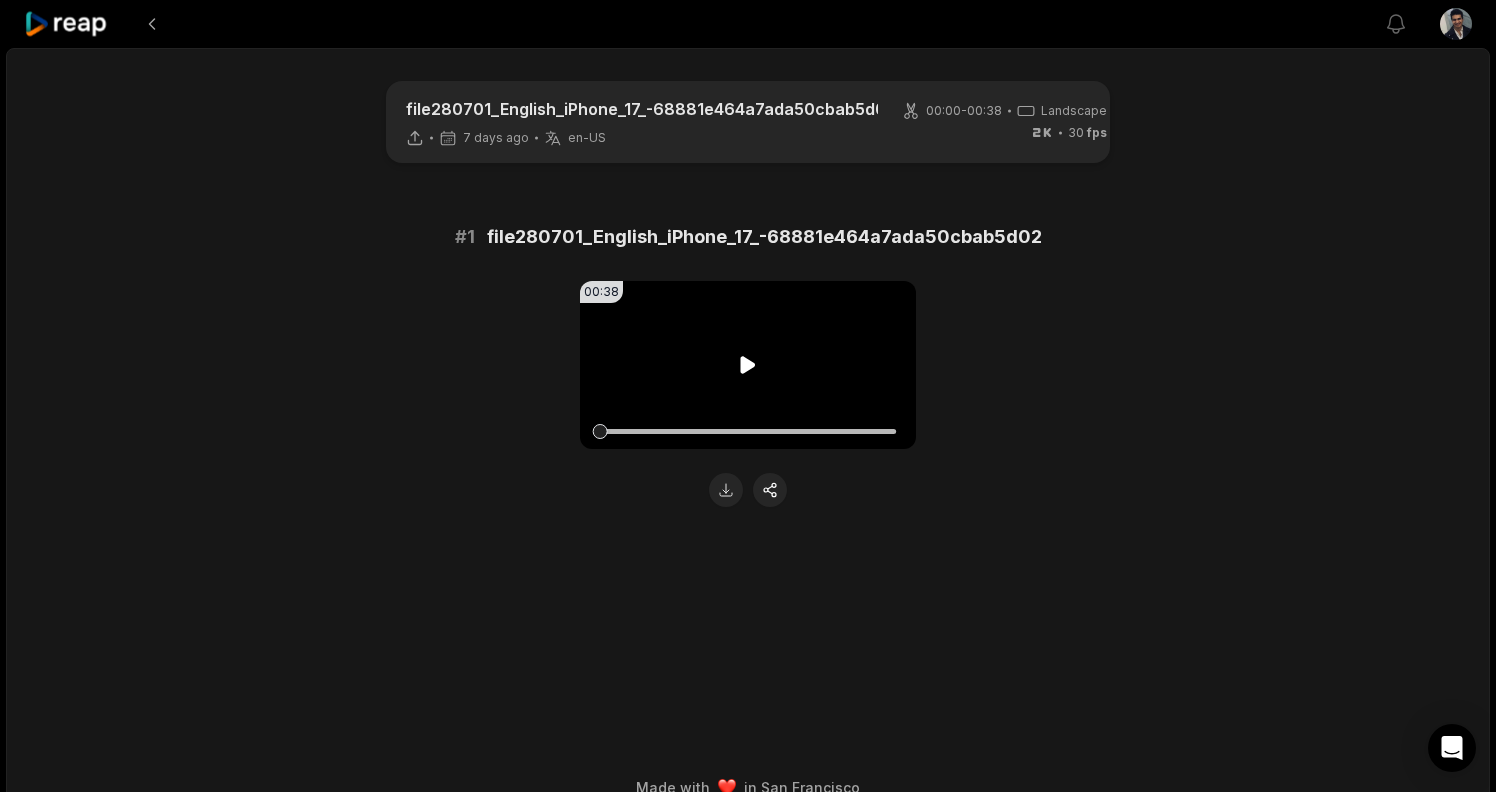 scroll, scrollTop: 0, scrollLeft: 0, axis: both 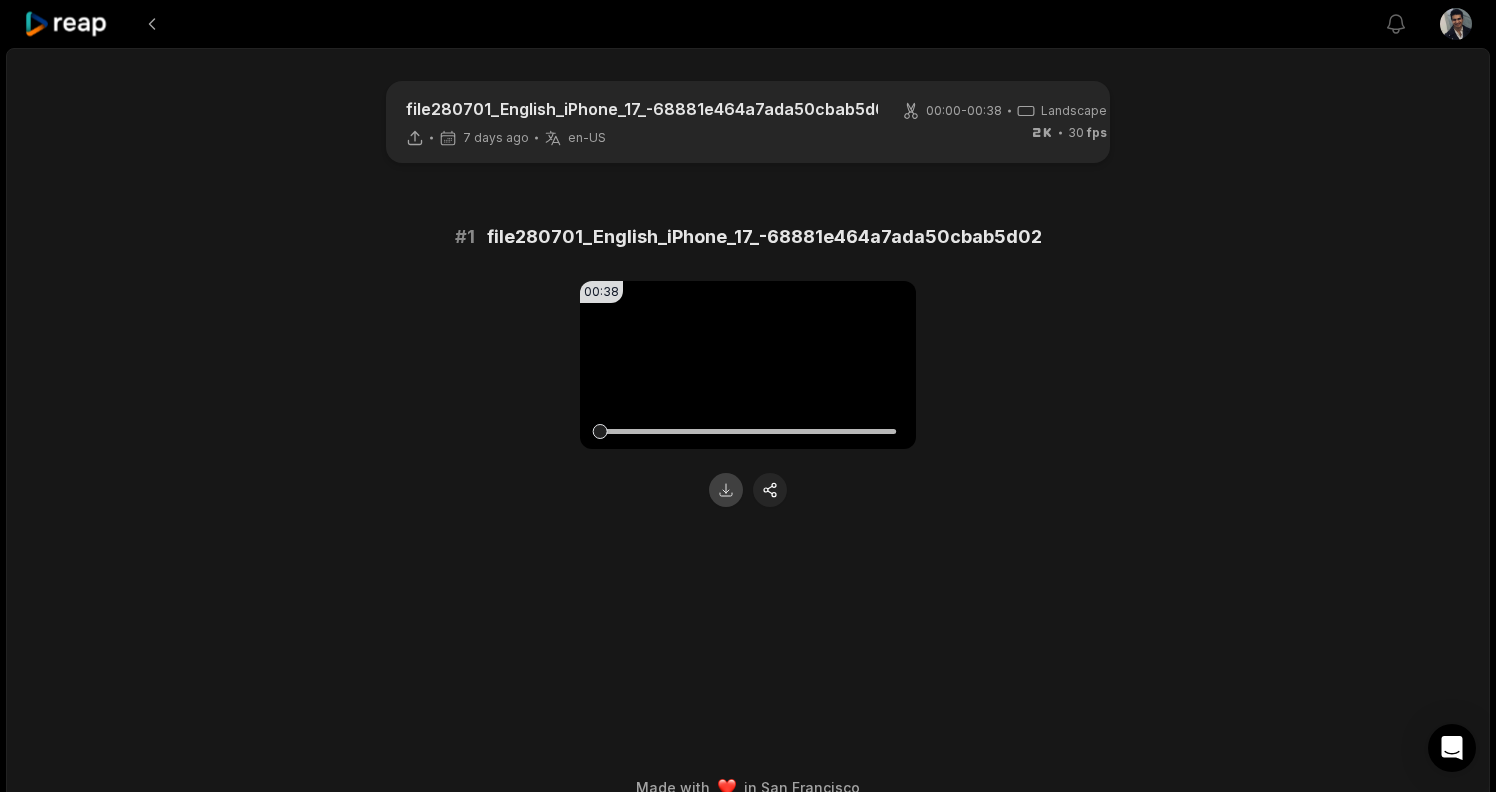 click at bounding box center [726, 490] 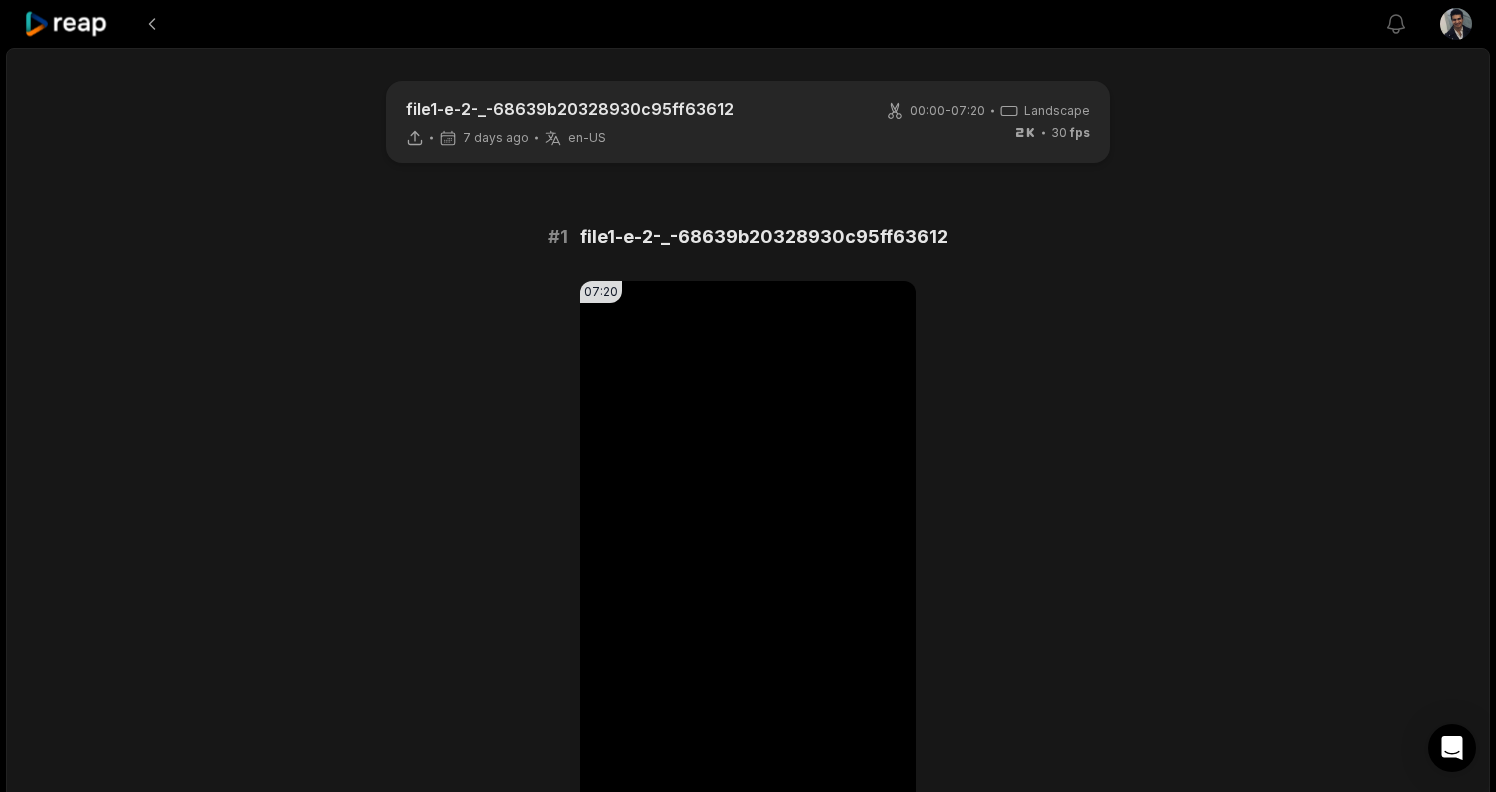 scroll, scrollTop: 0, scrollLeft: 0, axis: both 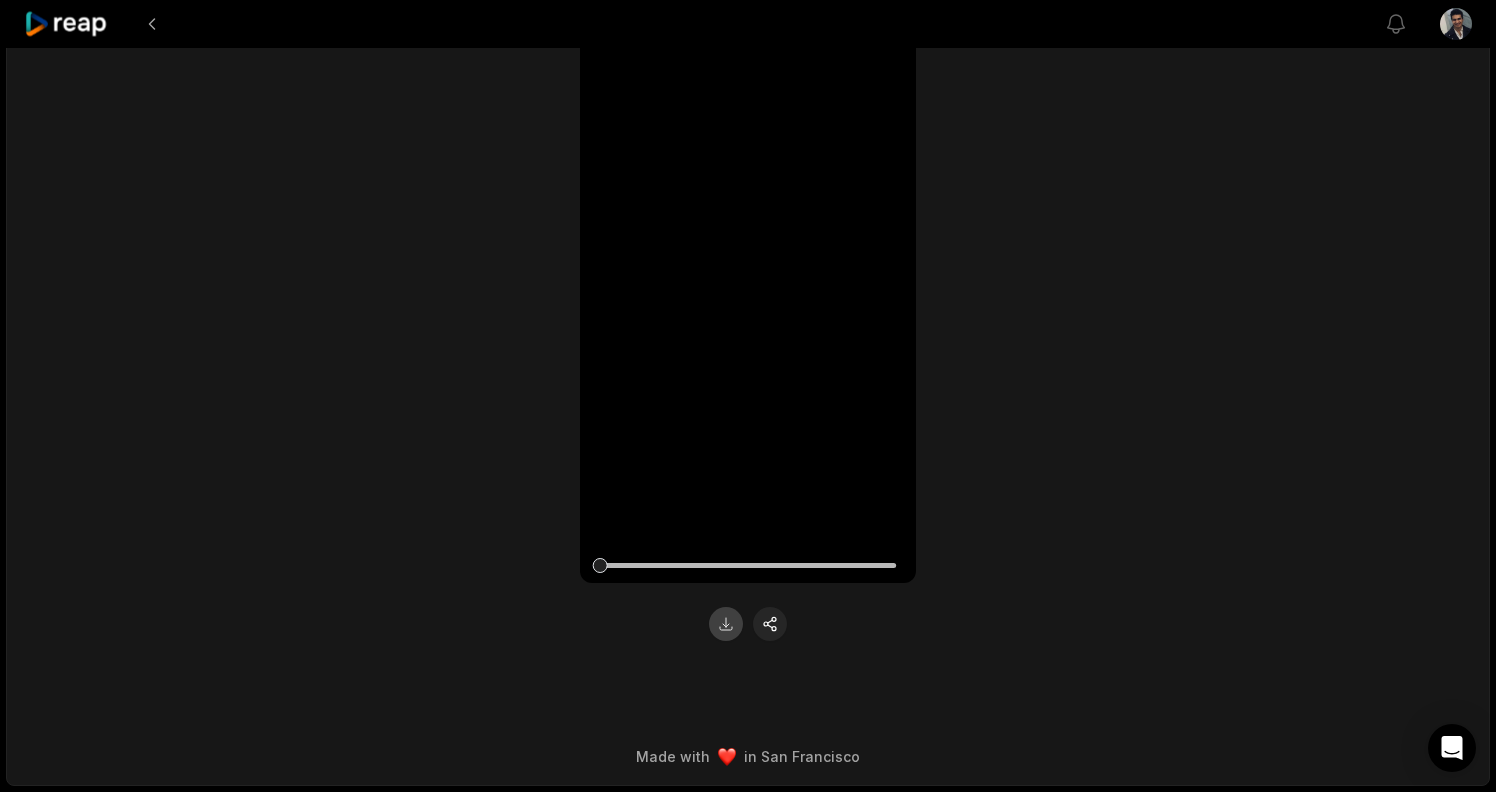click at bounding box center (726, 624) 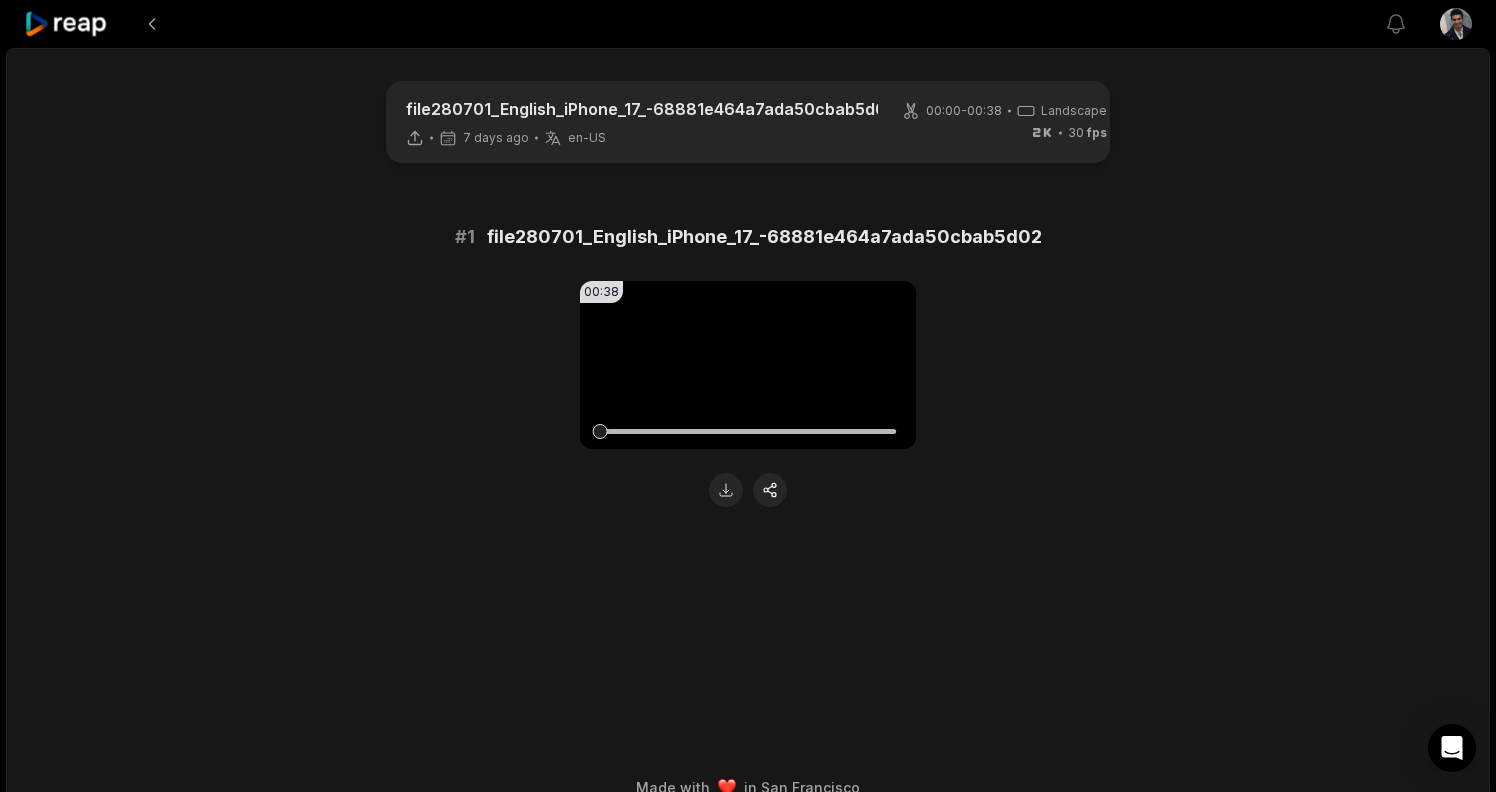 scroll, scrollTop: 0, scrollLeft: 0, axis: both 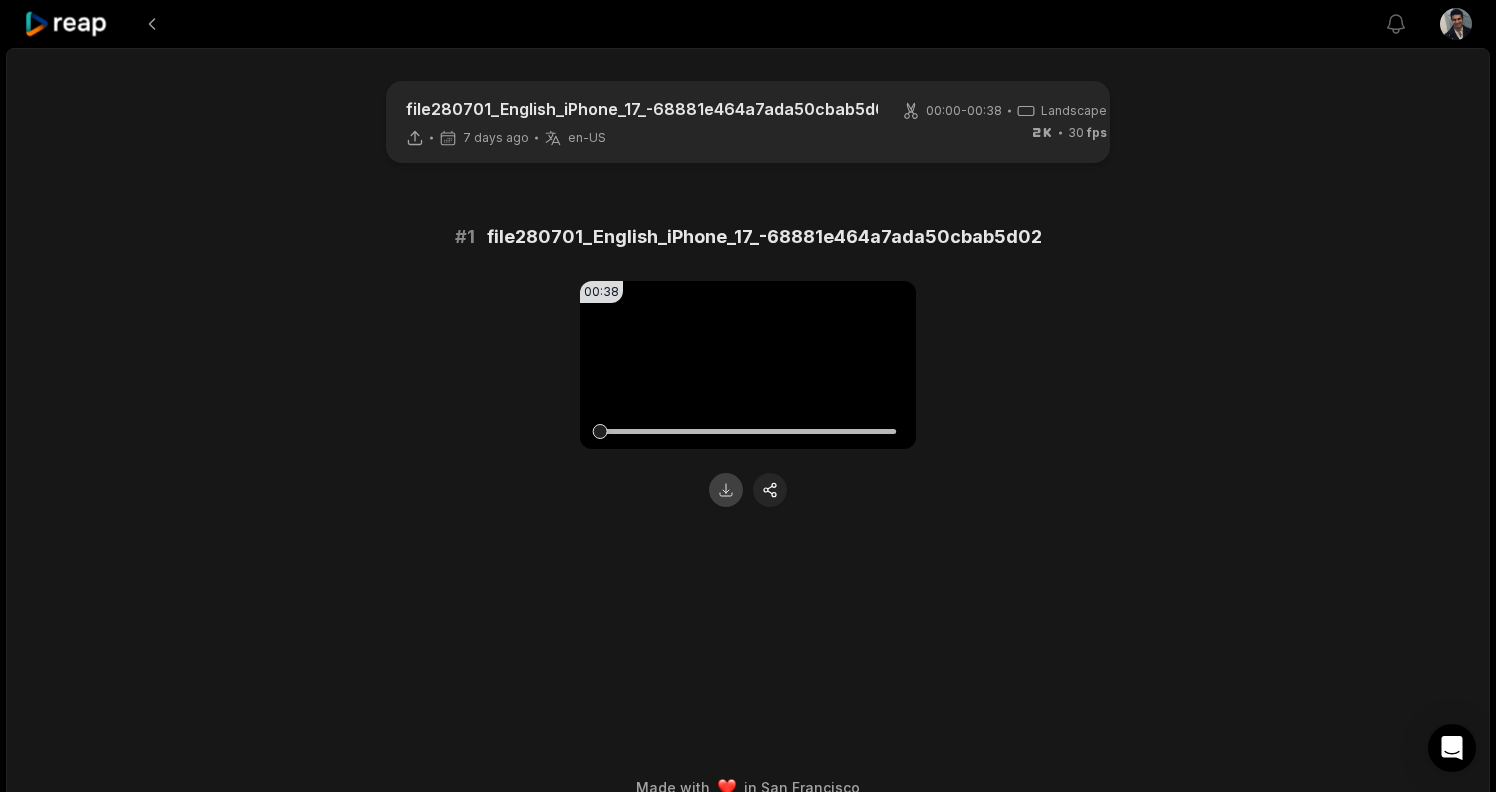 click at bounding box center [726, 490] 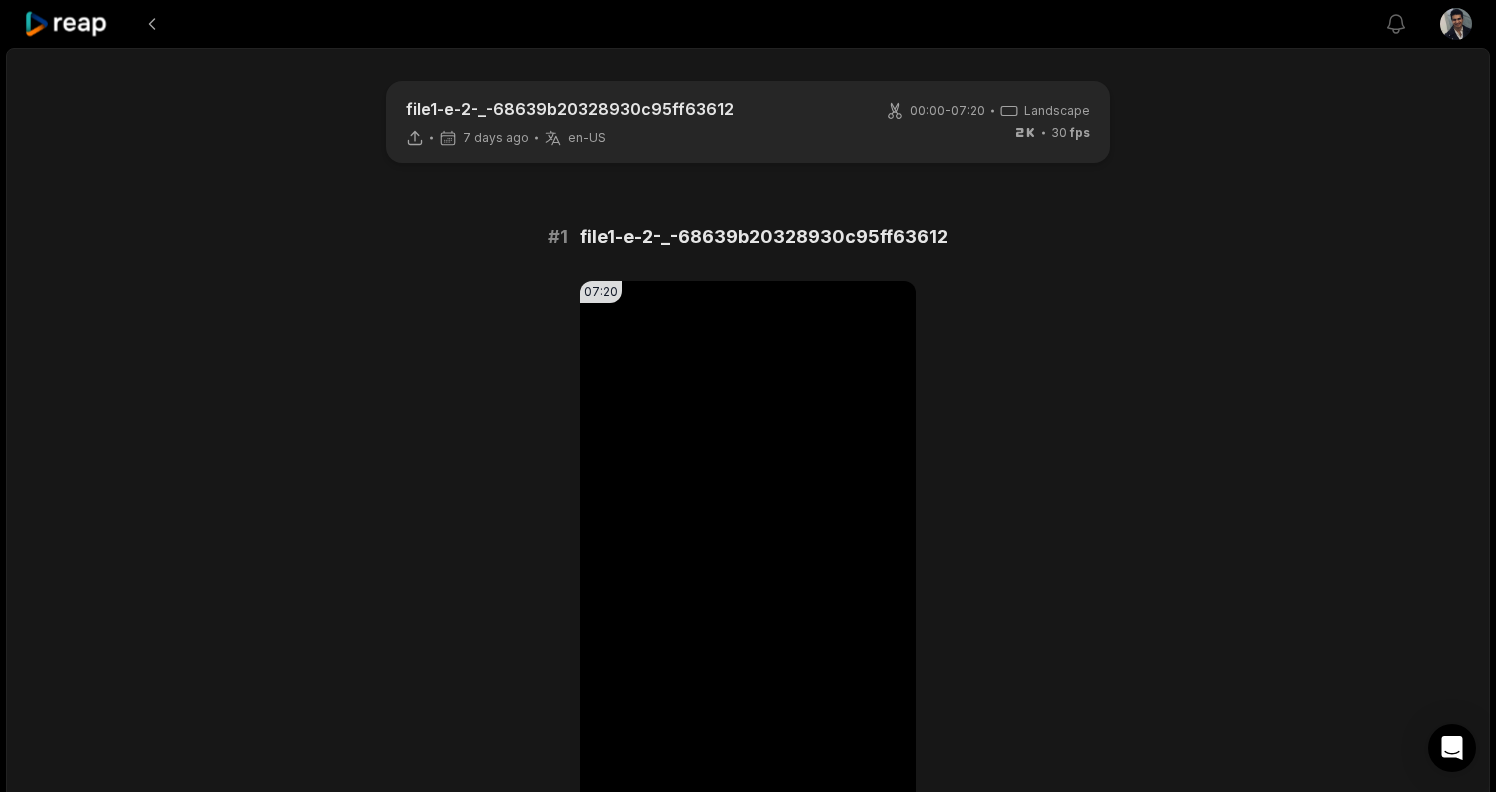 scroll, scrollTop: 0, scrollLeft: 0, axis: both 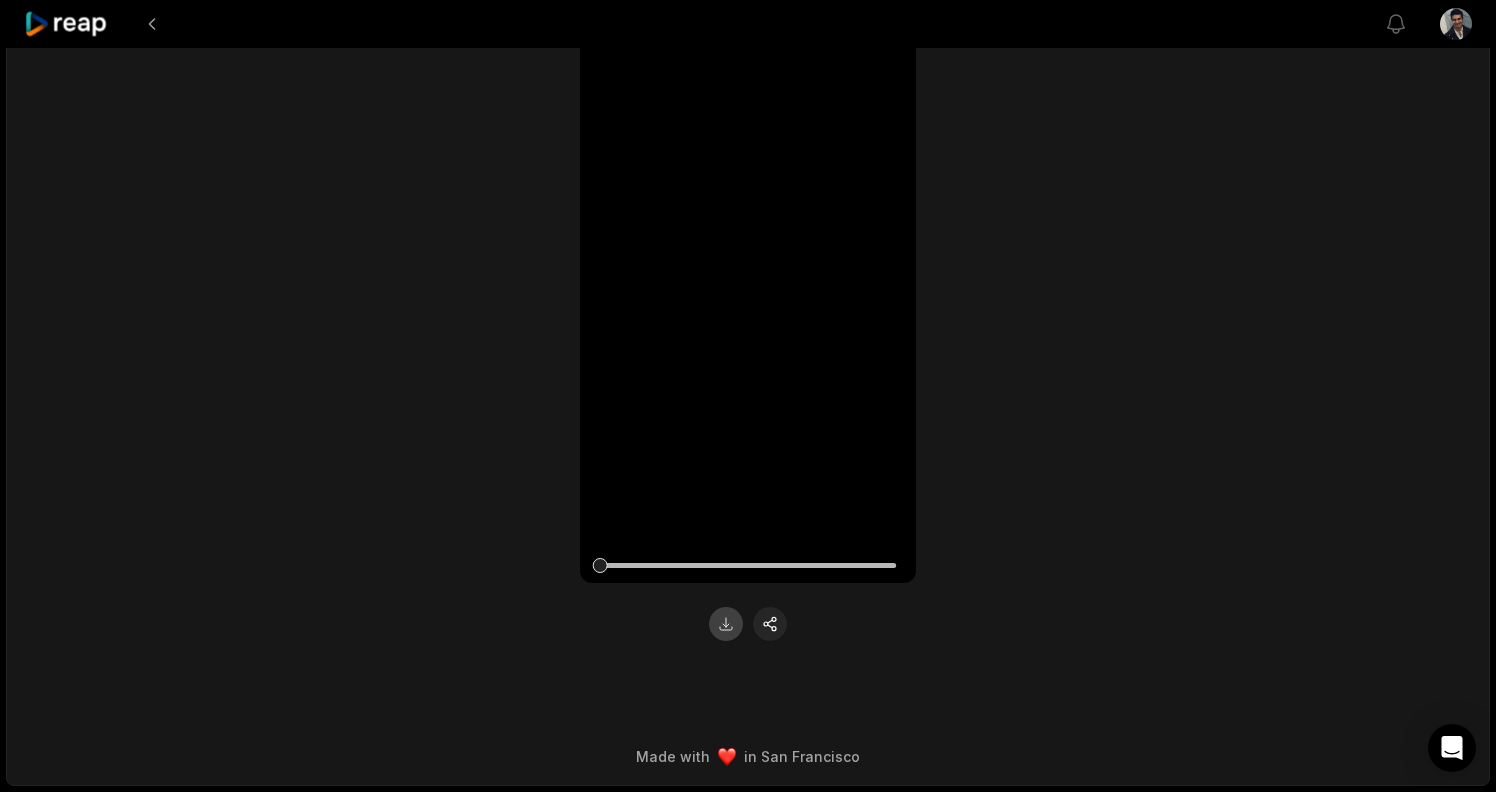 click at bounding box center (726, 624) 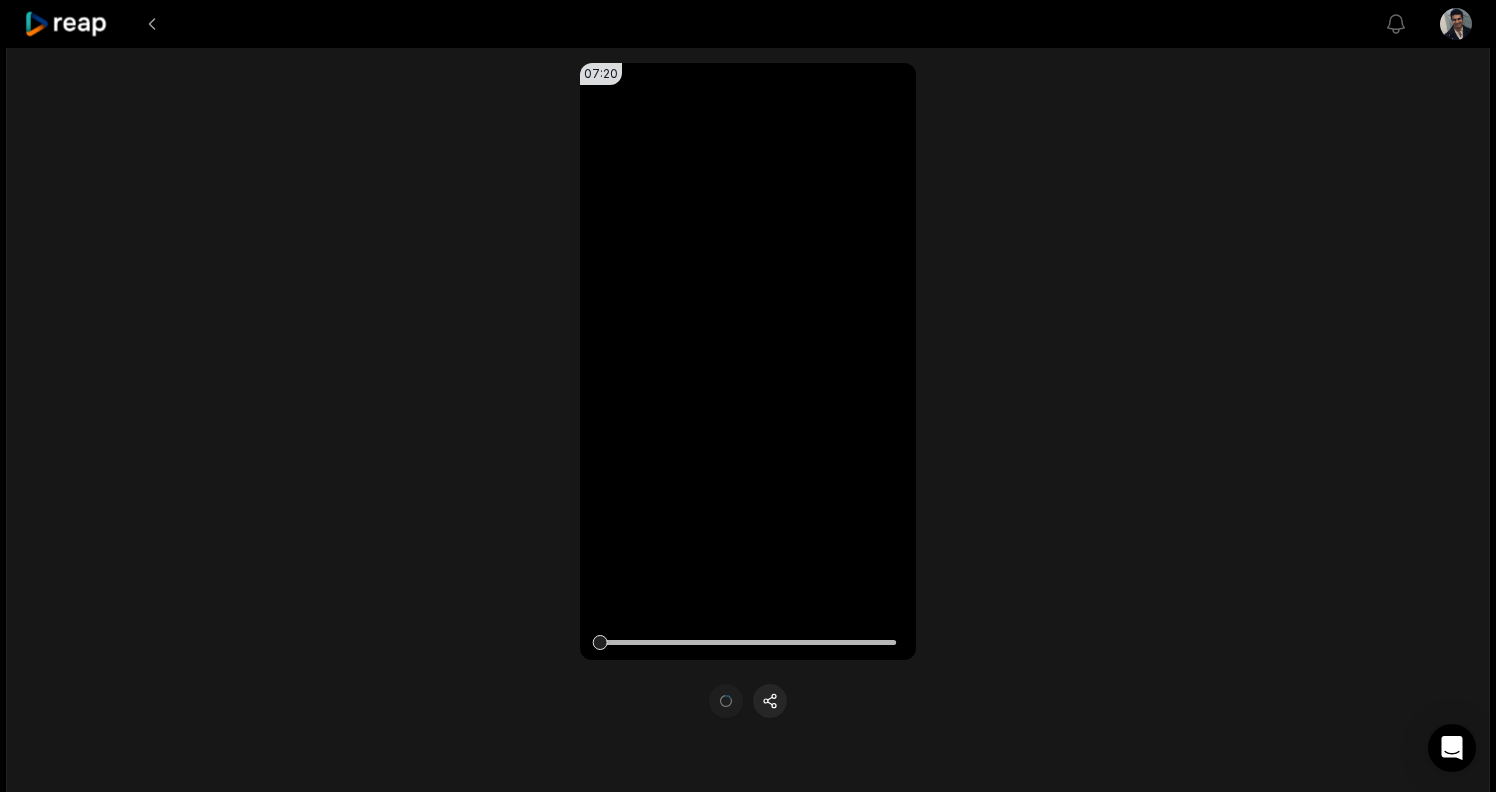 scroll, scrollTop: 207, scrollLeft: 0, axis: vertical 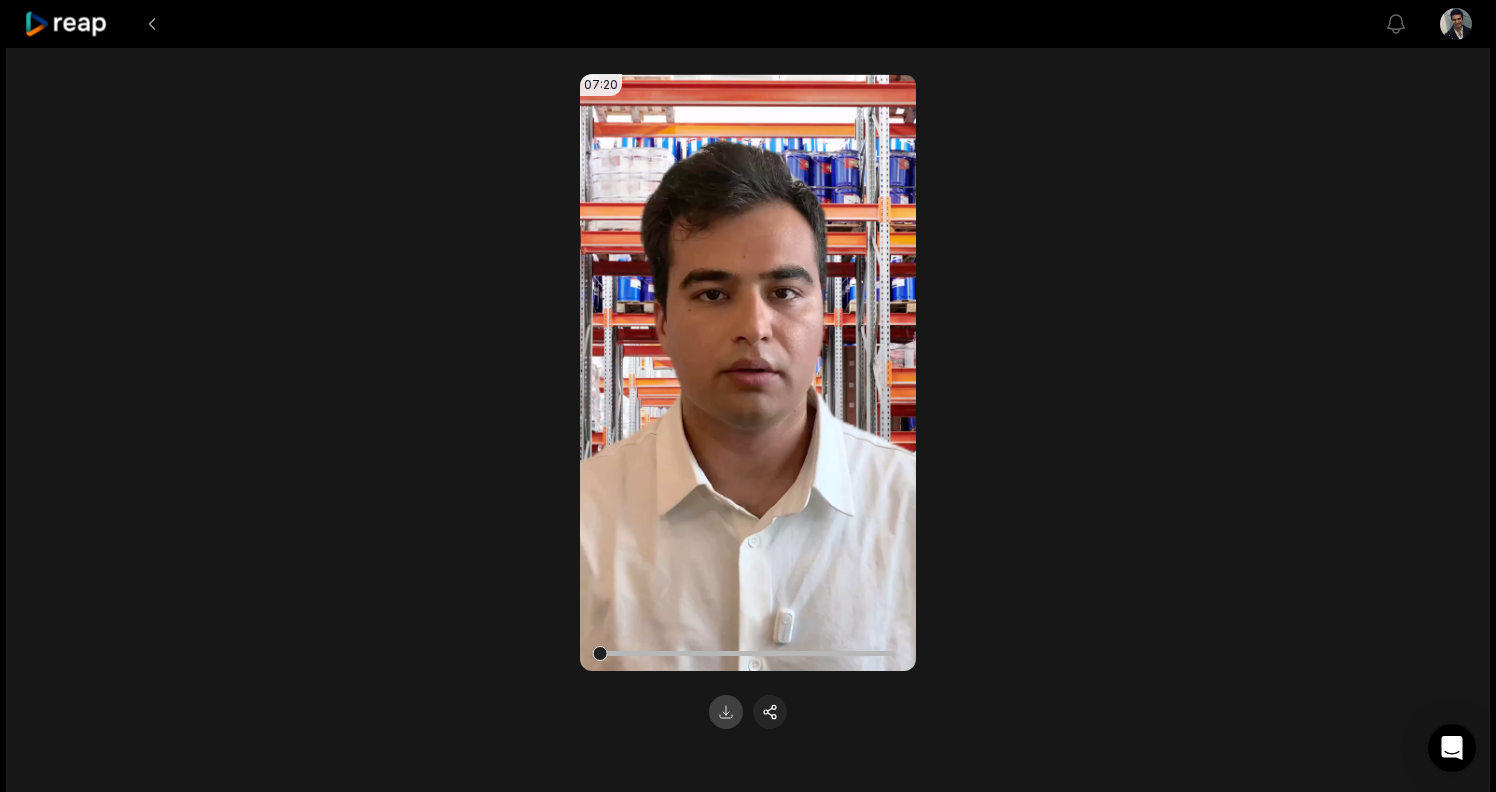 click at bounding box center [726, 712] 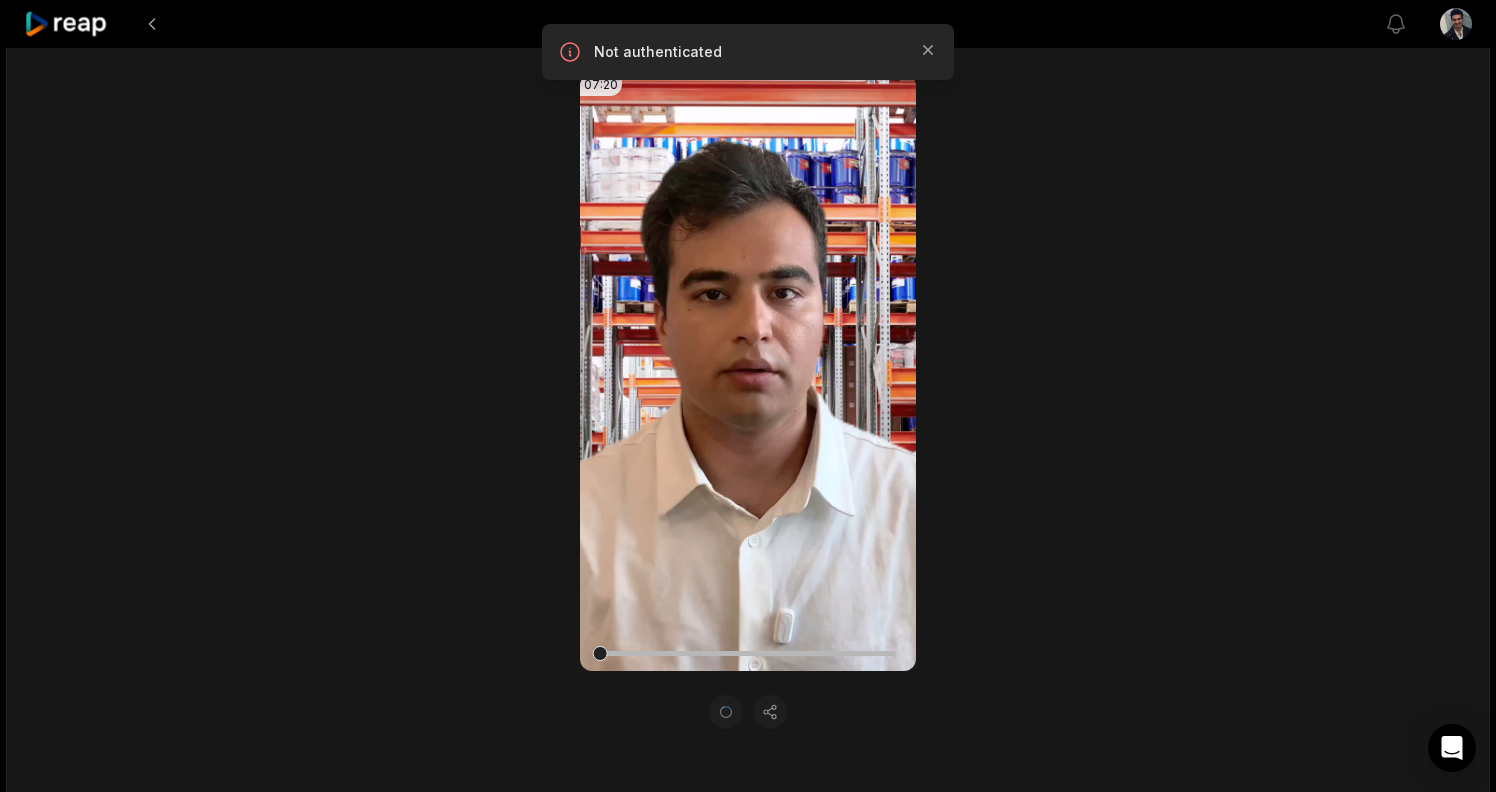 click on "07:20 Your browser does not support mp4 format." at bounding box center [748, 401] 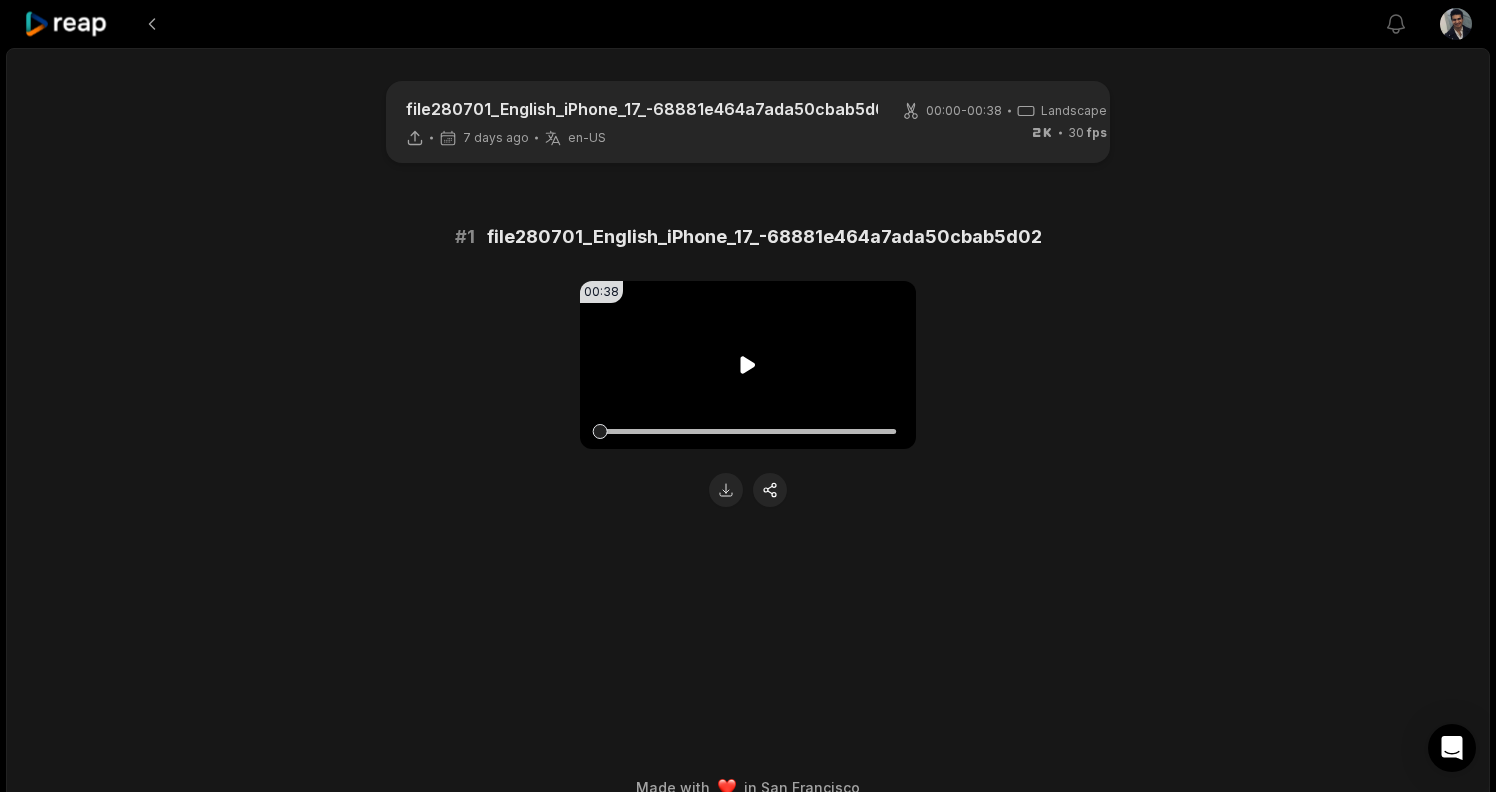 scroll, scrollTop: 0, scrollLeft: 0, axis: both 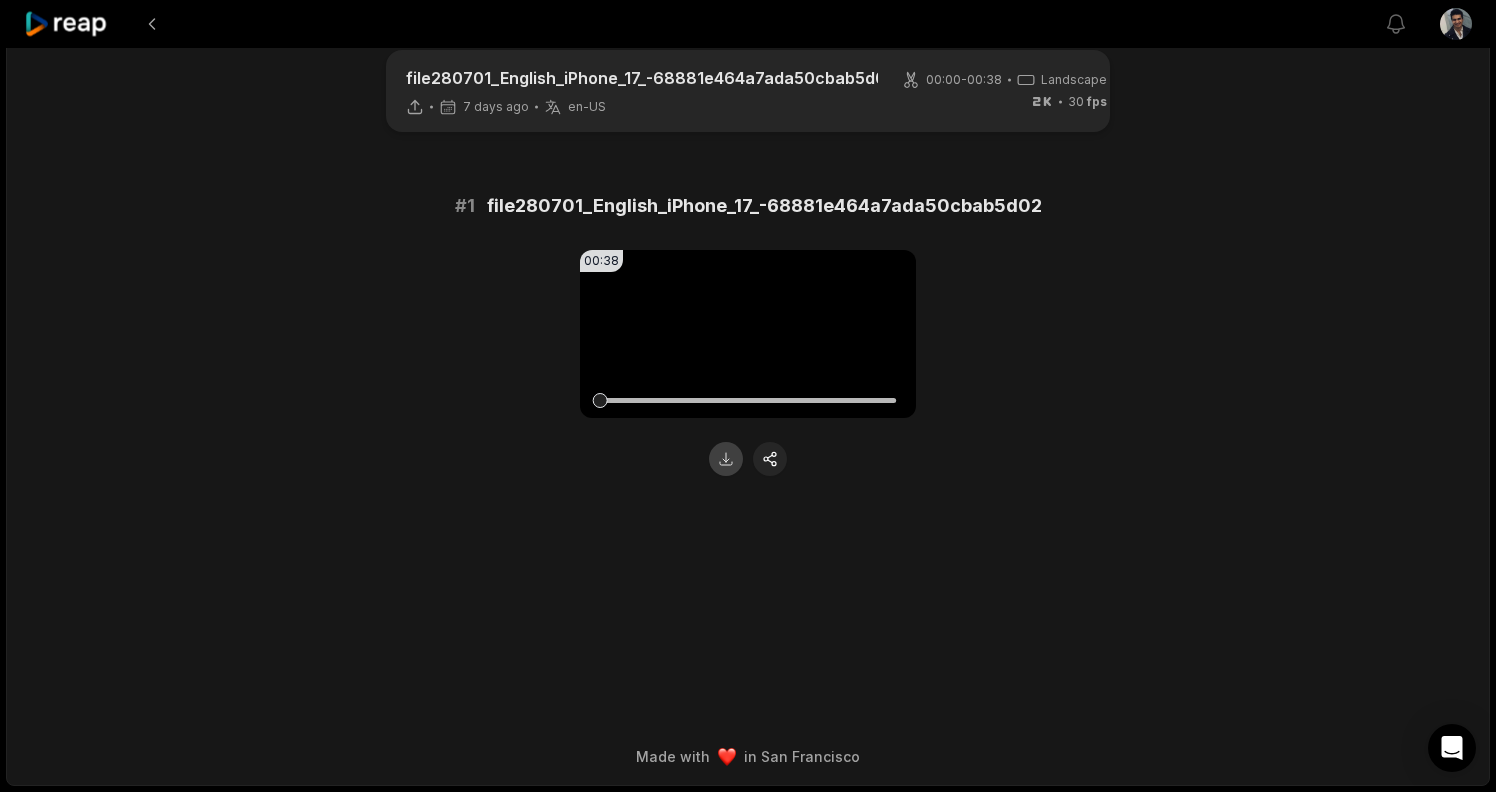 click at bounding box center [726, 459] 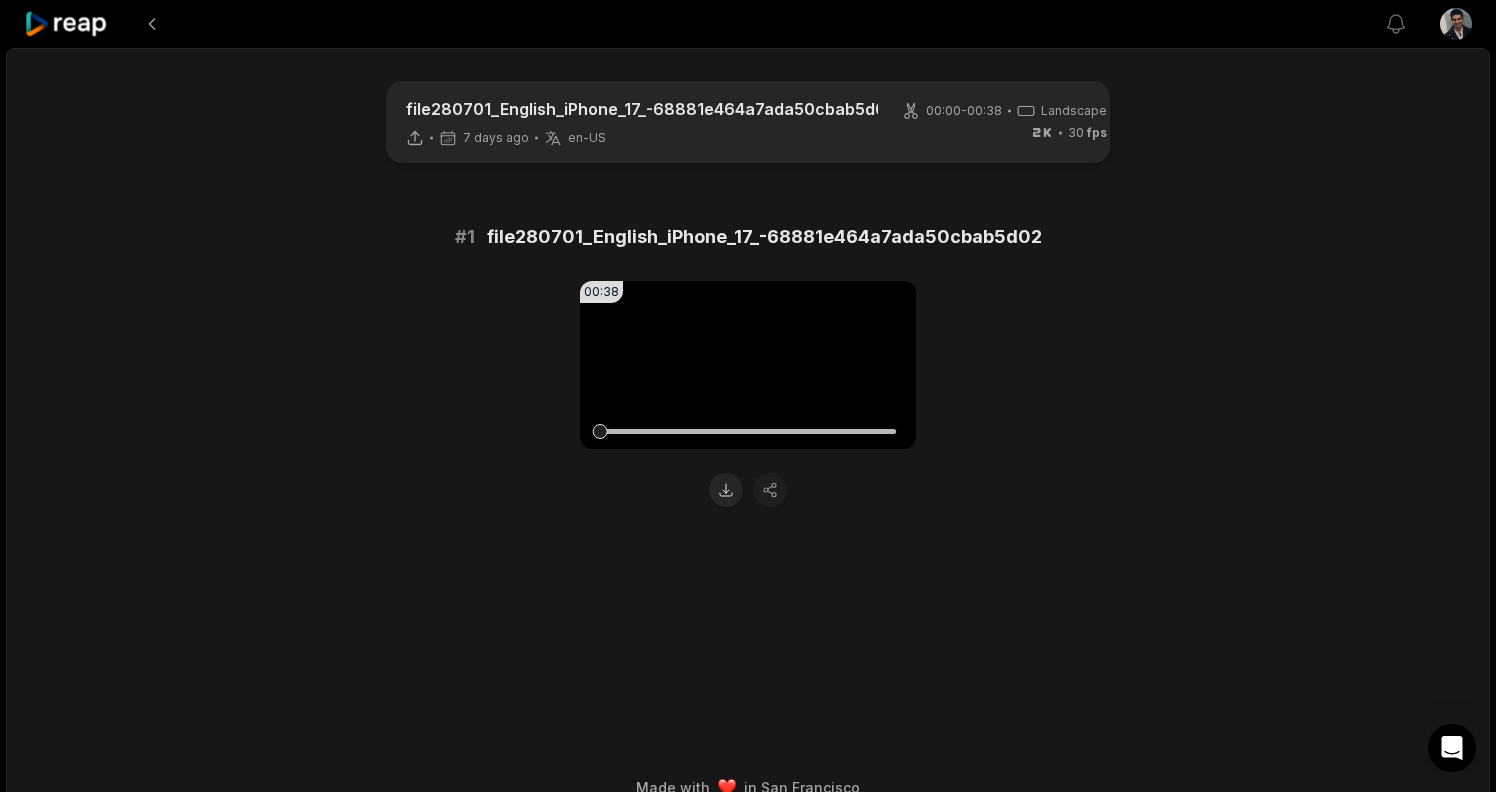 scroll, scrollTop: 0, scrollLeft: 0, axis: both 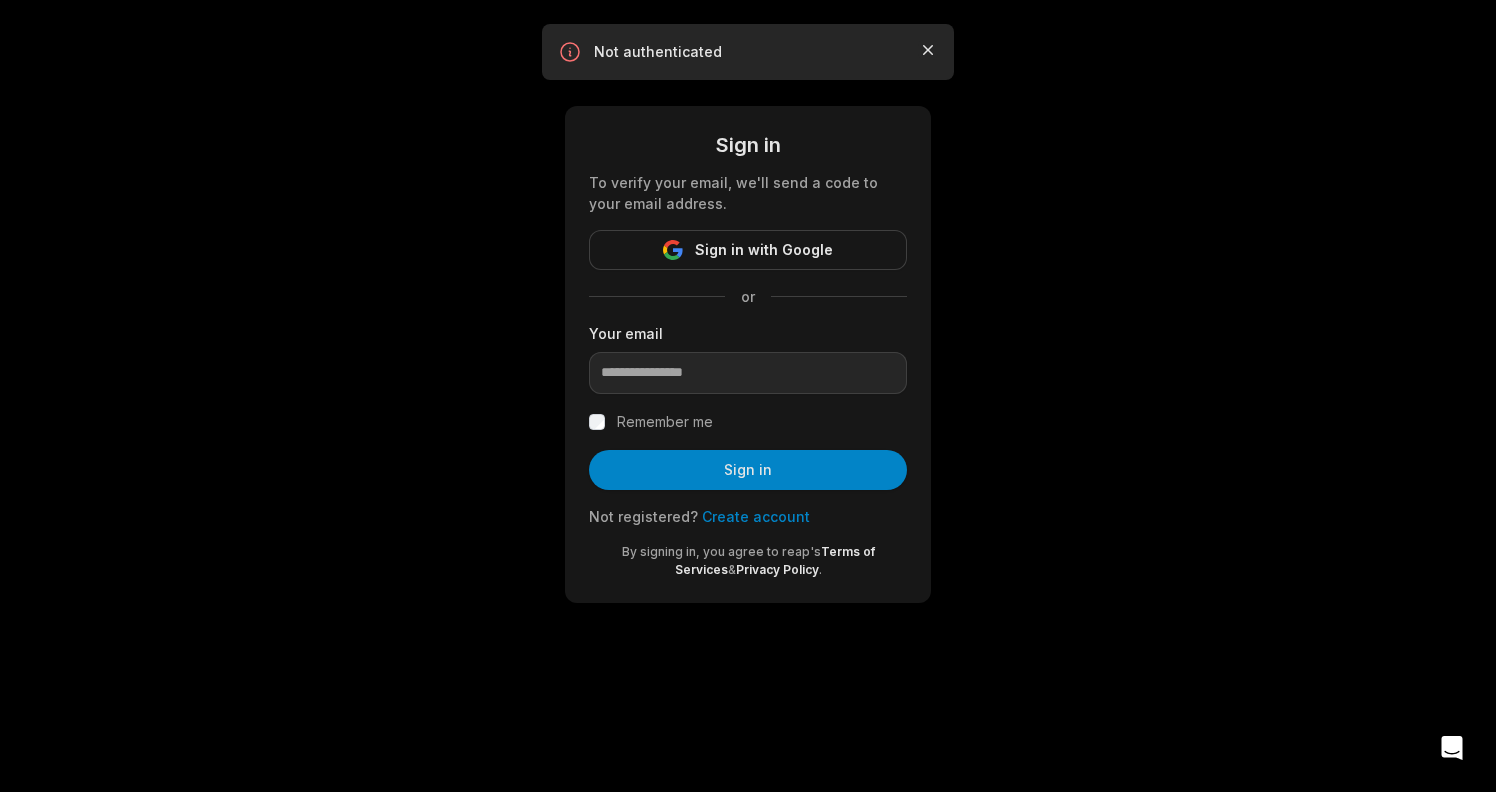 click 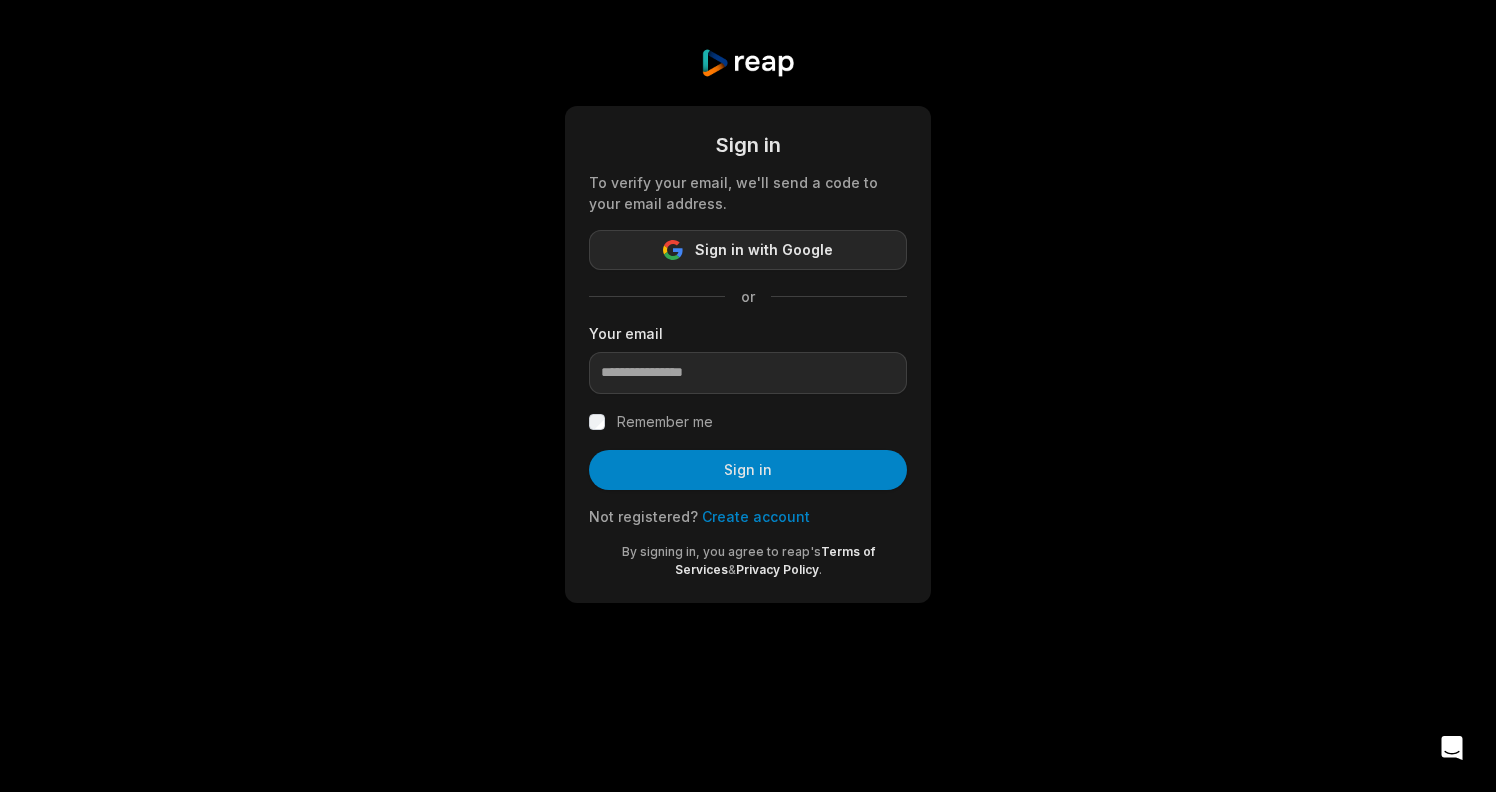 click on "Sign in with Google" at bounding box center (748, 250) 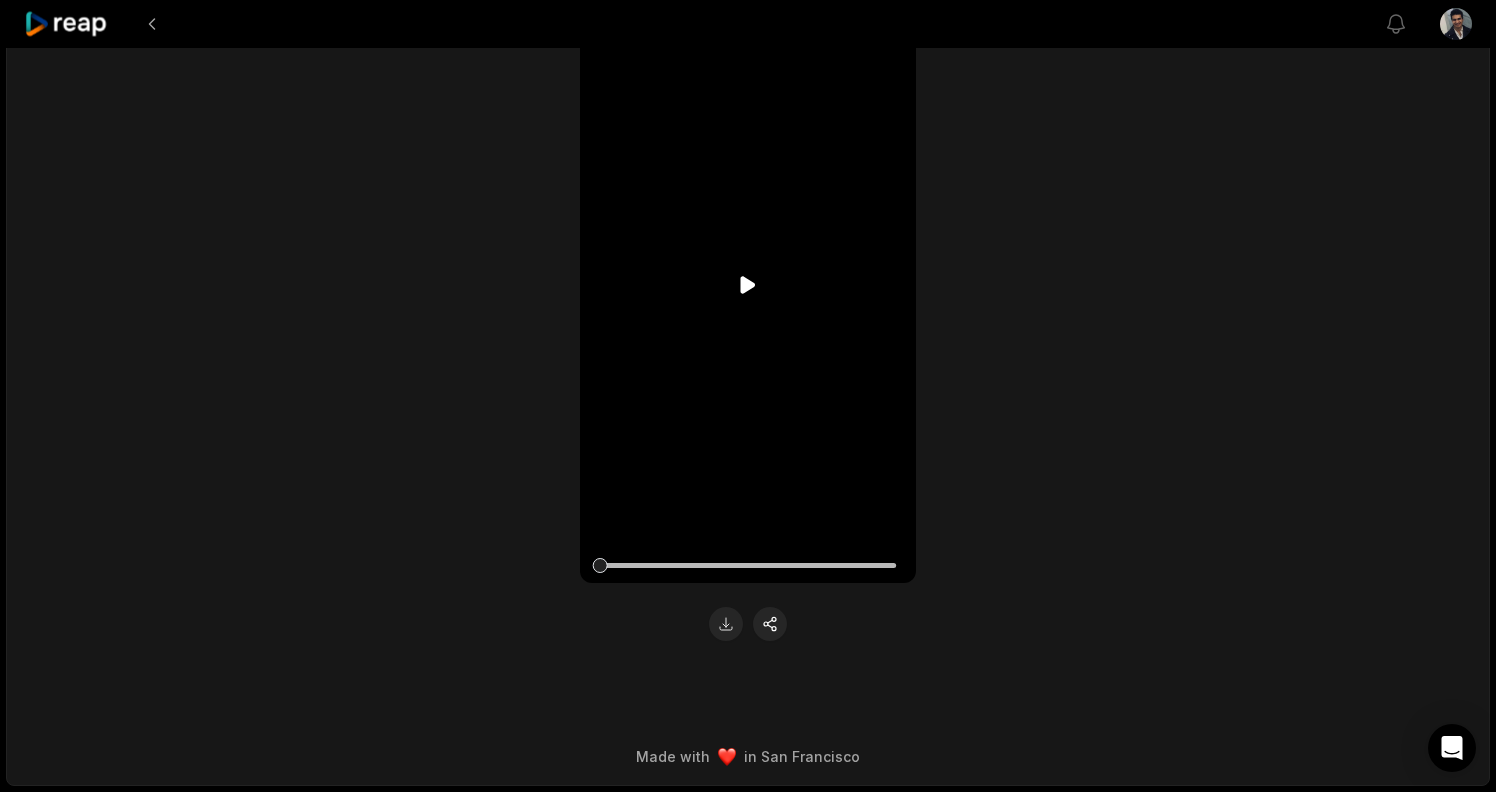 scroll, scrollTop: 0, scrollLeft: 0, axis: both 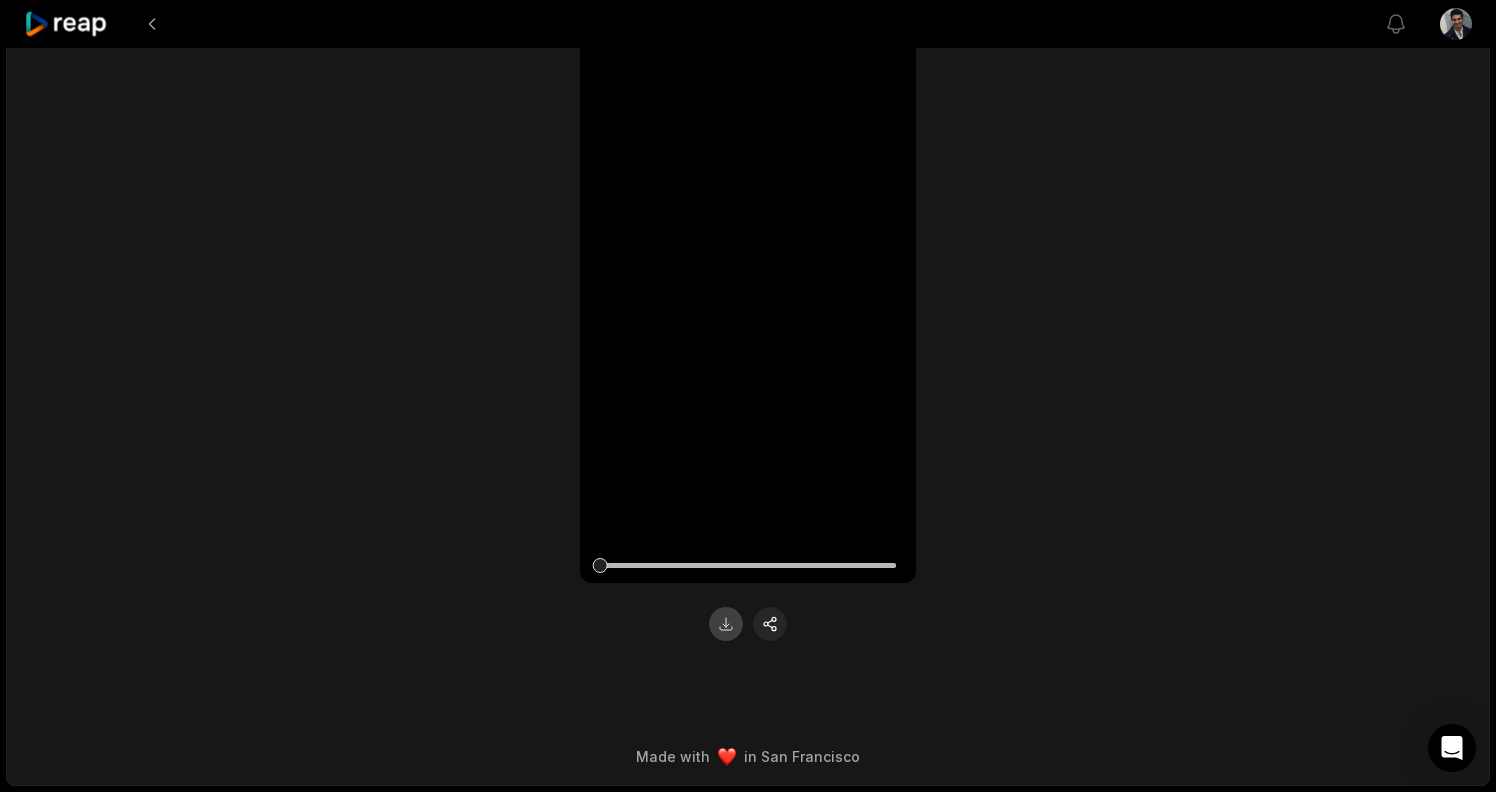 click at bounding box center (726, 624) 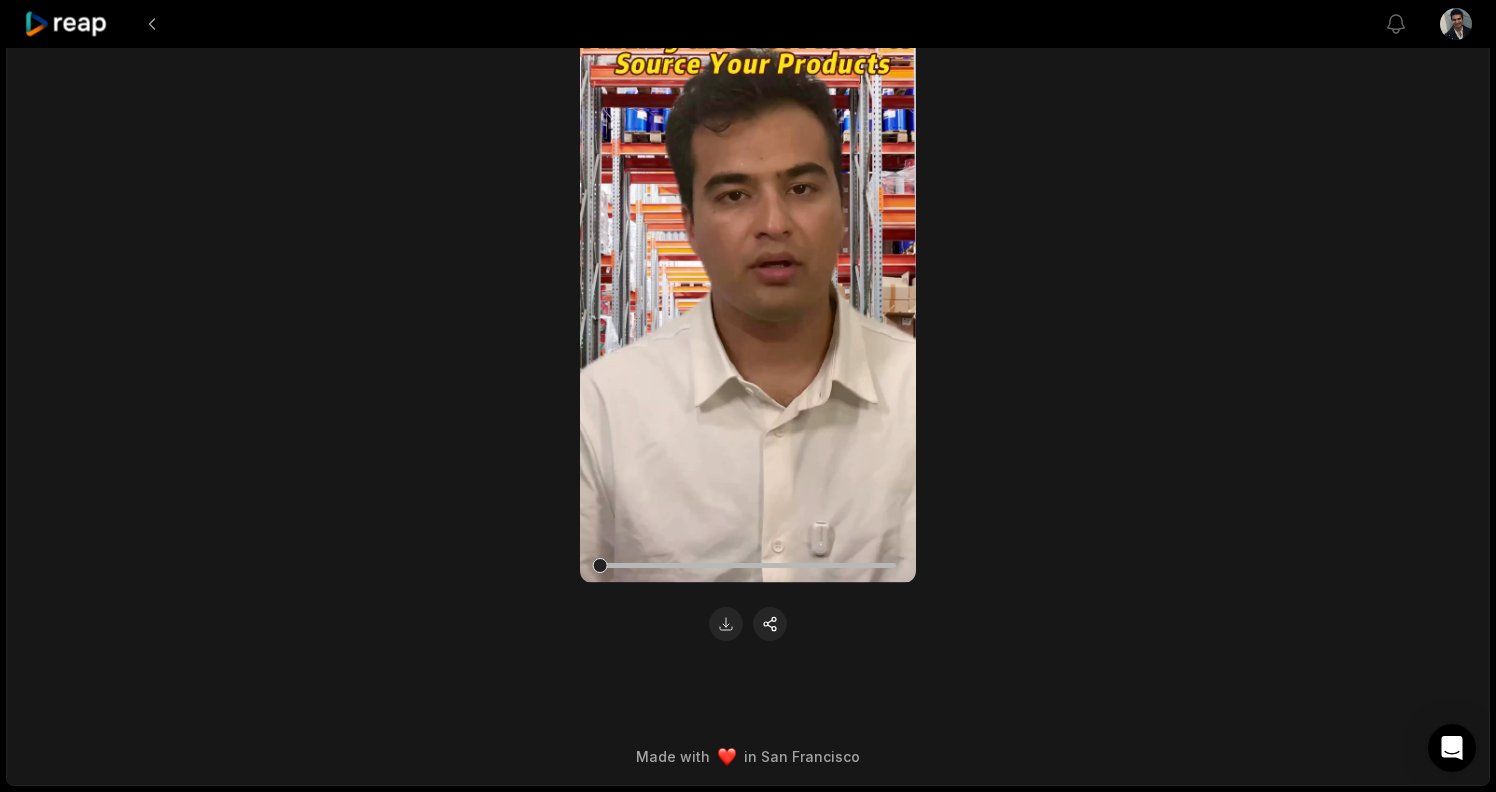 scroll, scrollTop: 294, scrollLeft: 0, axis: vertical 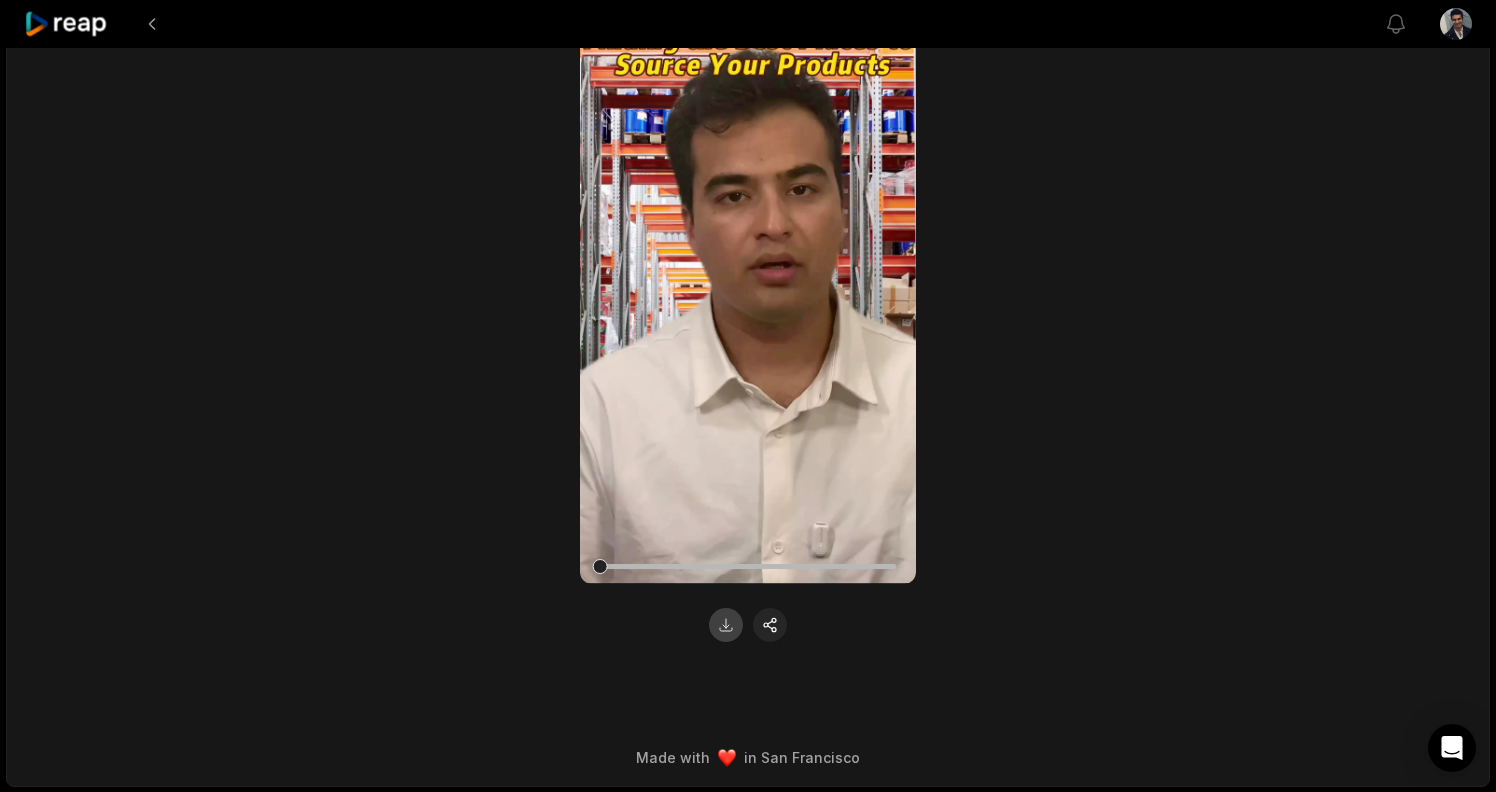 click at bounding box center (726, 625) 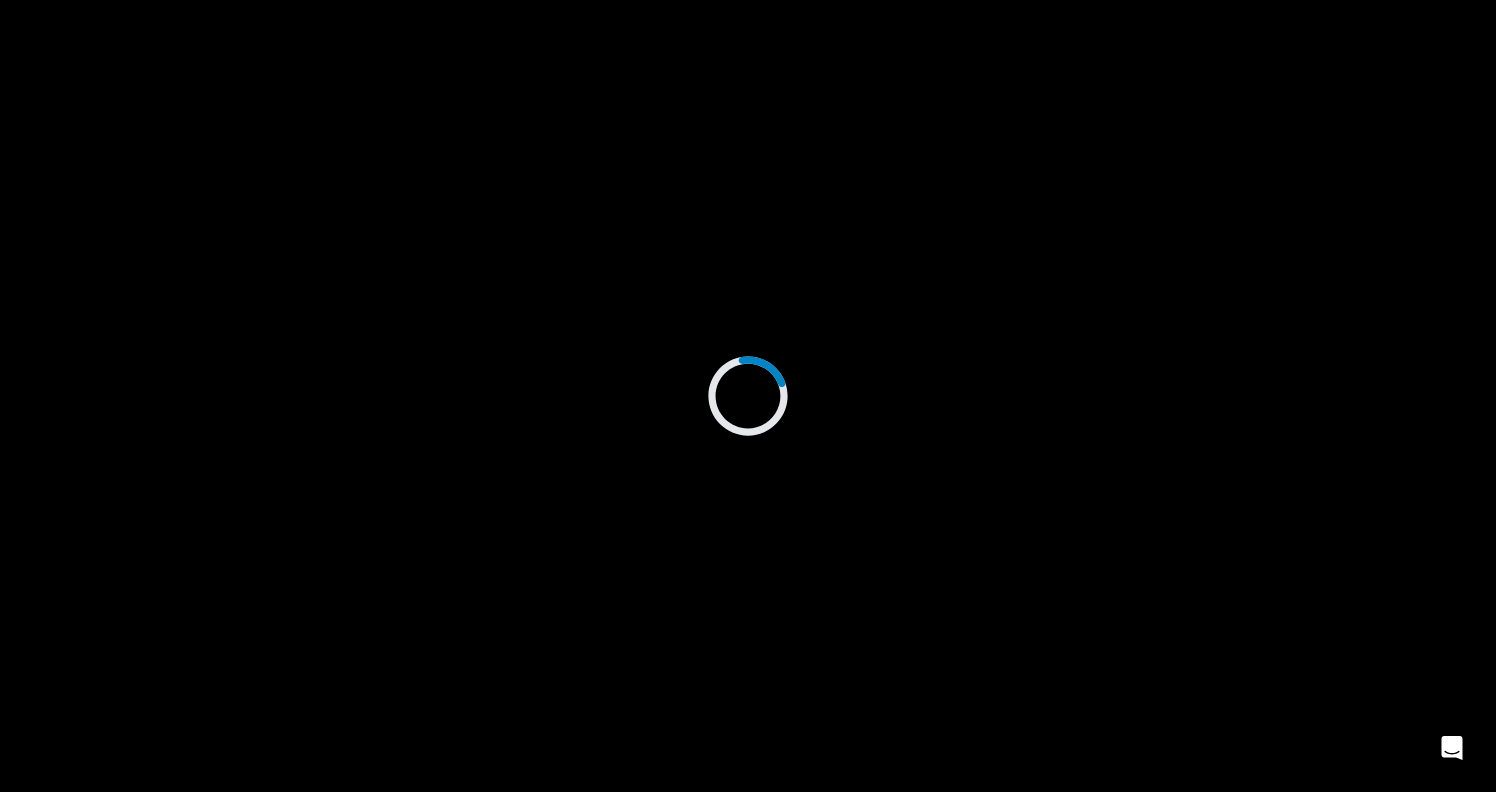 scroll, scrollTop: 0, scrollLeft: 0, axis: both 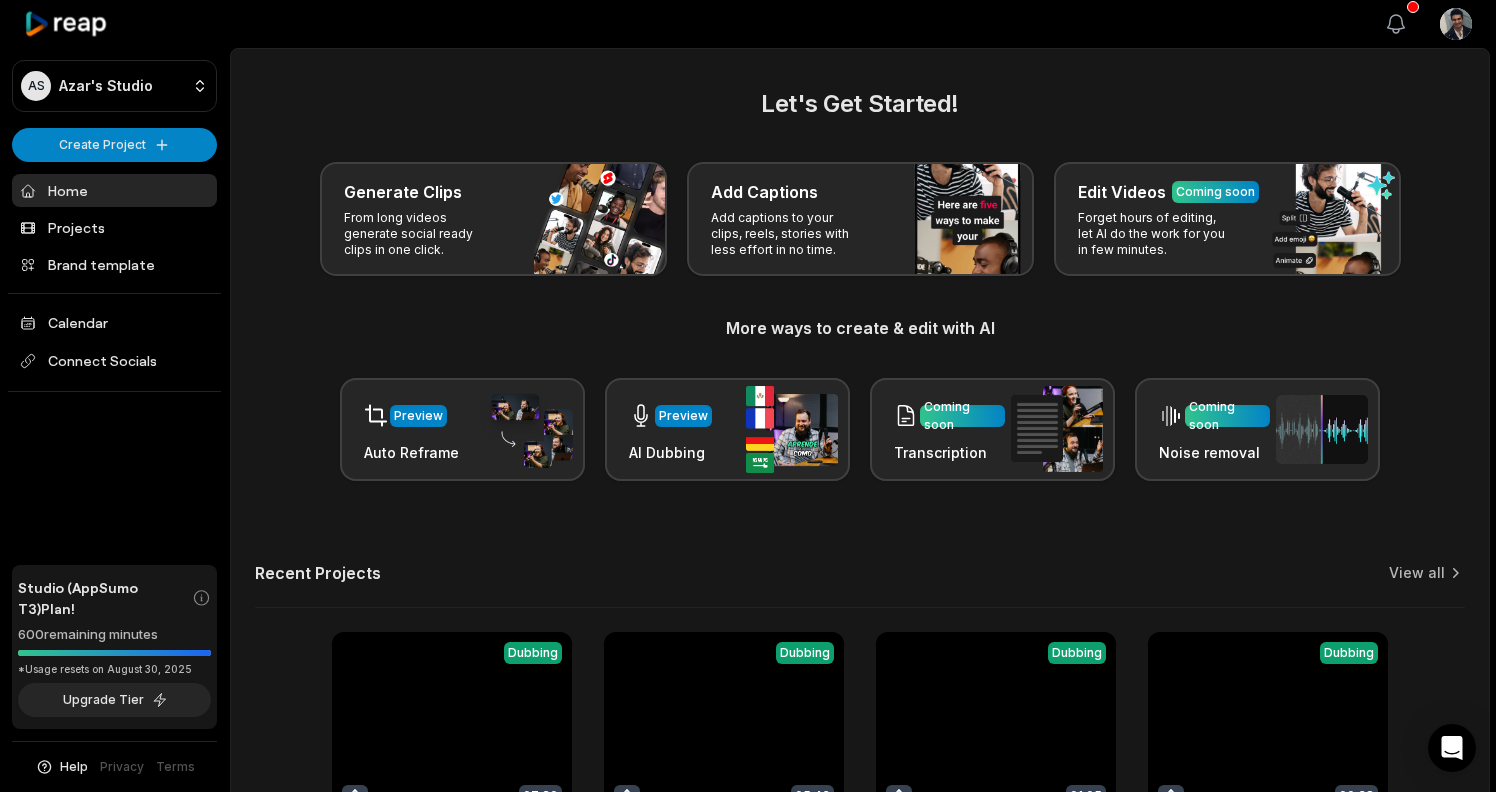 click on "View notifications" at bounding box center (1396, 24) 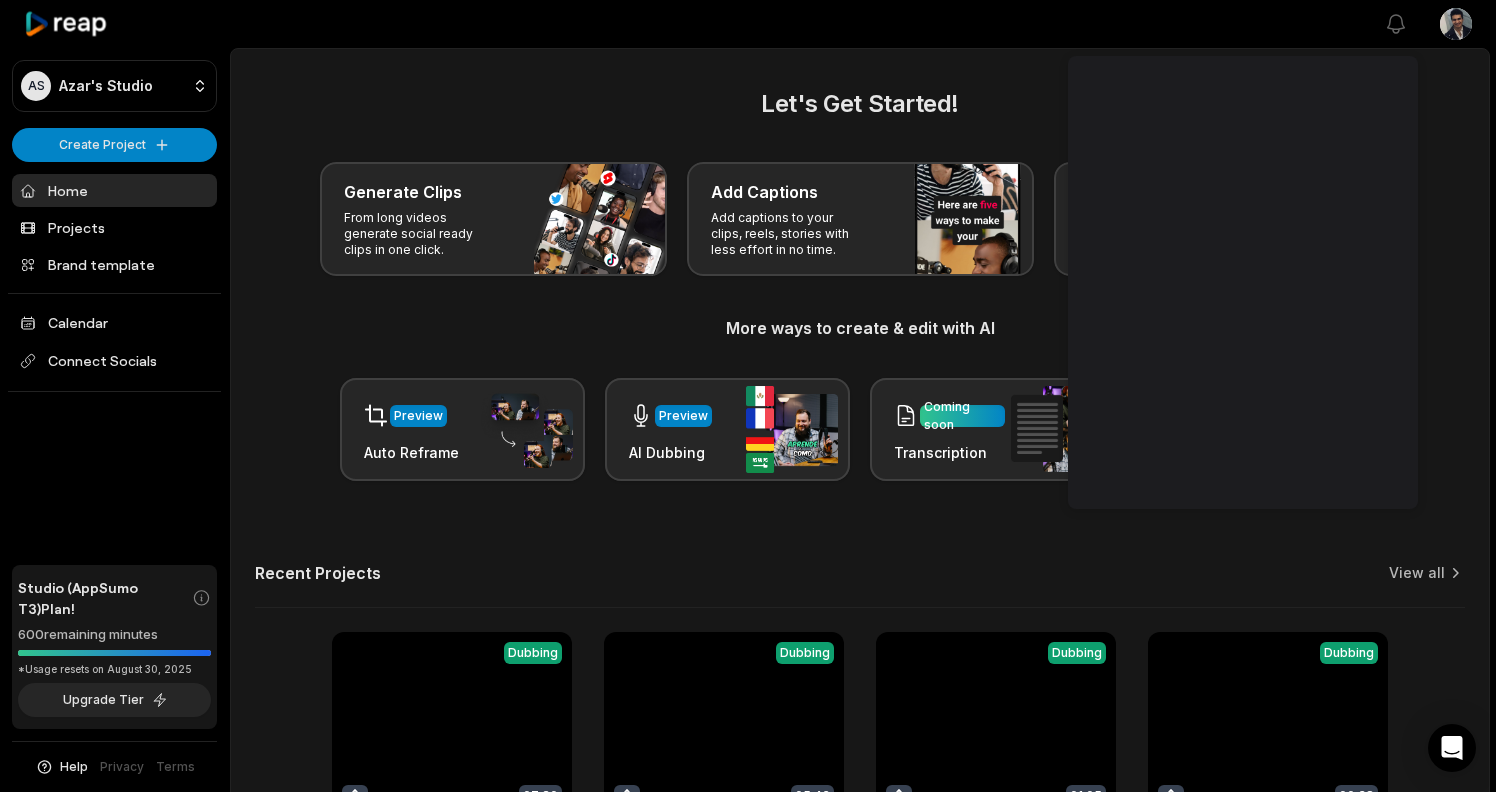 click at bounding box center (807, 24) 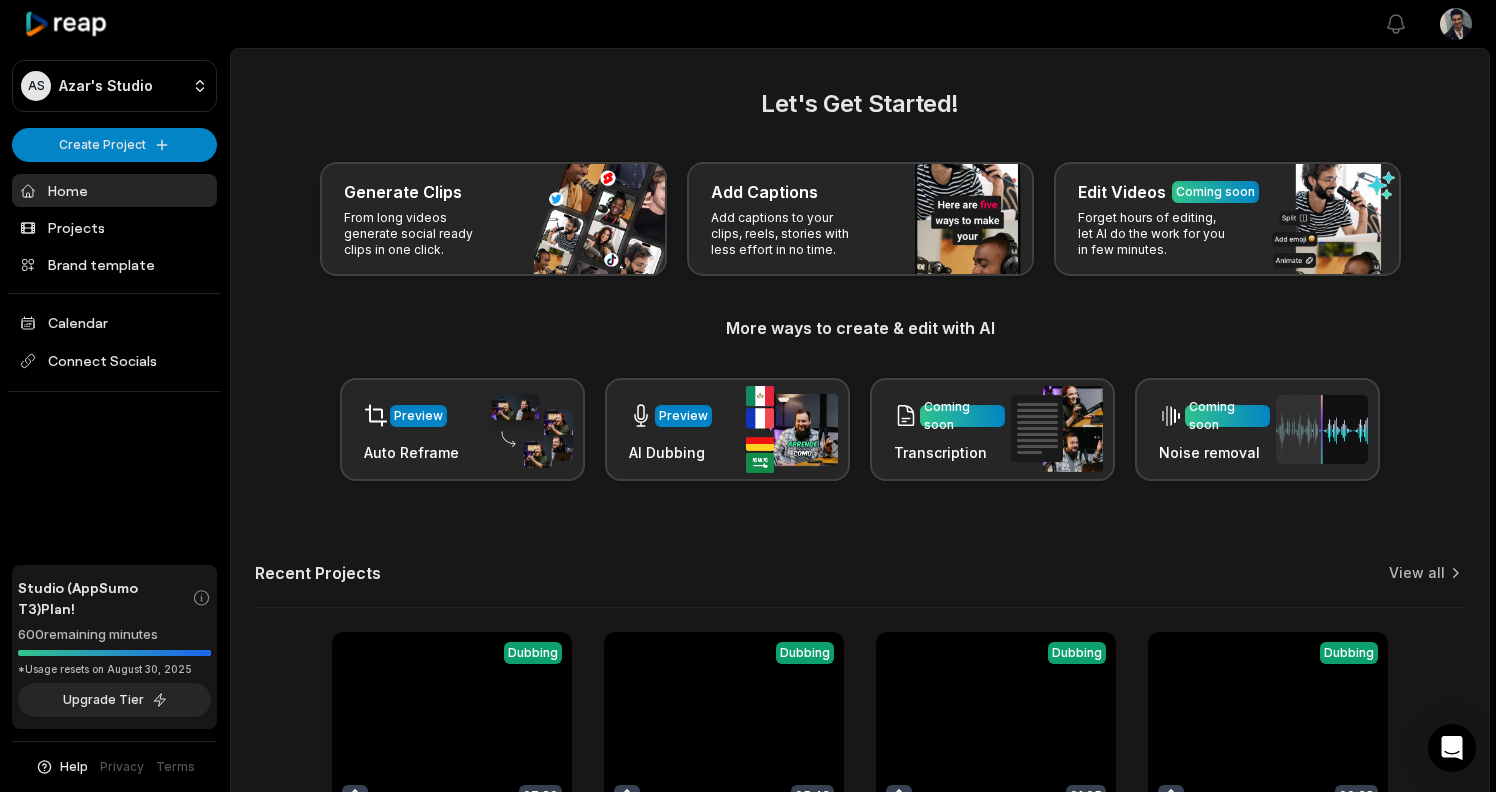 click on "Recent Projects View all" at bounding box center [860, 585] 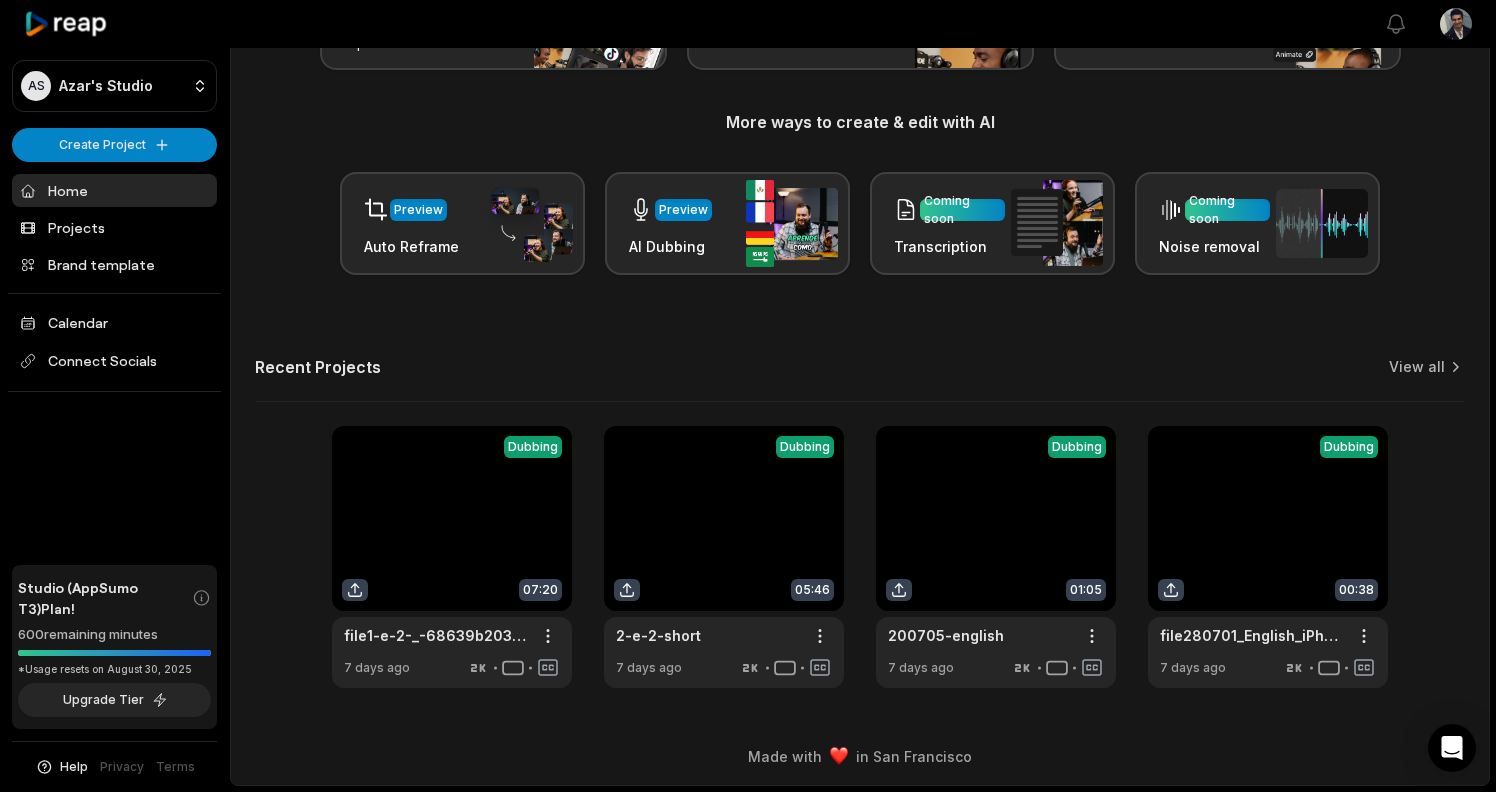 scroll, scrollTop: 206, scrollLeft: 0, axis: vertical 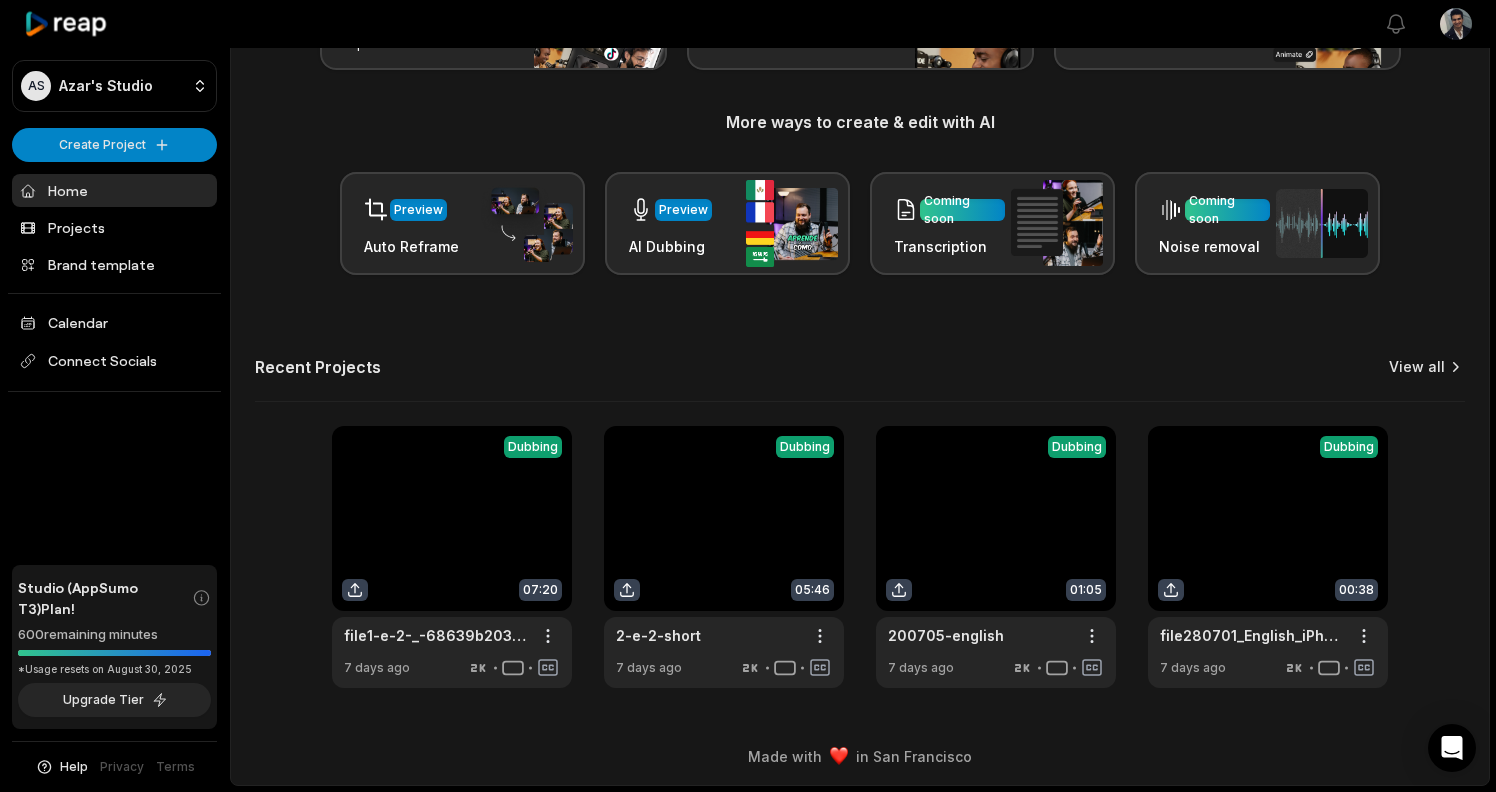 click 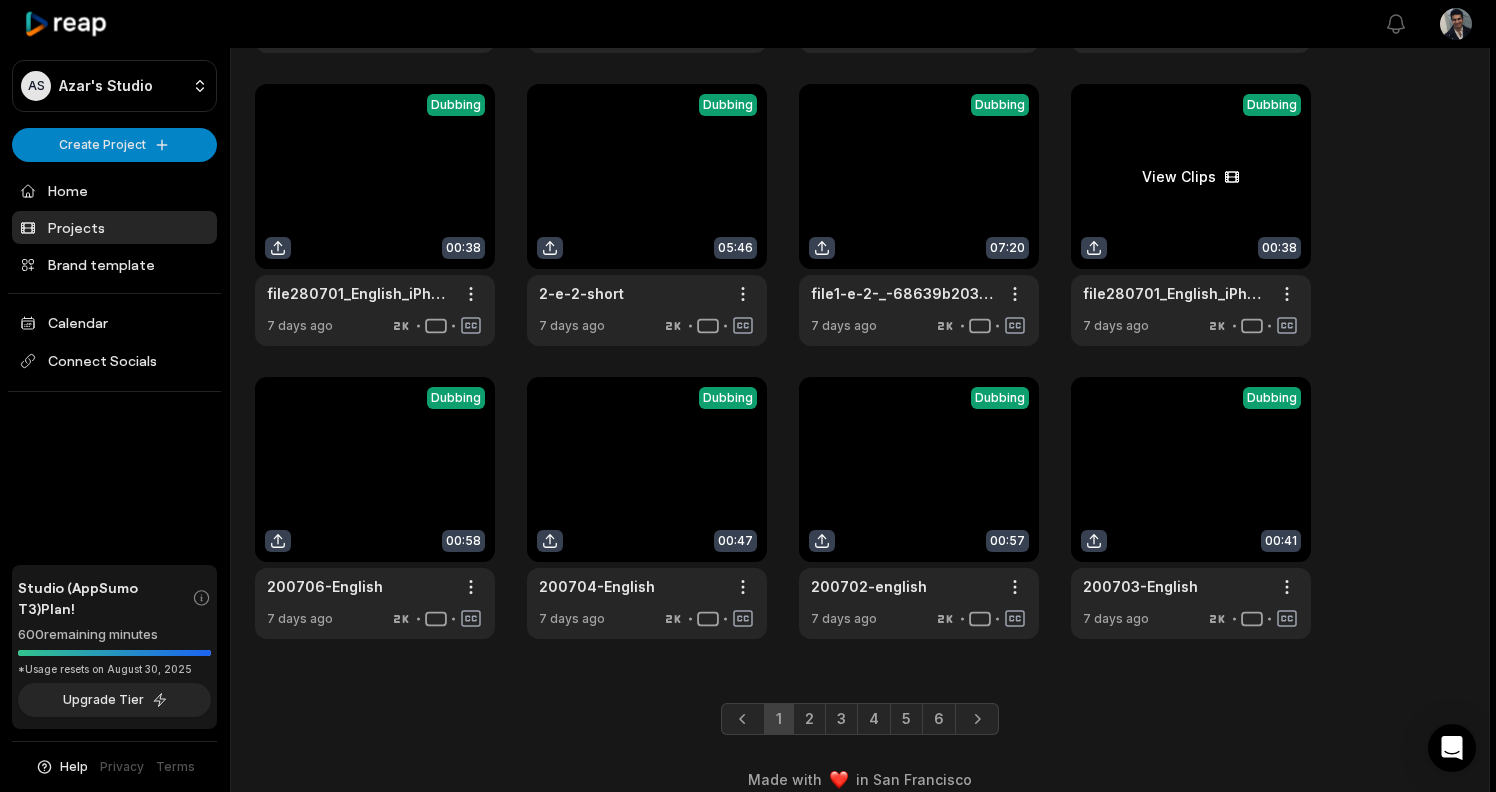 scroll, scrollTop: 360, scrollLeft: 0, axis: vertical 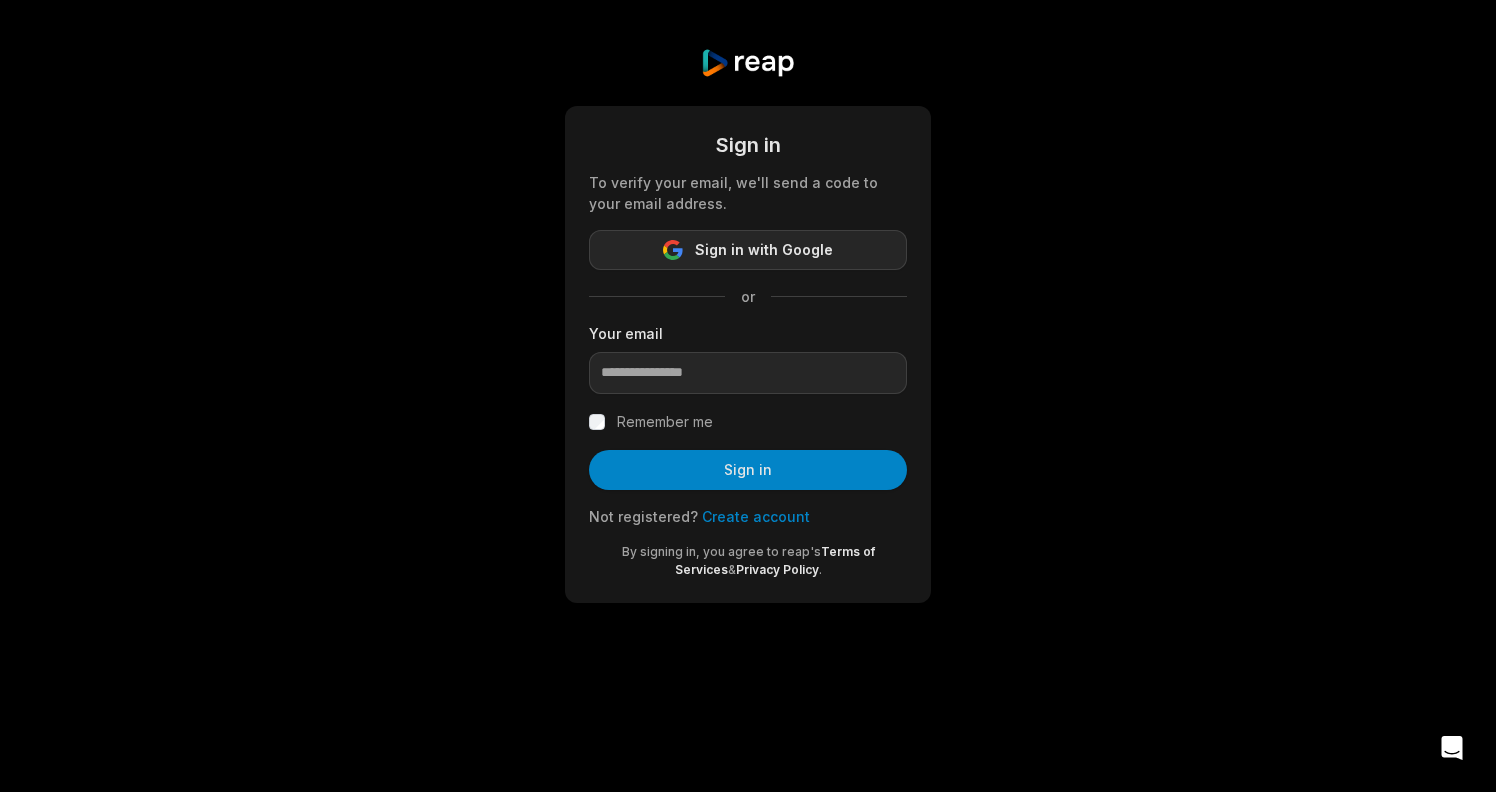 drag, startPoint x: 0, startPoint y: 0, endPoint x: 877, endPoint y: 245, distance: 910.5789 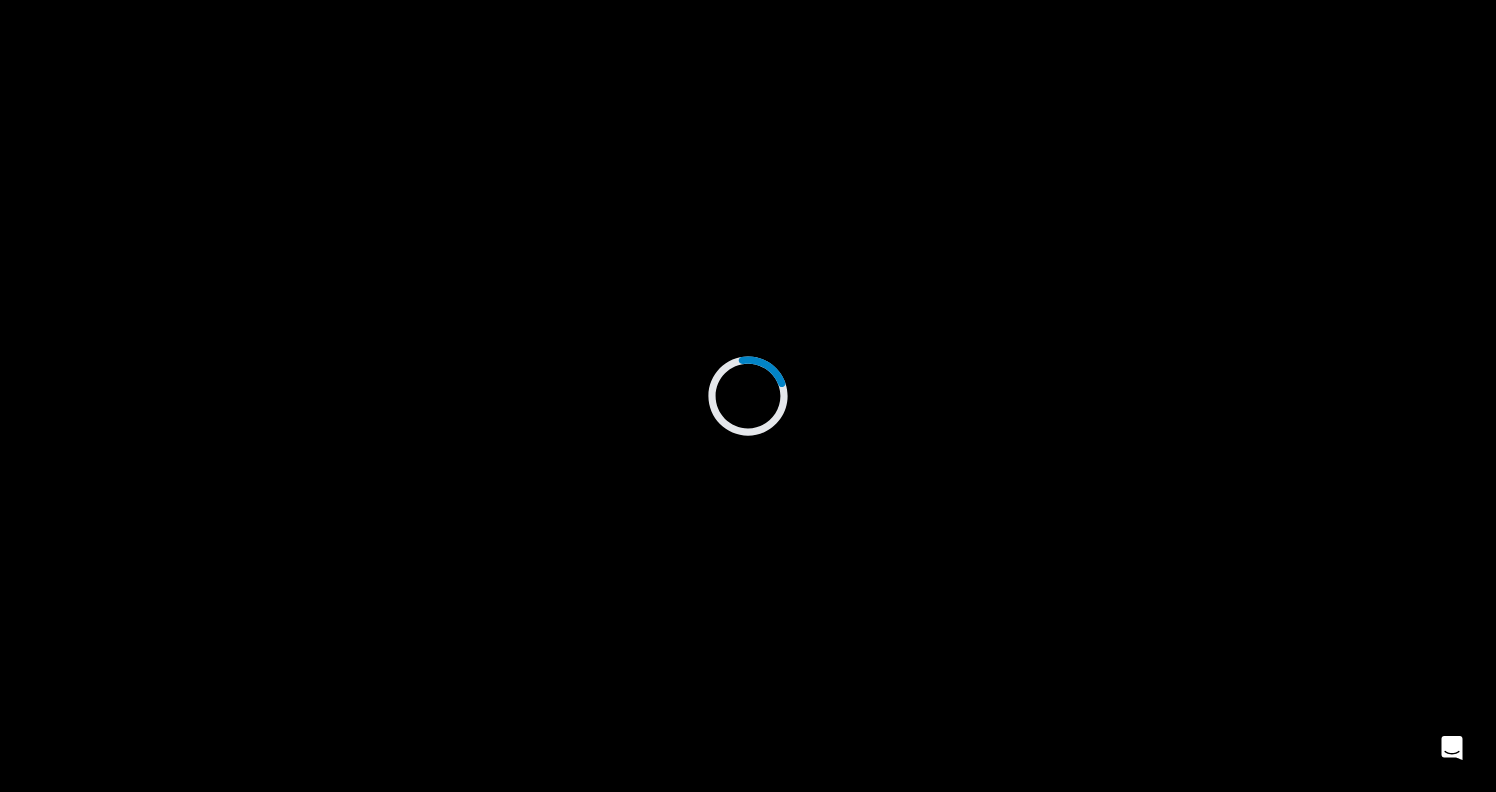 scroll, scrollTop: 0, scrollLeft: 0, axis: both 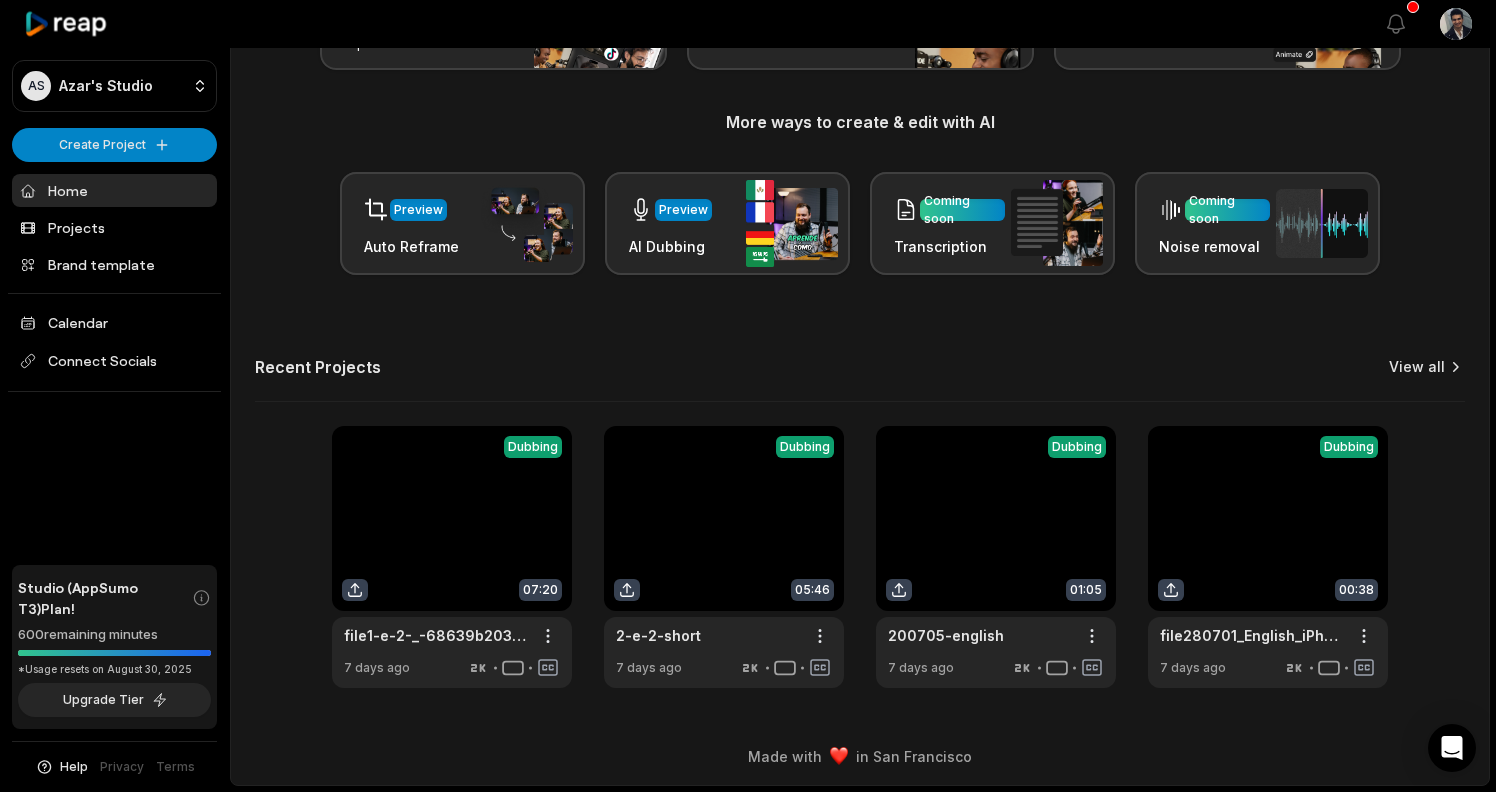 click on "View all" at bounding box center (1417, 367) 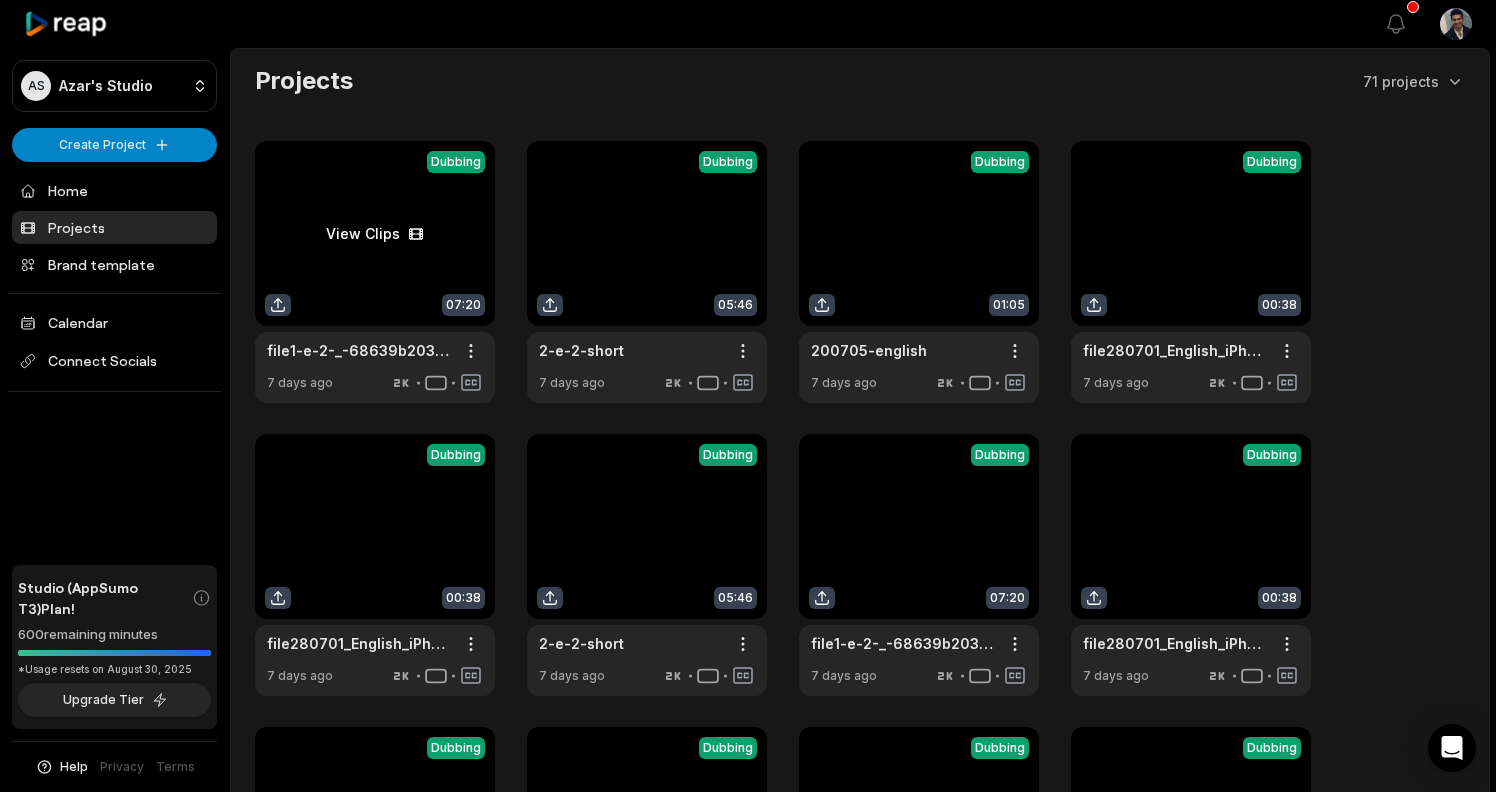scroll, scrollTop: 0, scrollLeft: 0, axis: both 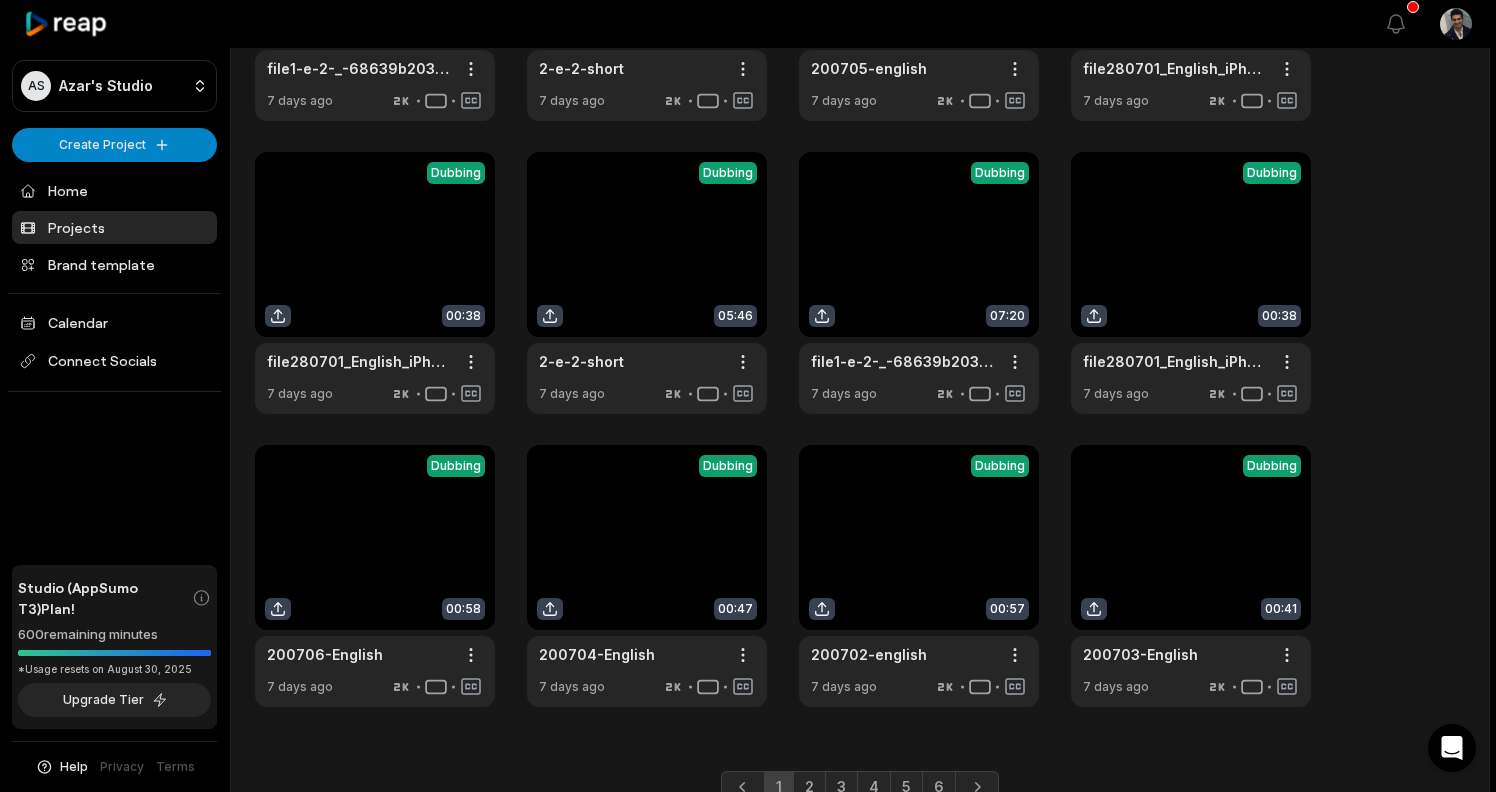 click on "View Clips Dubbing 07:20 file1-e-2-_-68639b20328930c95ff63612 Open options 7 days ago View Clips Dubbing 05:46 2-e-2-short Open options 7 days ago View Clips Dubbing 01:05 200705-english Open options 7 days ago View Clips Dubbing 00:38 file280701_English_iPhone_17_-68881e464a7ada50cbab5d02 Open options 7 days ago View Clips Dubbing 00:38 file280701_English_iPhone_17_-68881e464a7ada50cbab5d02 Open options 7 days ago View Clips Dubbing 05:46 2-e-2-short Open options 7 days ago View Clips Dubbing 07:20 file1-e-2-_-68639b20328930c95ff63612 Open options 7 days ago View Clips Dubbing 00:38 file280701_English_iPhone_17_-68881e464a7ada50cbab5d02 Open options 7 days ago View Clips Dubbing 00:58 200706-English Open options 7 days ago View Clips Dubbing 00:47 200704-English Open options 7 days ago View Clips Dubbing 00:57 200702-english Open options 7 days ago View Clips Dubbing 00:41 200703-English Open options 7 days ago" at bounding box center [860, 283] 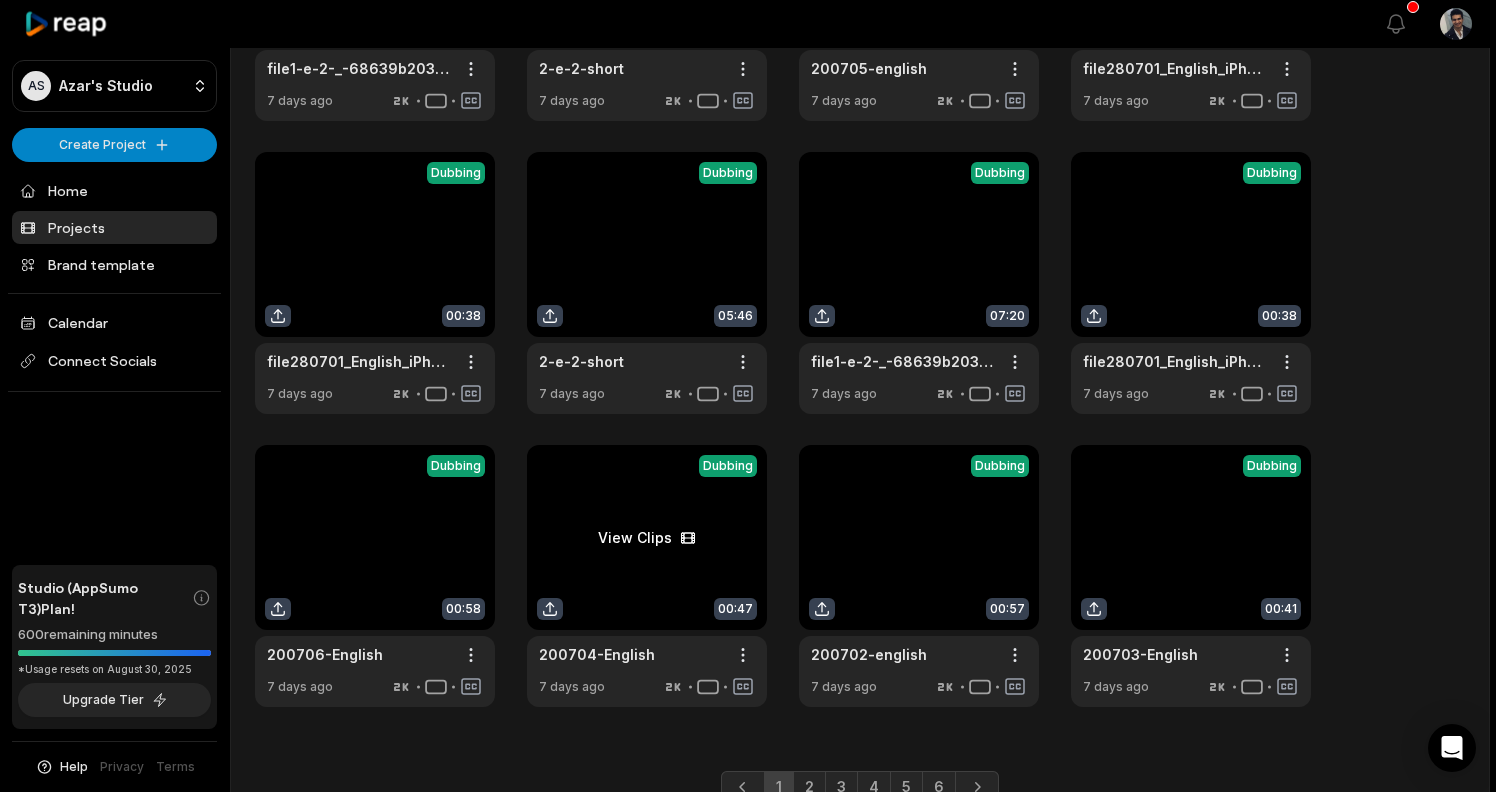 scroll, scrollTop: 279, scrollLeft: 0, axis: vertical 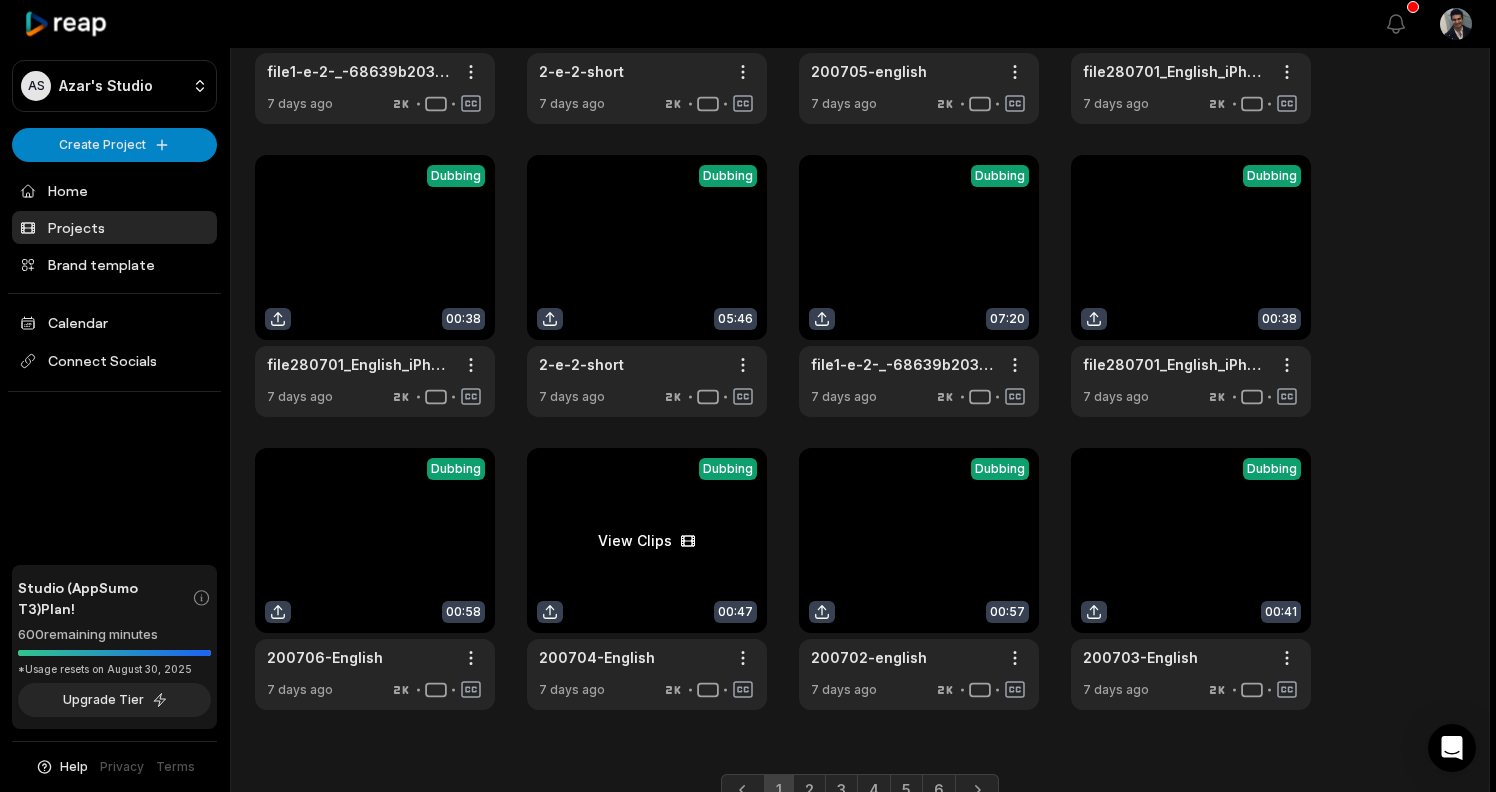 click at bounding box center (647, 579) 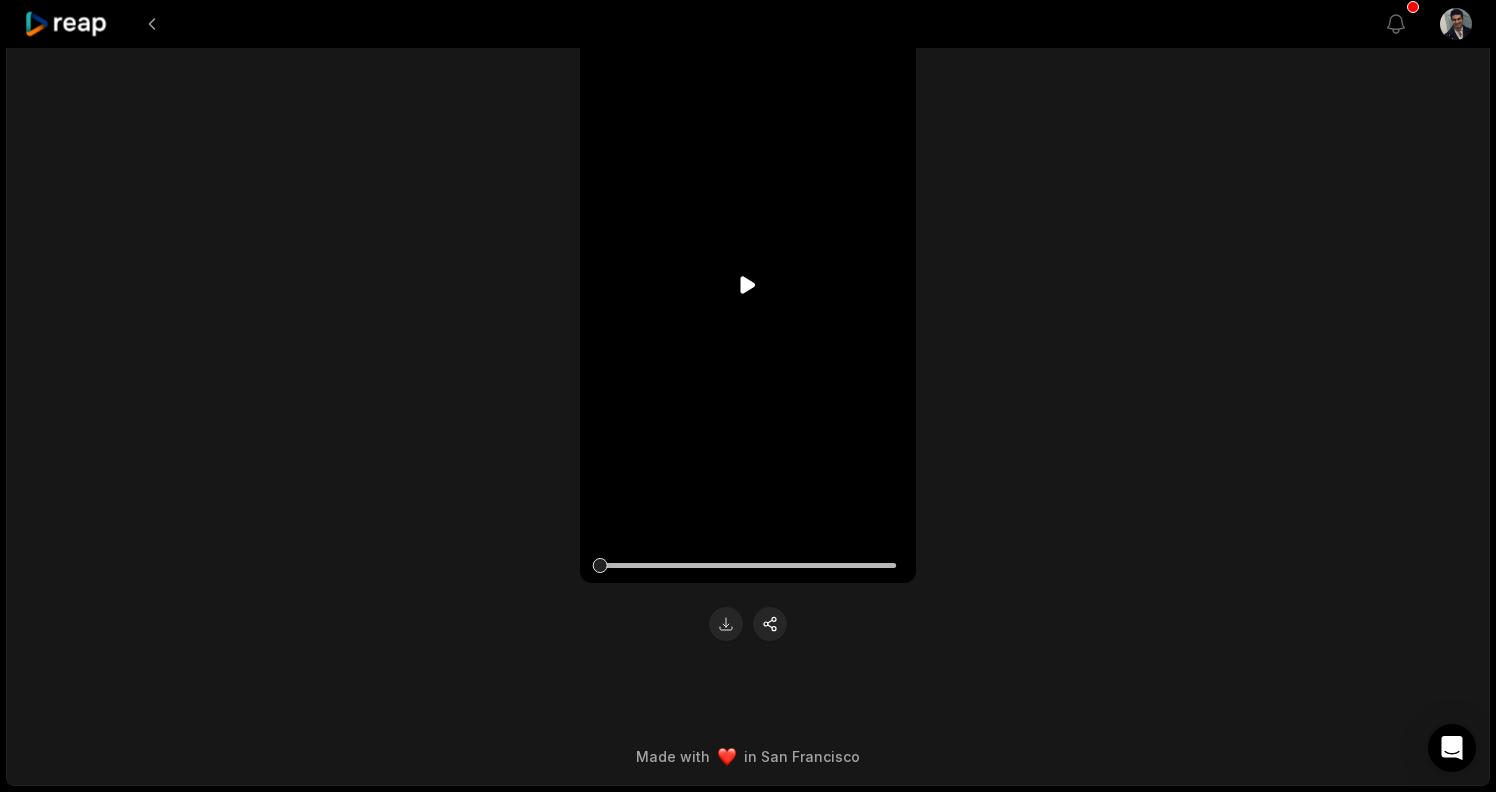 scroll, scrollTop: 295, scrollLeft: 0, axis: vertical 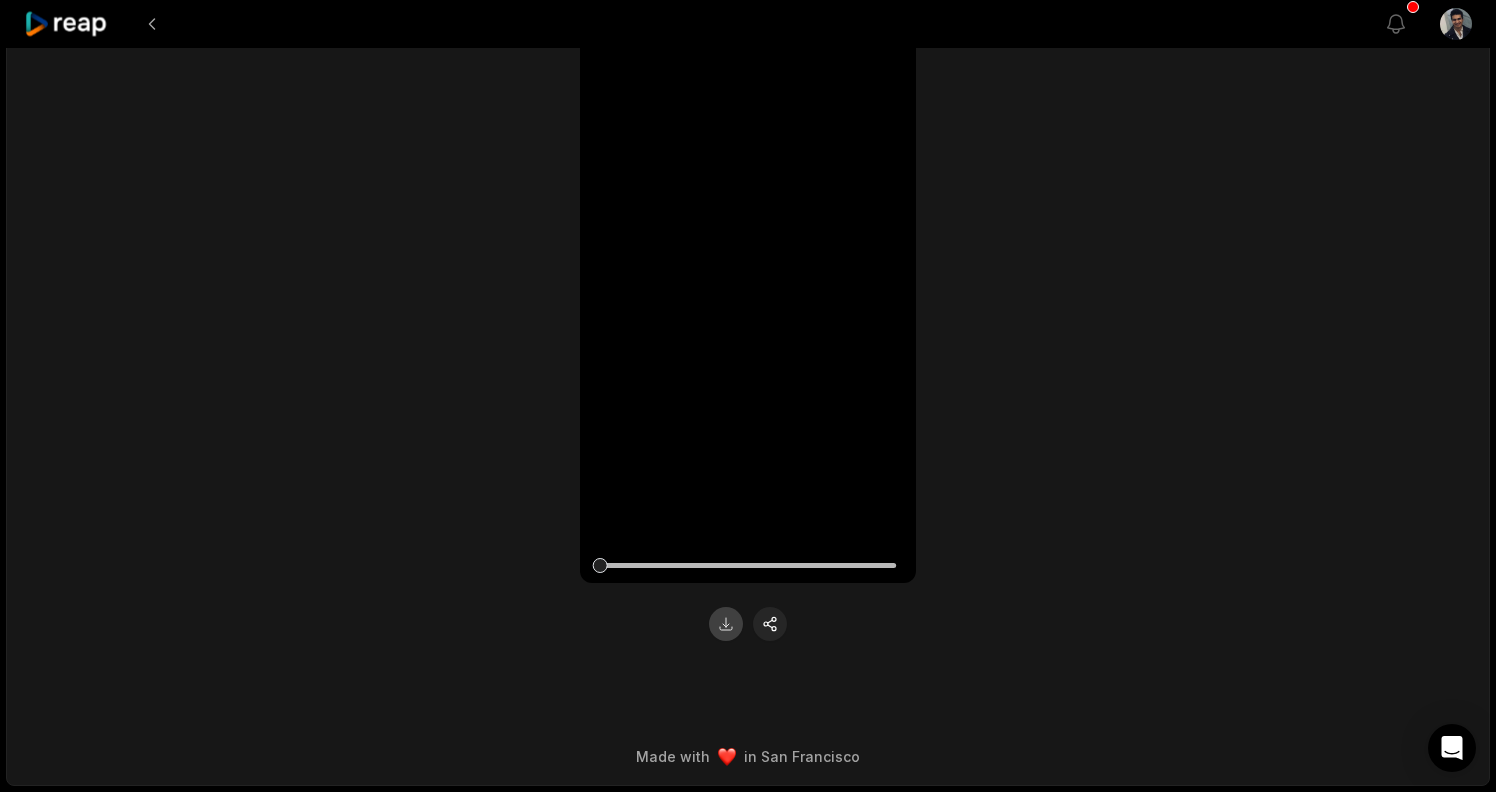 click at bounding box center (726, 624) 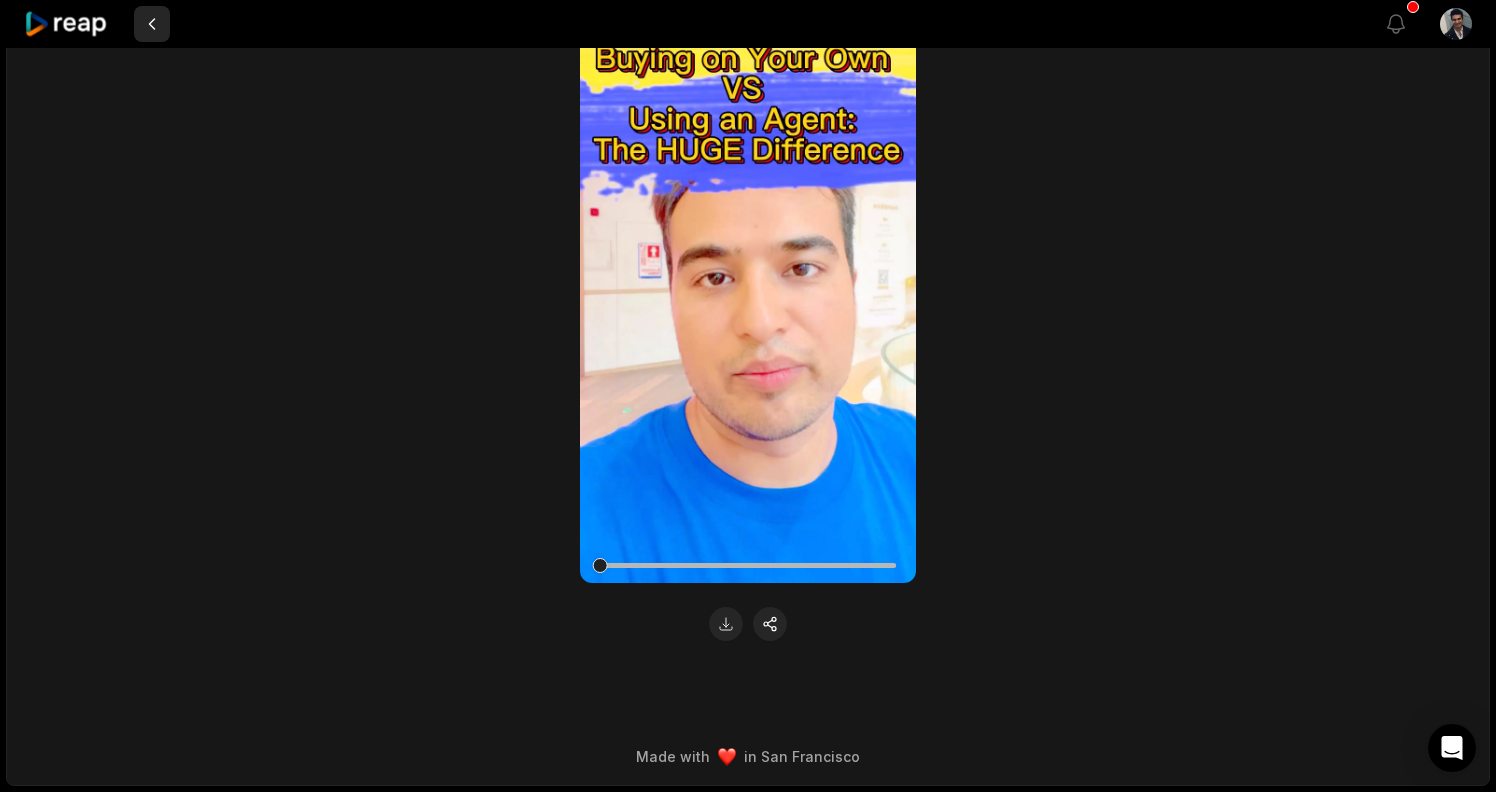 click at bounding box center (152, 24) 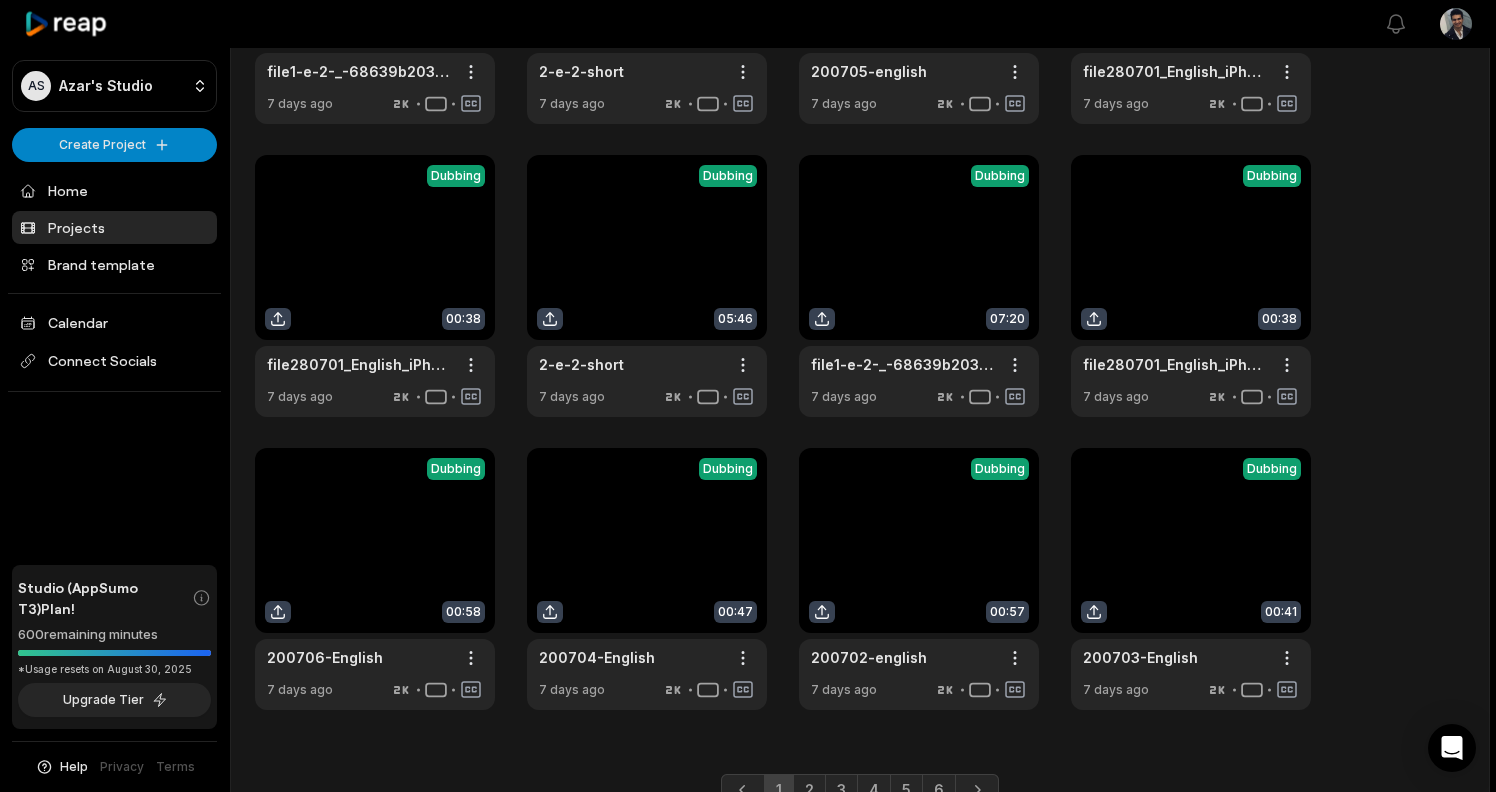 click at bounding box center (114, 24) 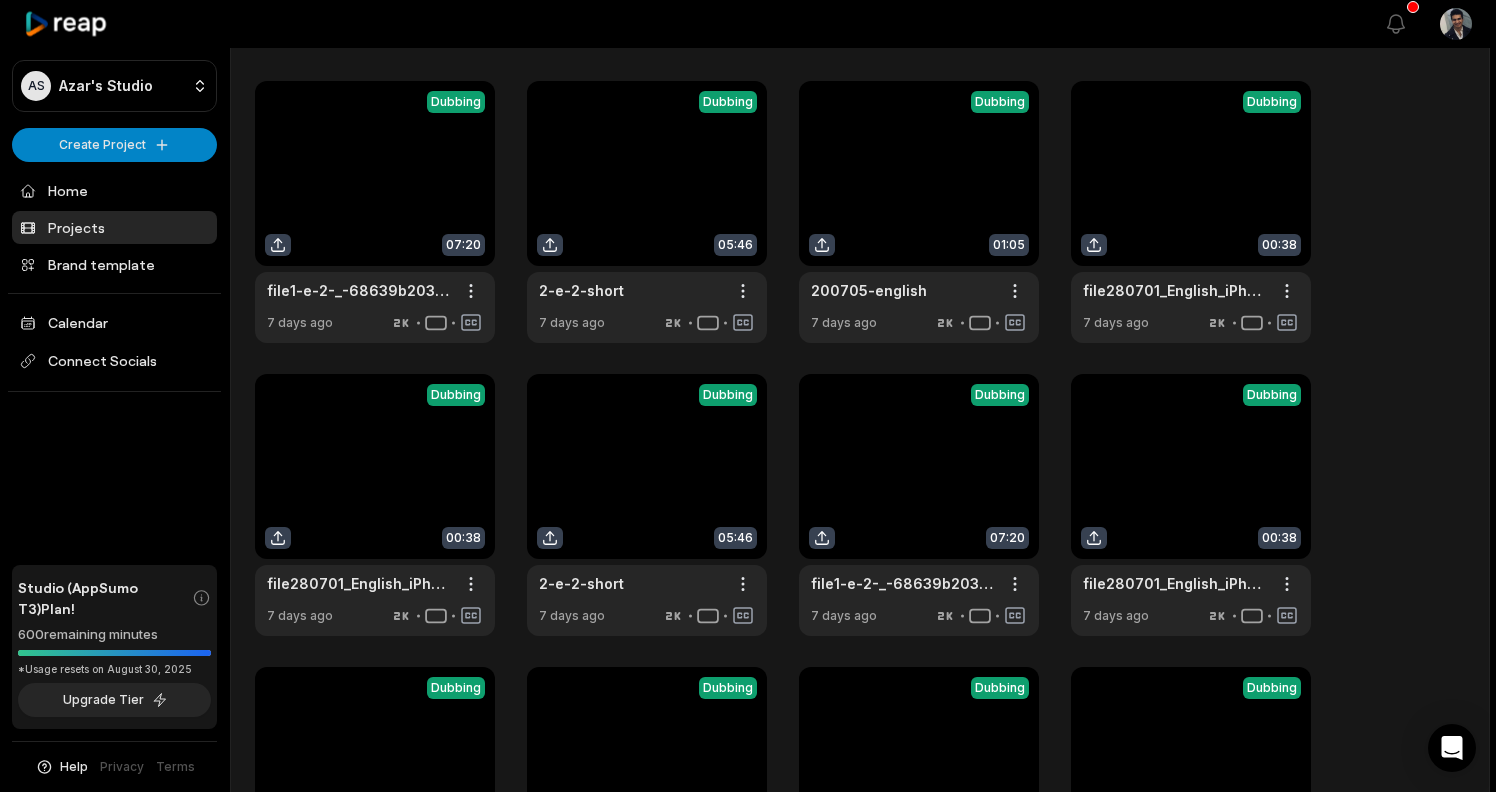 scroll, scrollTop: 54, scrollLeft: 0, axis: vertical 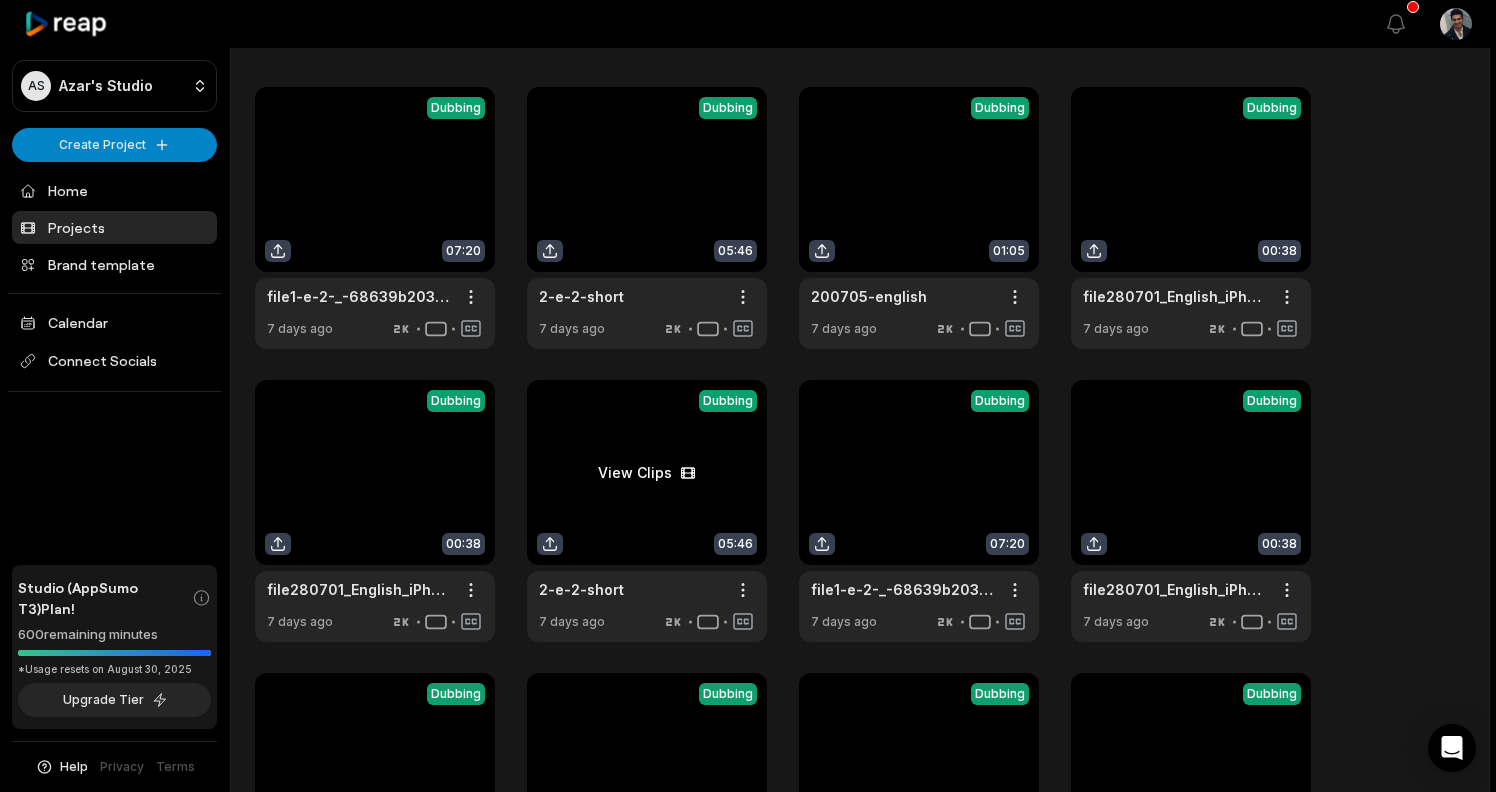 click at bounding box center (647, 511) 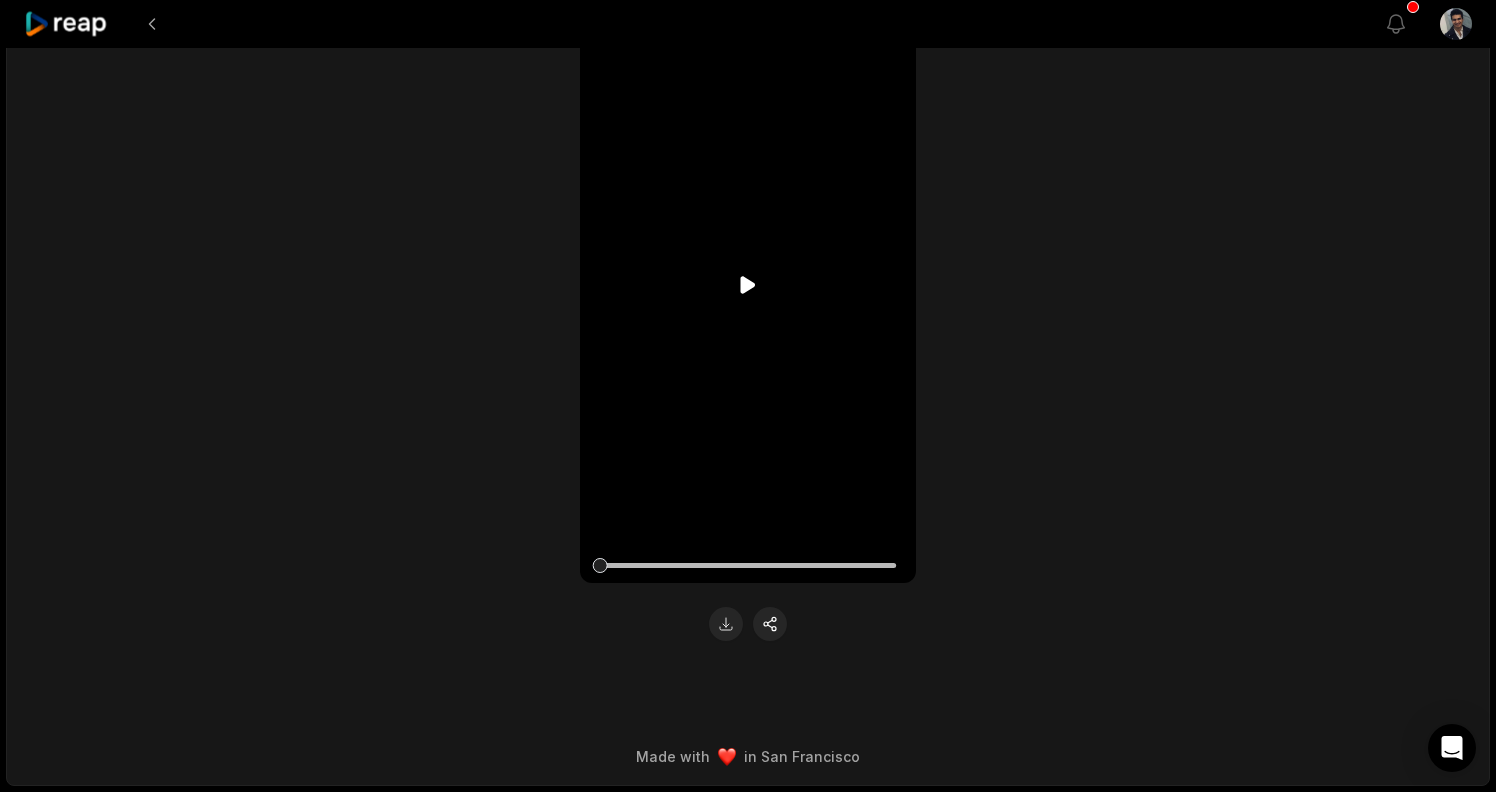 scroll, scrollTop: 295, scrollLeft: 0, axis: vertical 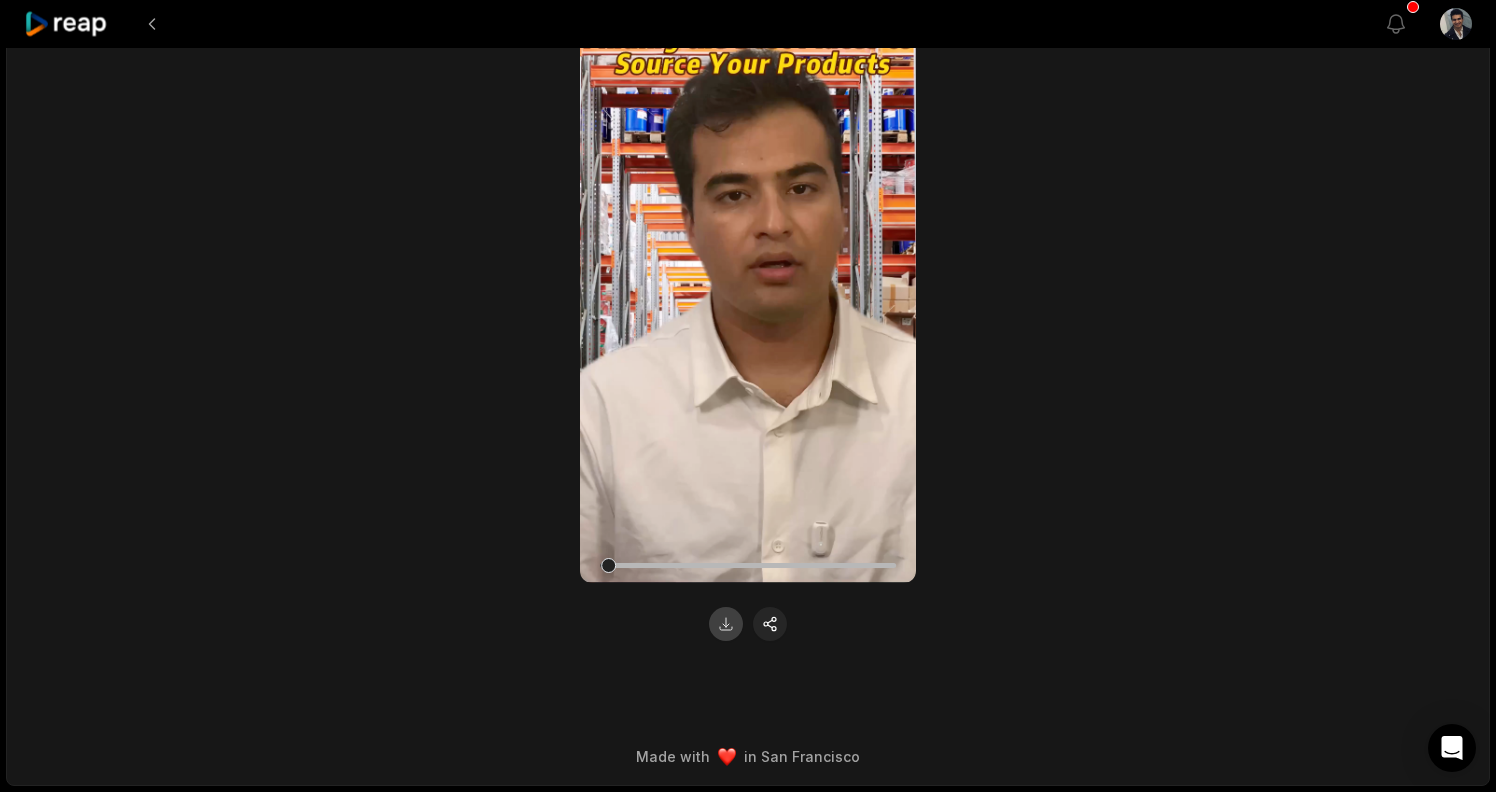 click at bounding box center (726, 624) 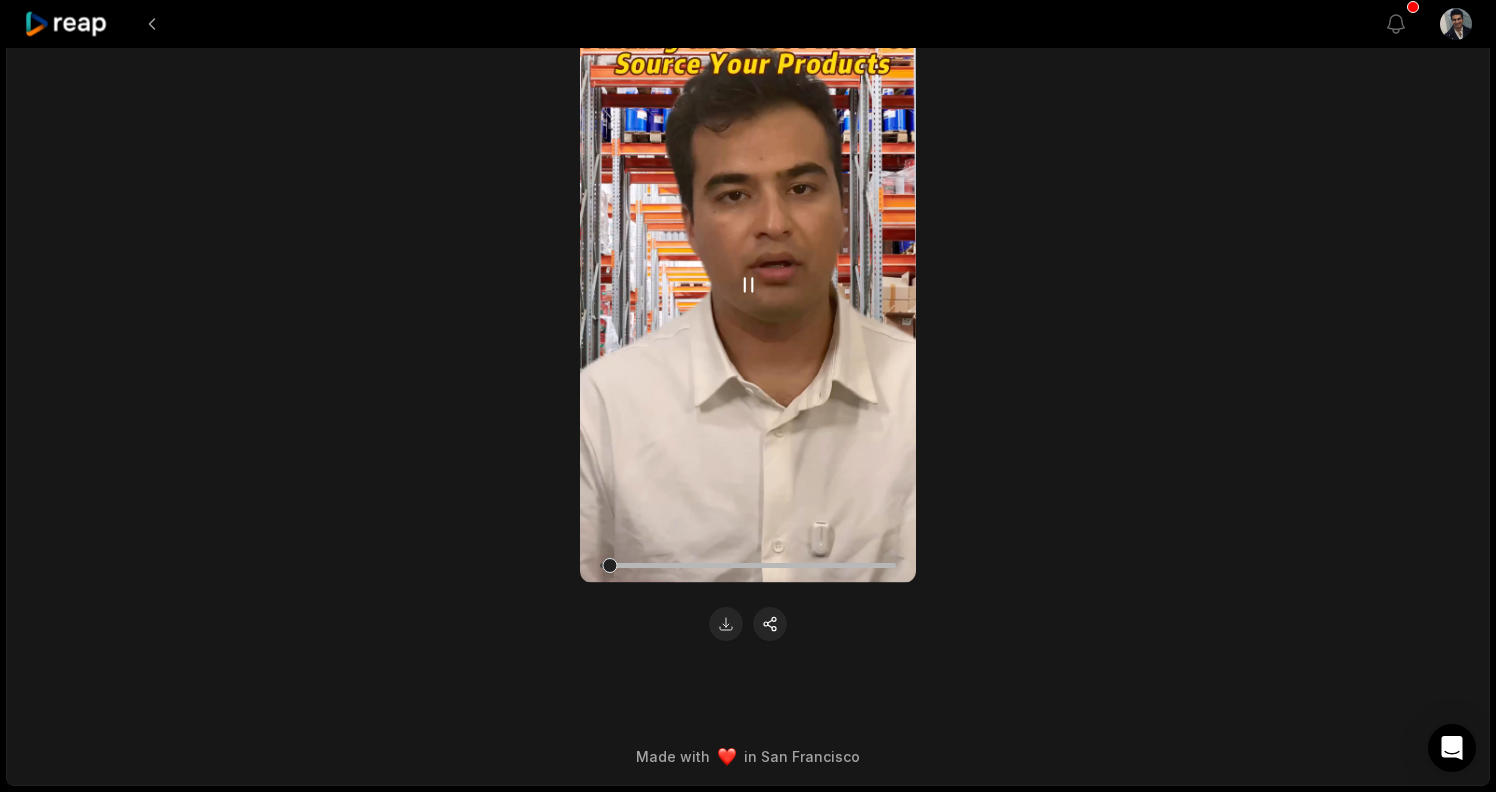 click on "Your browser does not support mp4 format." at bounding box center [748, 284] 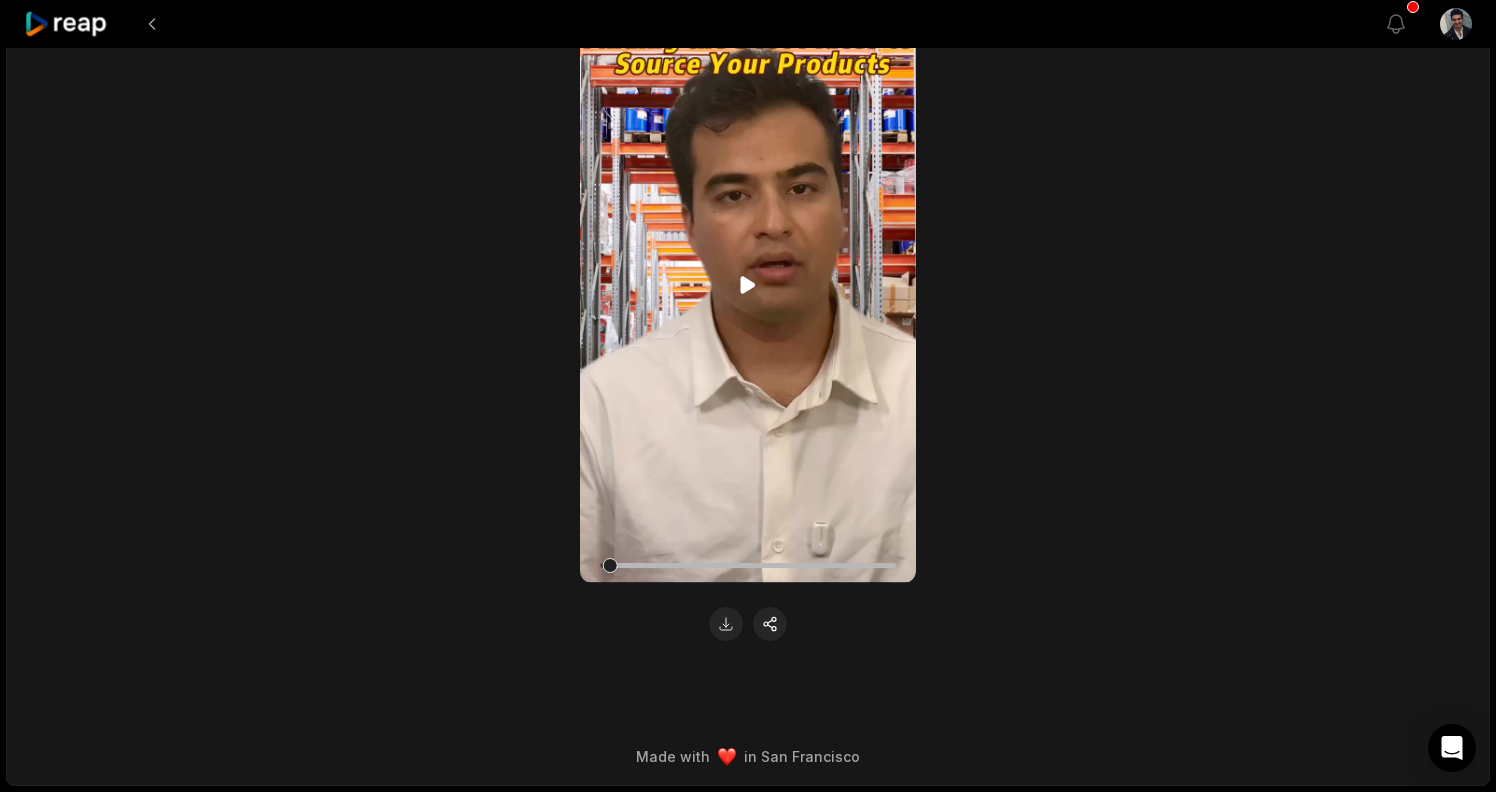 scroll, scrollTop: 294, scrollLeft: 0, axis: vertical 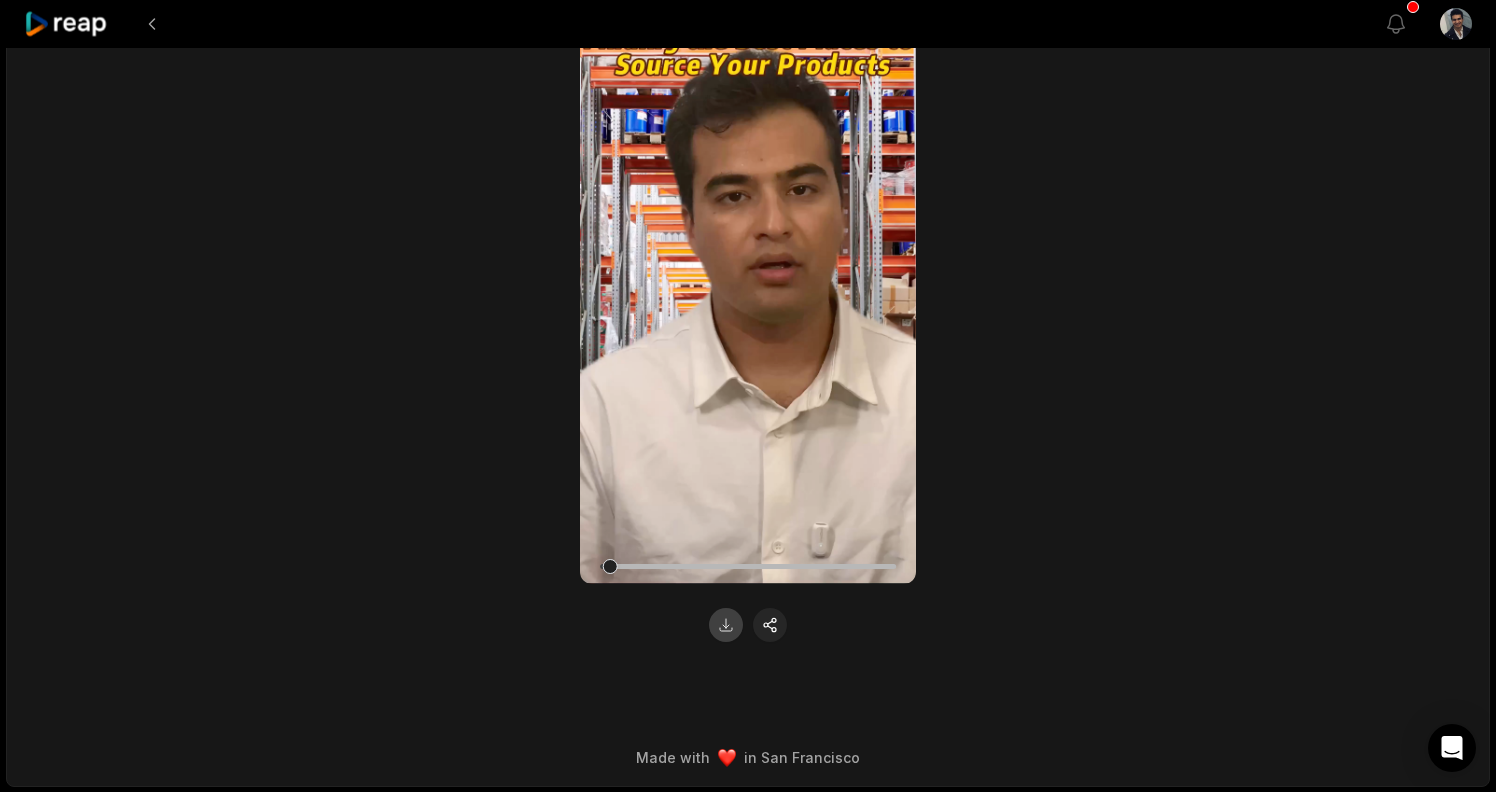 click at bounding box center [726, 625] 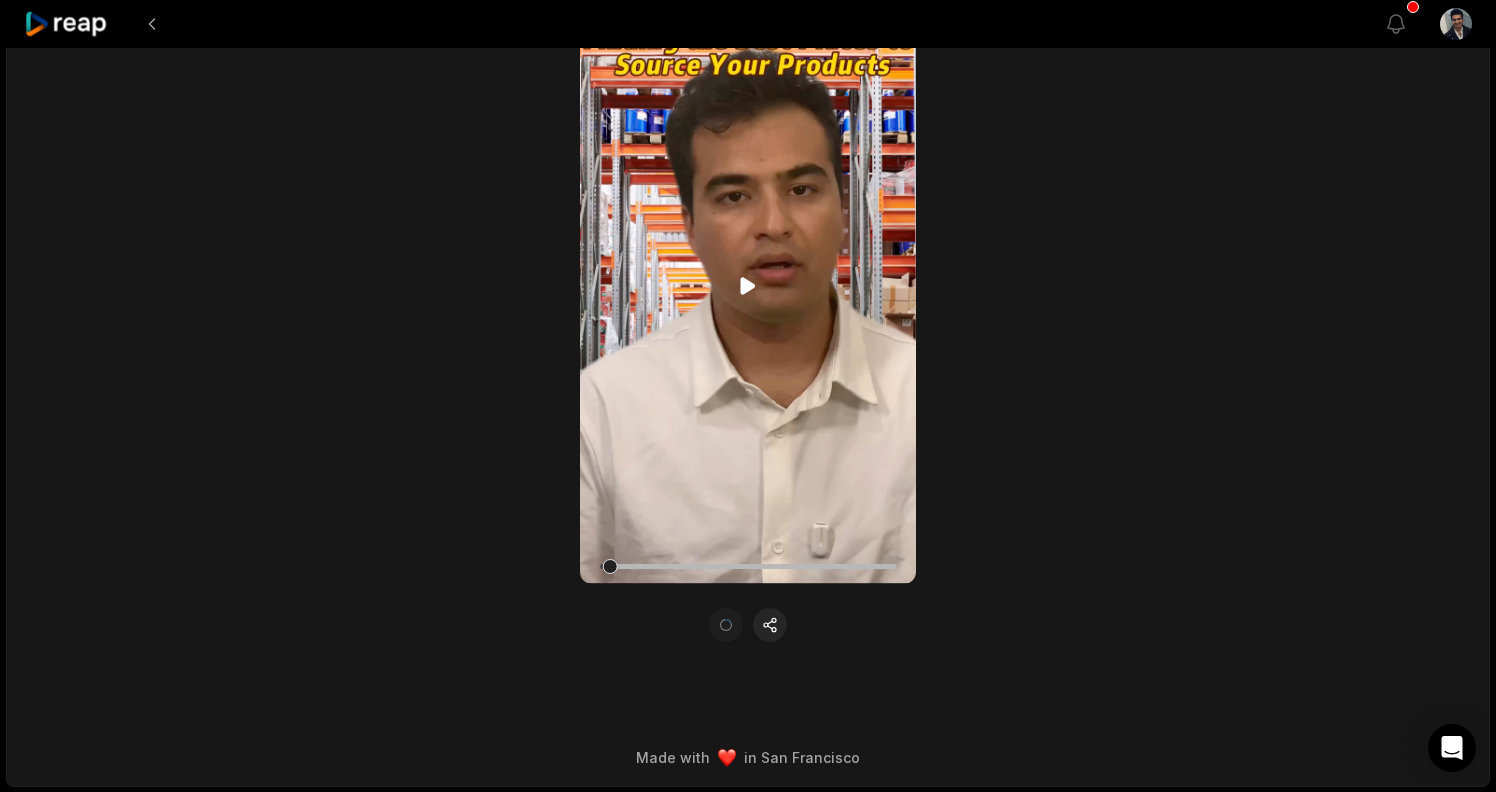 click 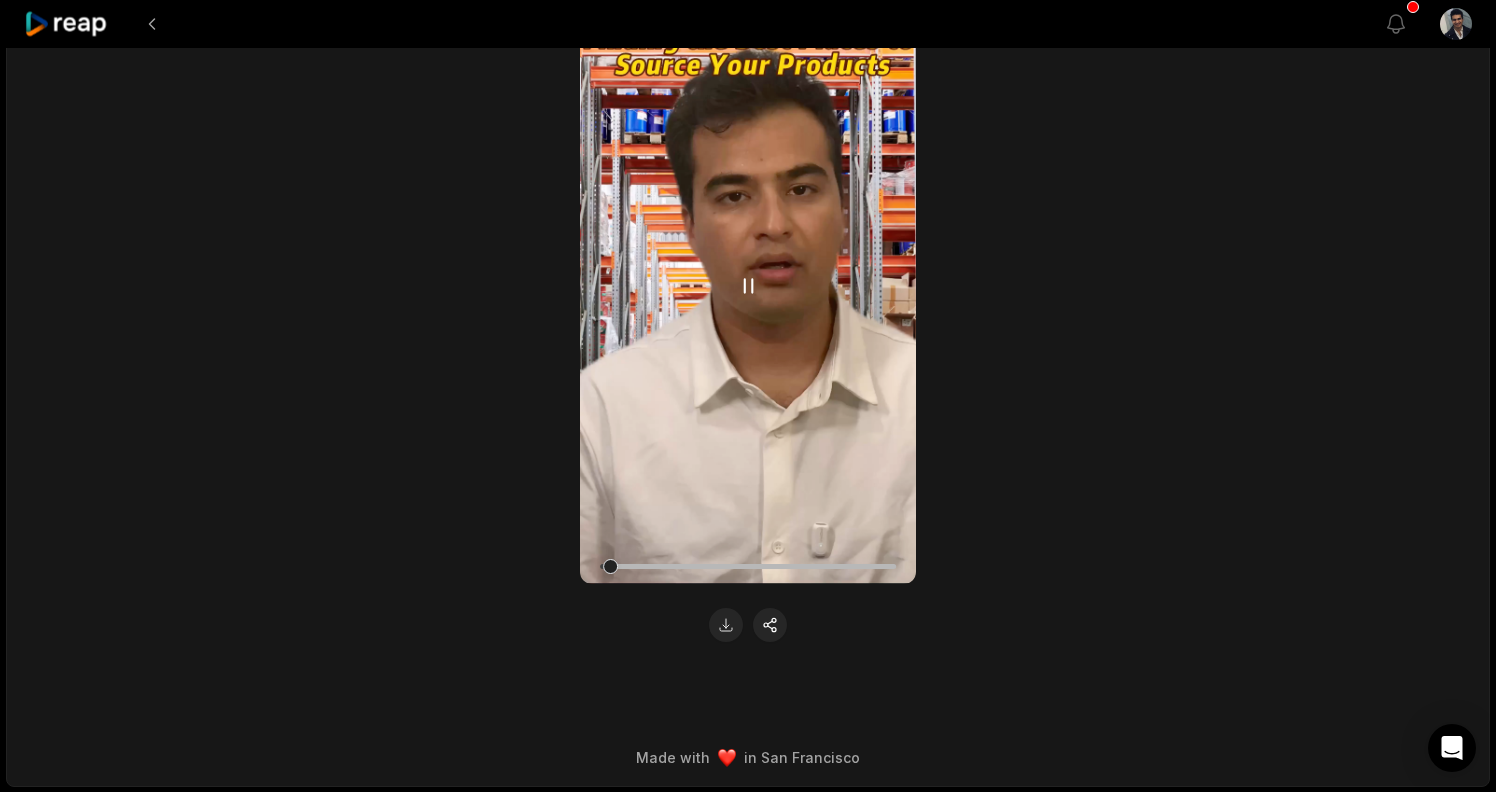 click 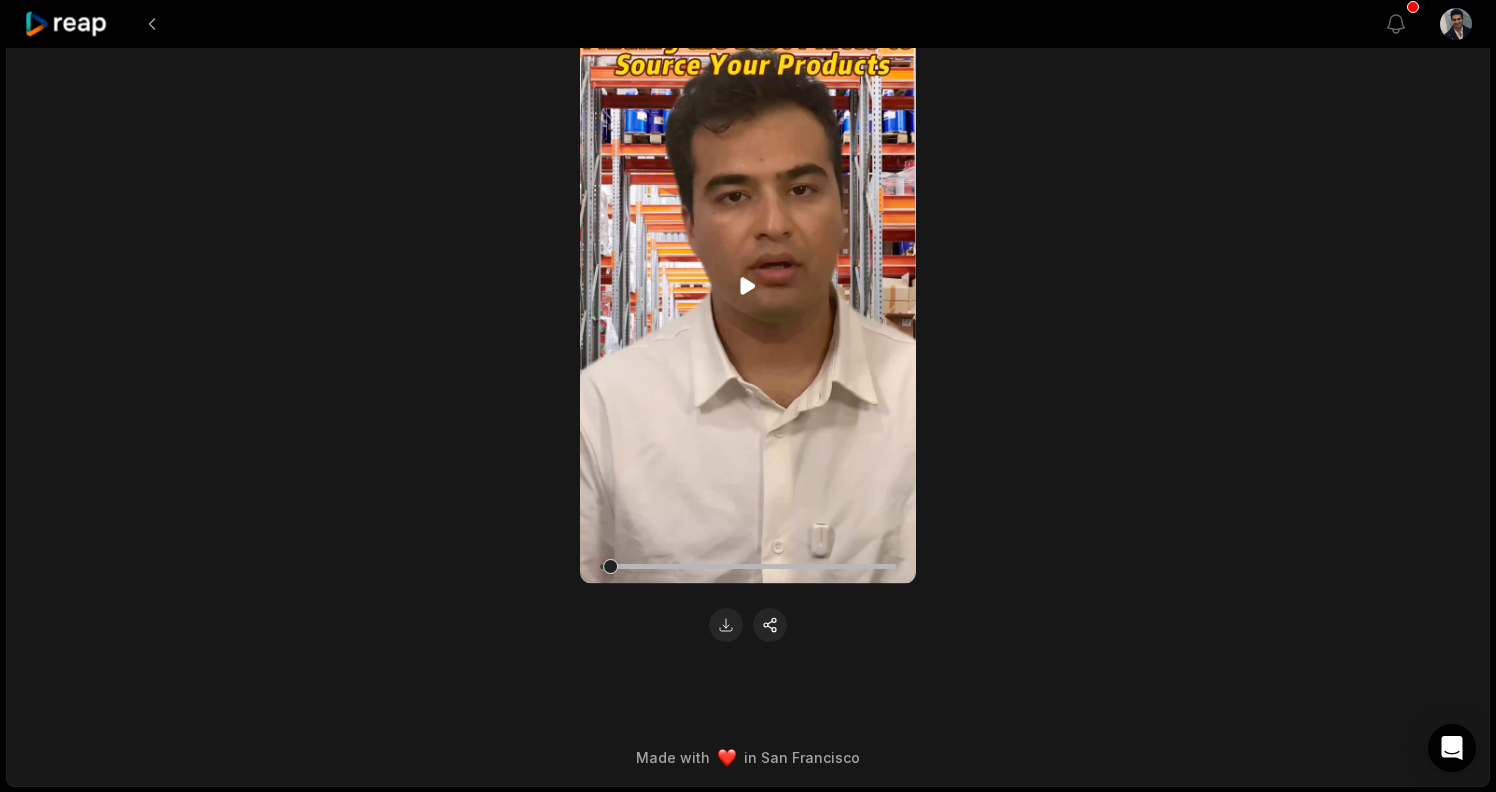 click on "Your browser does not support mp4 format." at bounding box center [748, 285] 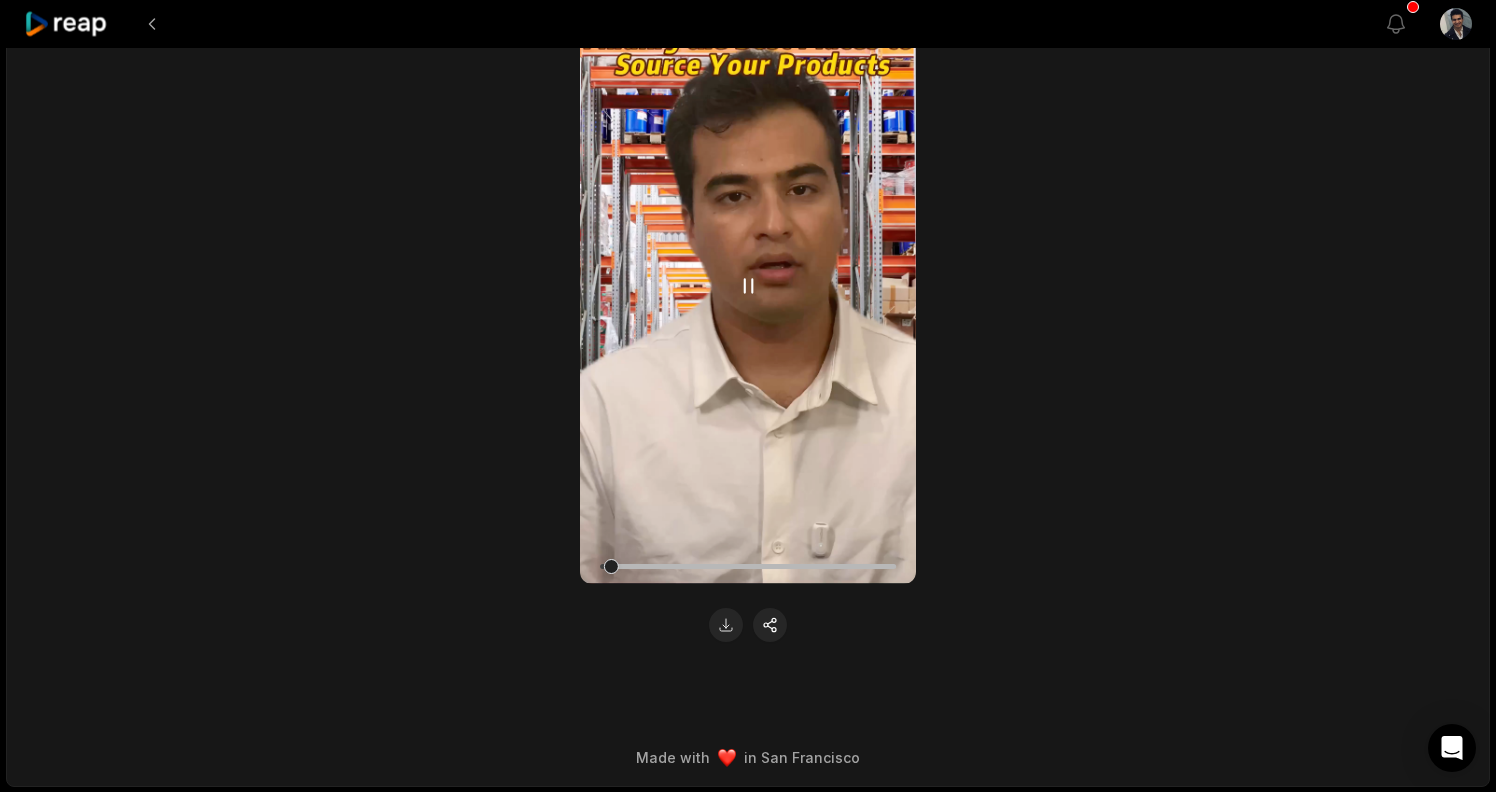 click on "Your browser does not support mp4 format." at bounding box center (748, 285) 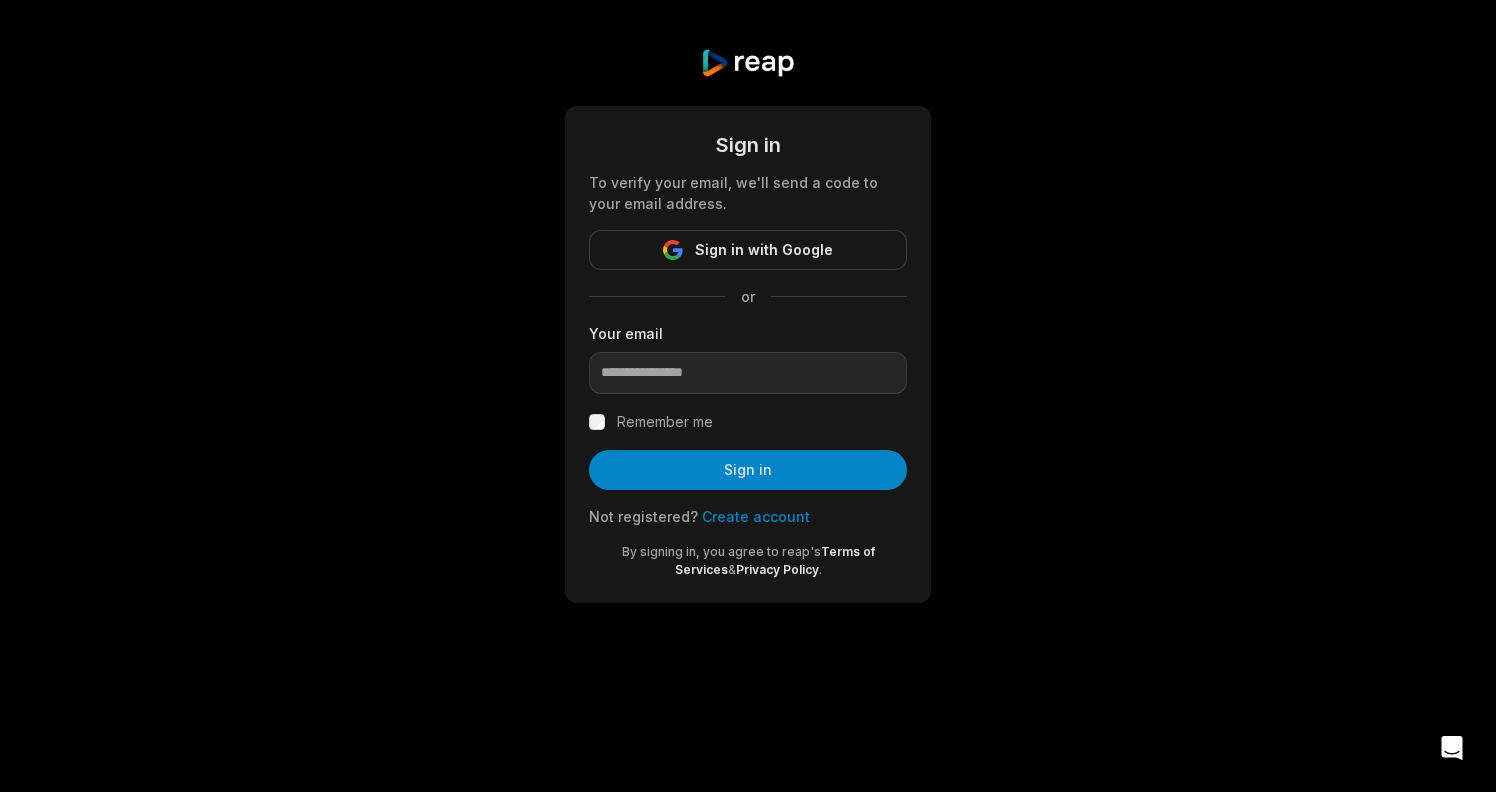 scroll, scrollTop: 0, scrollLeft: 0, axis: both 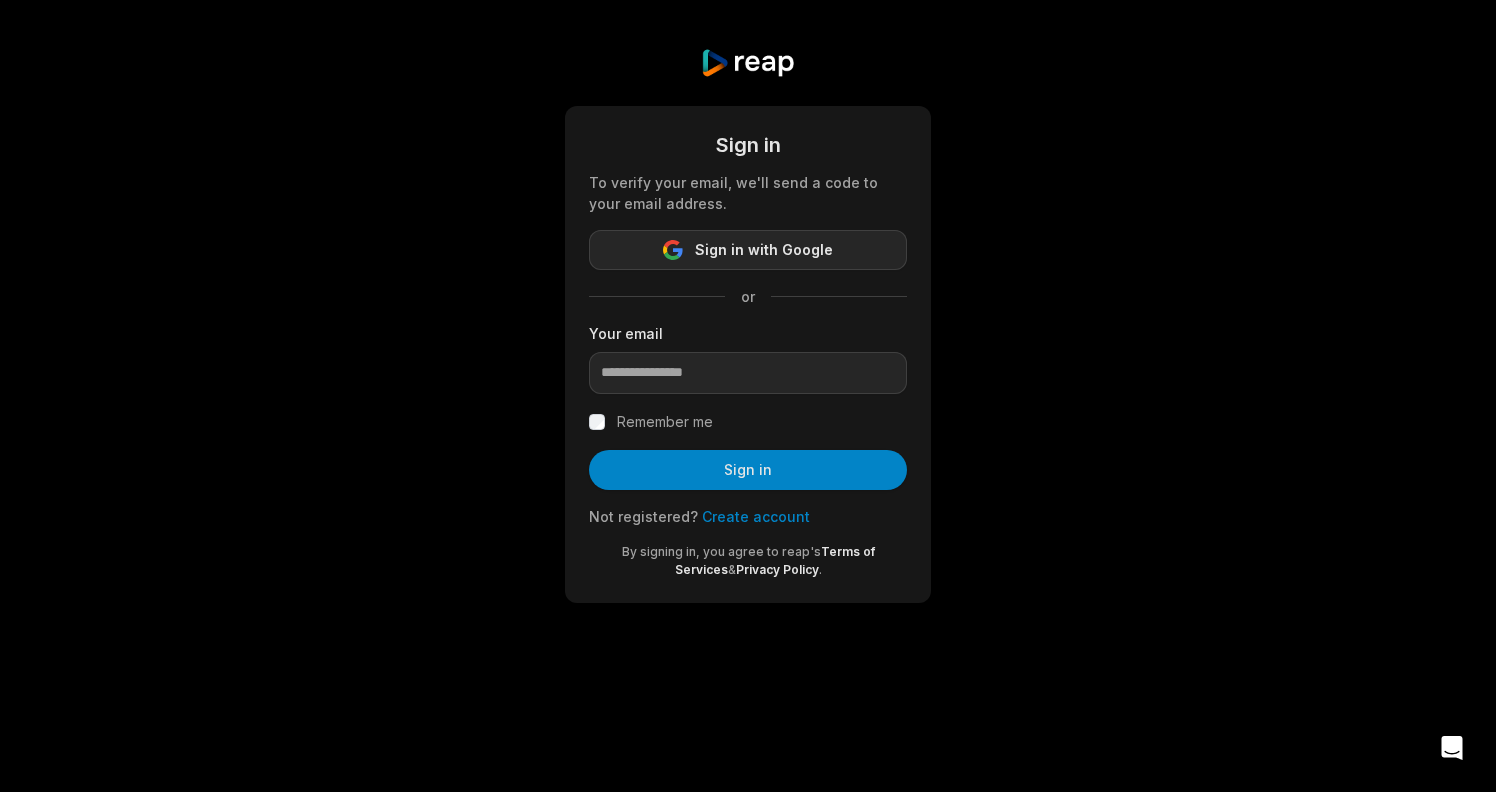click on "Sign in with Google" at bounding box center (764, 250) 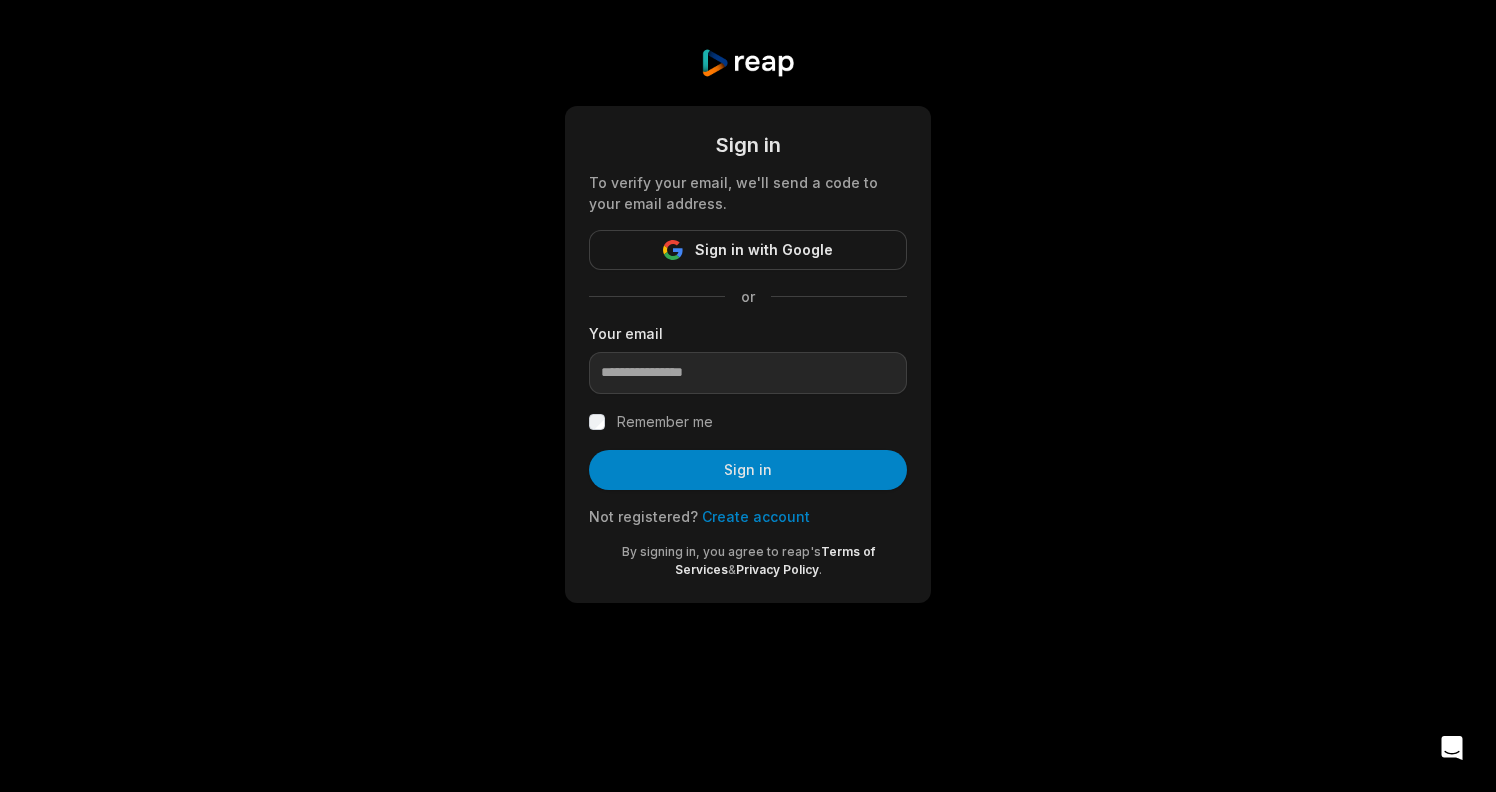 scroll, scrollTop: 0, scrollLeft: 0, axis: both 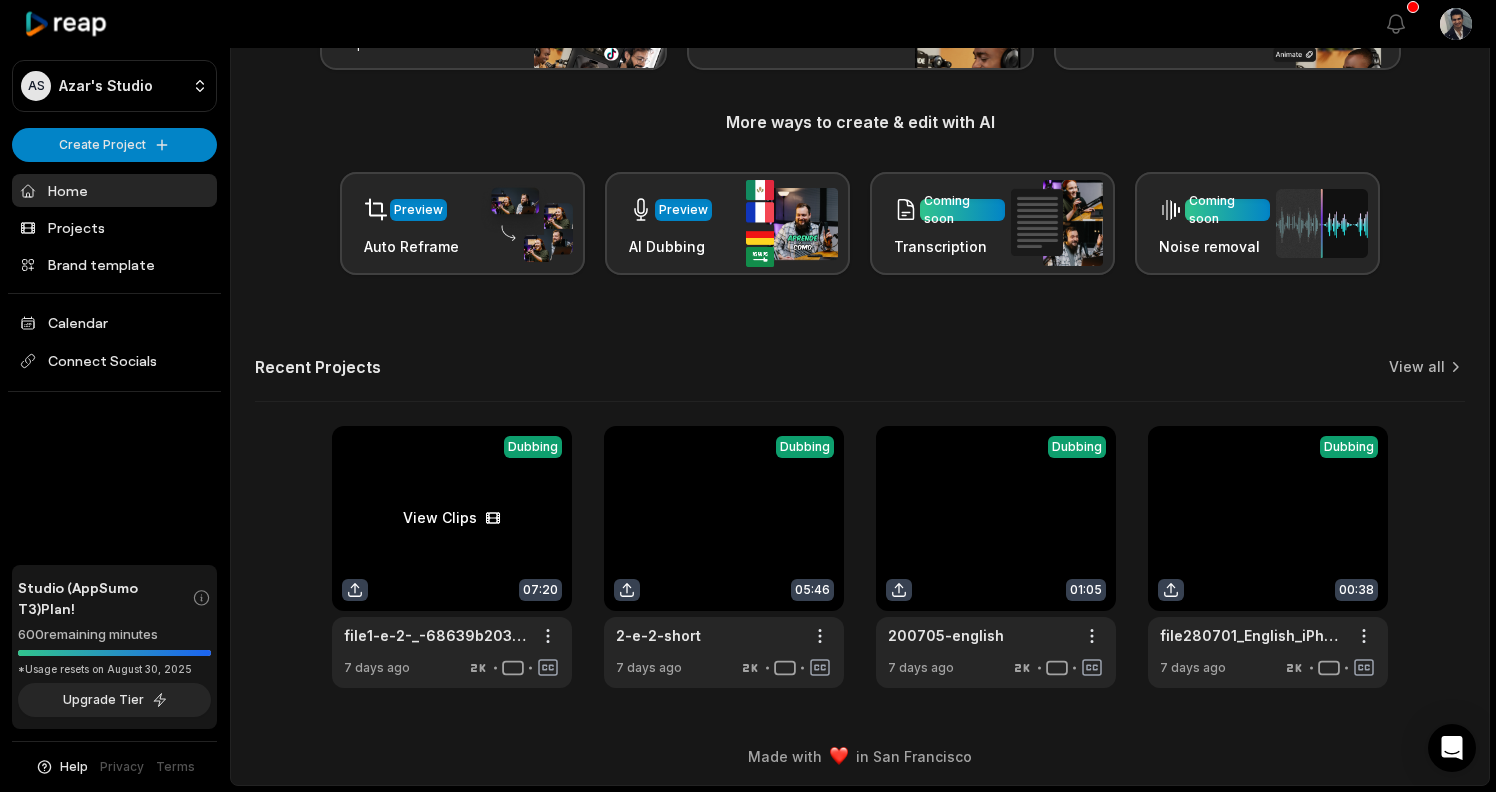 click at bounding box center (452, 557) 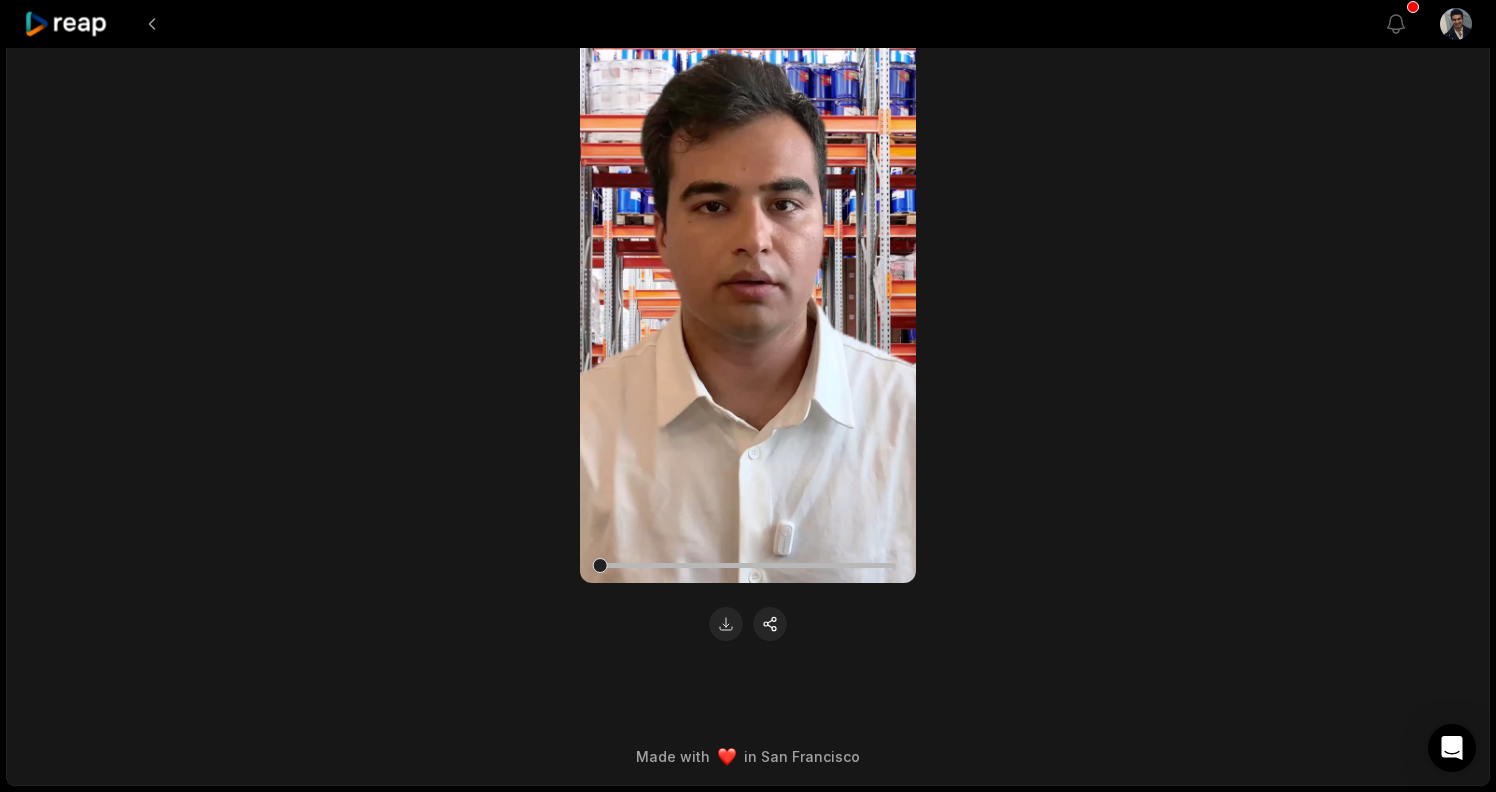 scroll, scrollTop: 295, scrollLeft: 0, axis: vertical 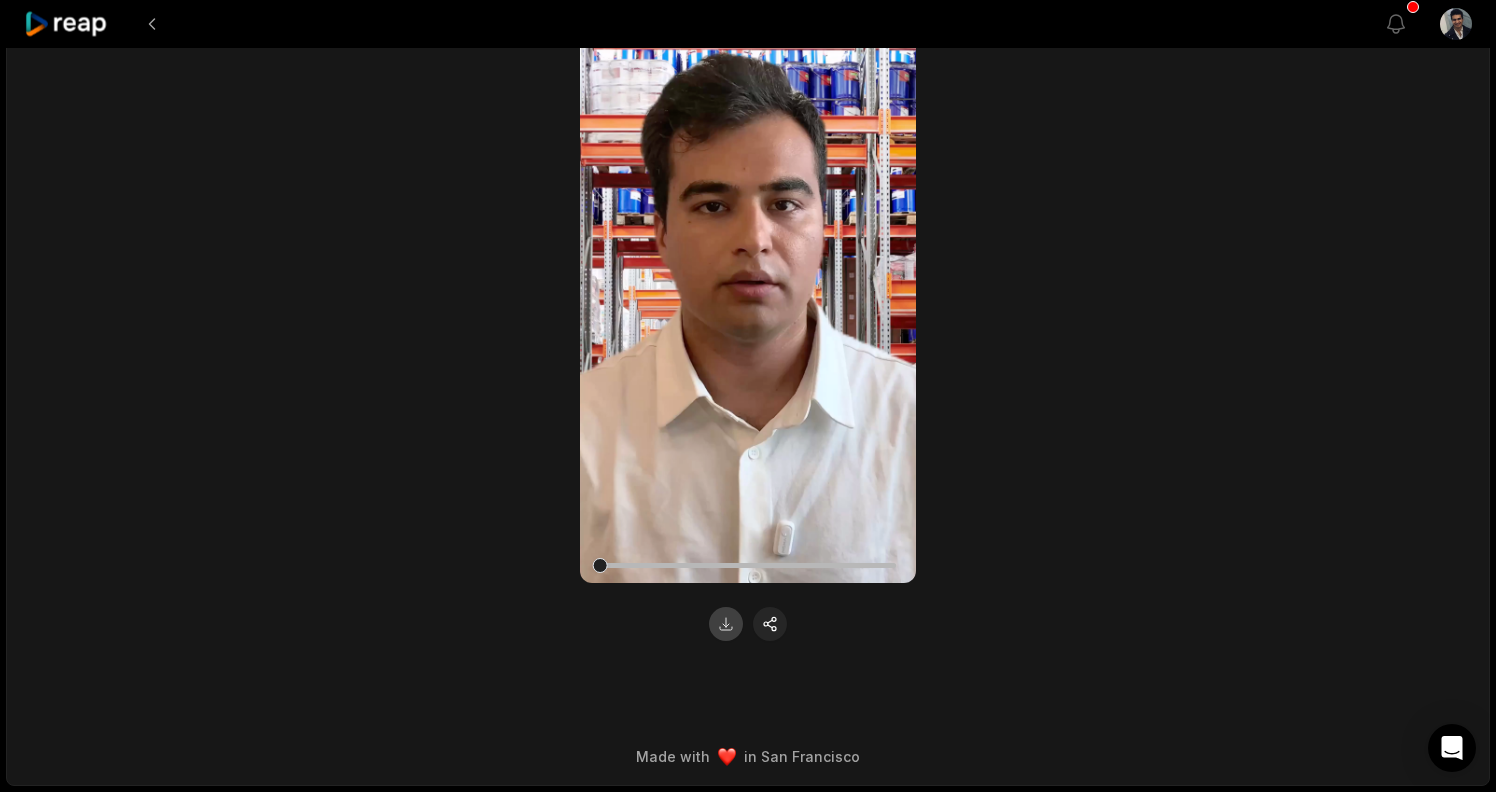 click at bounding box center [726, 624] 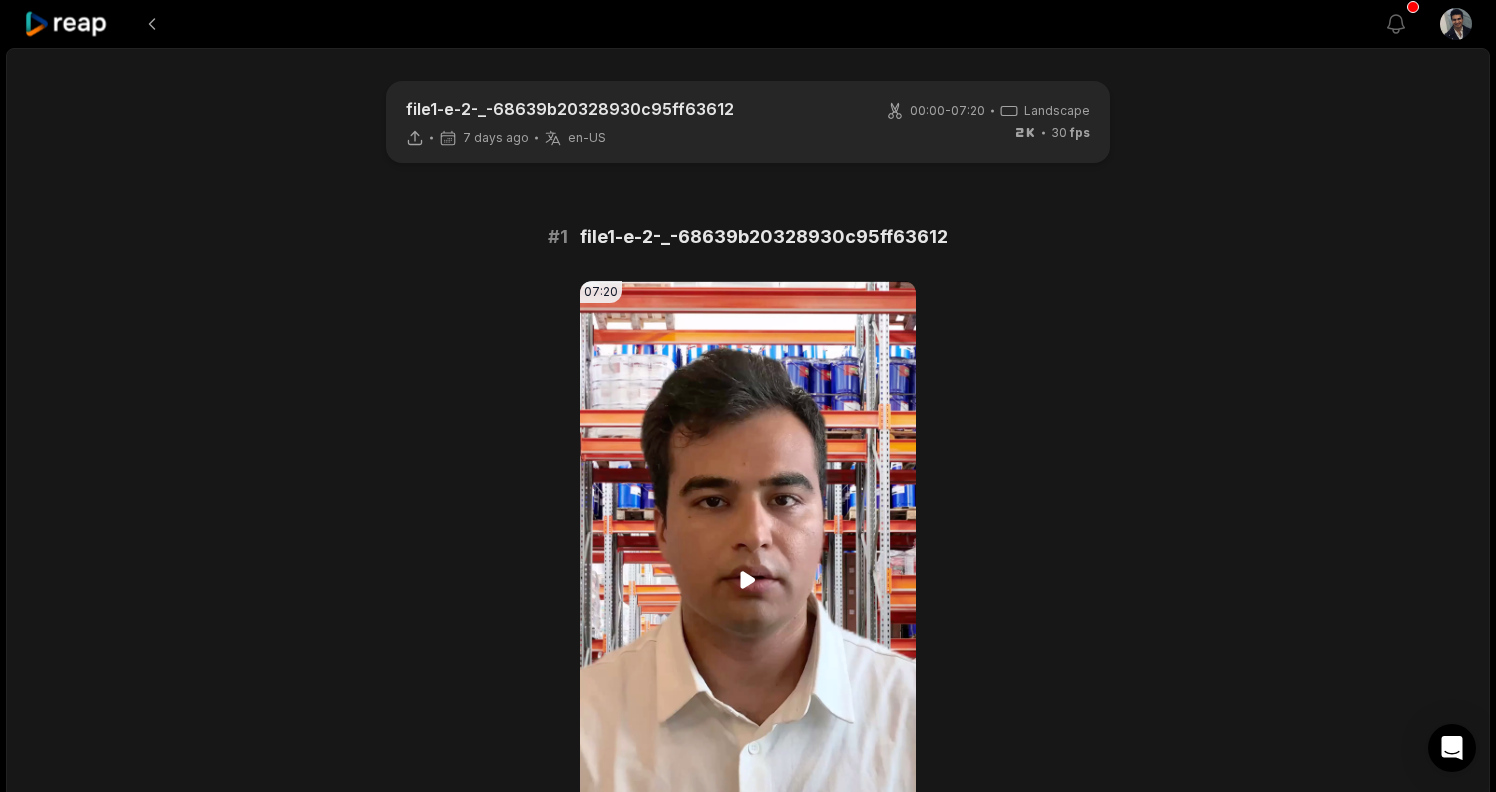scroll, scrollTop: 0, scrollLeft: 0, axis: both 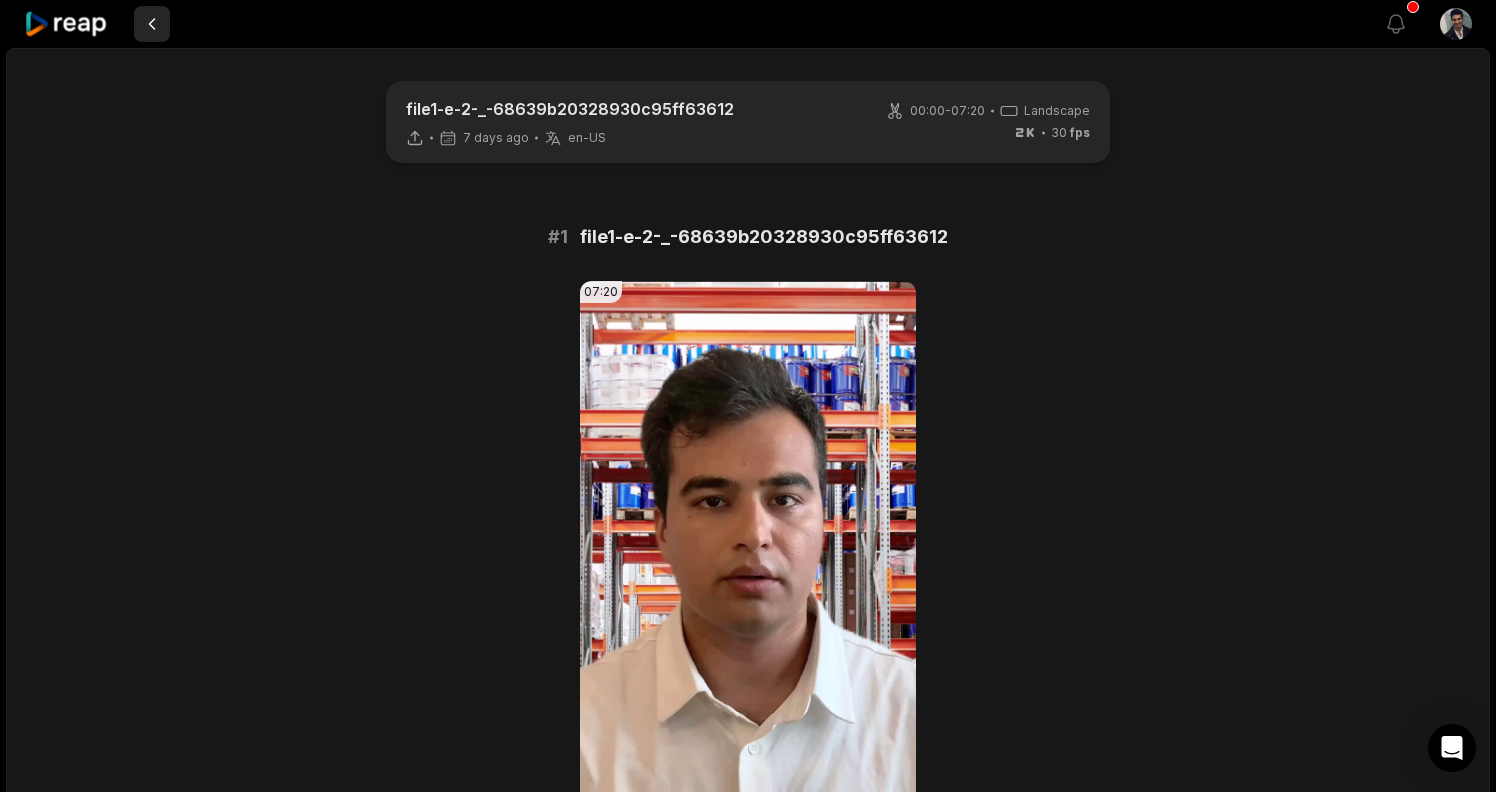 click at bounding box center [152, 24] 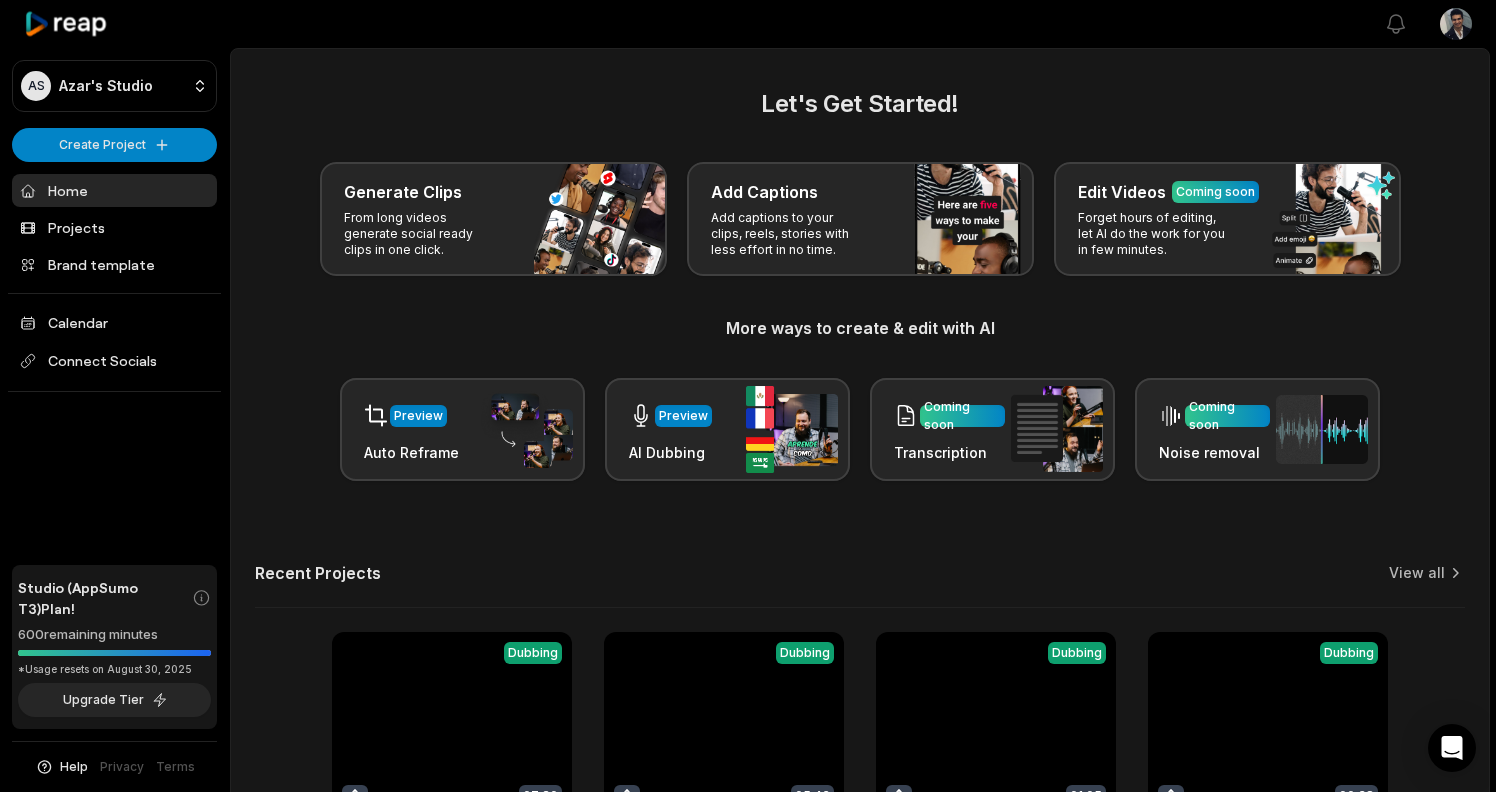 scroll, scrollTop: 206, scrollLeft: 0, axis: vertical 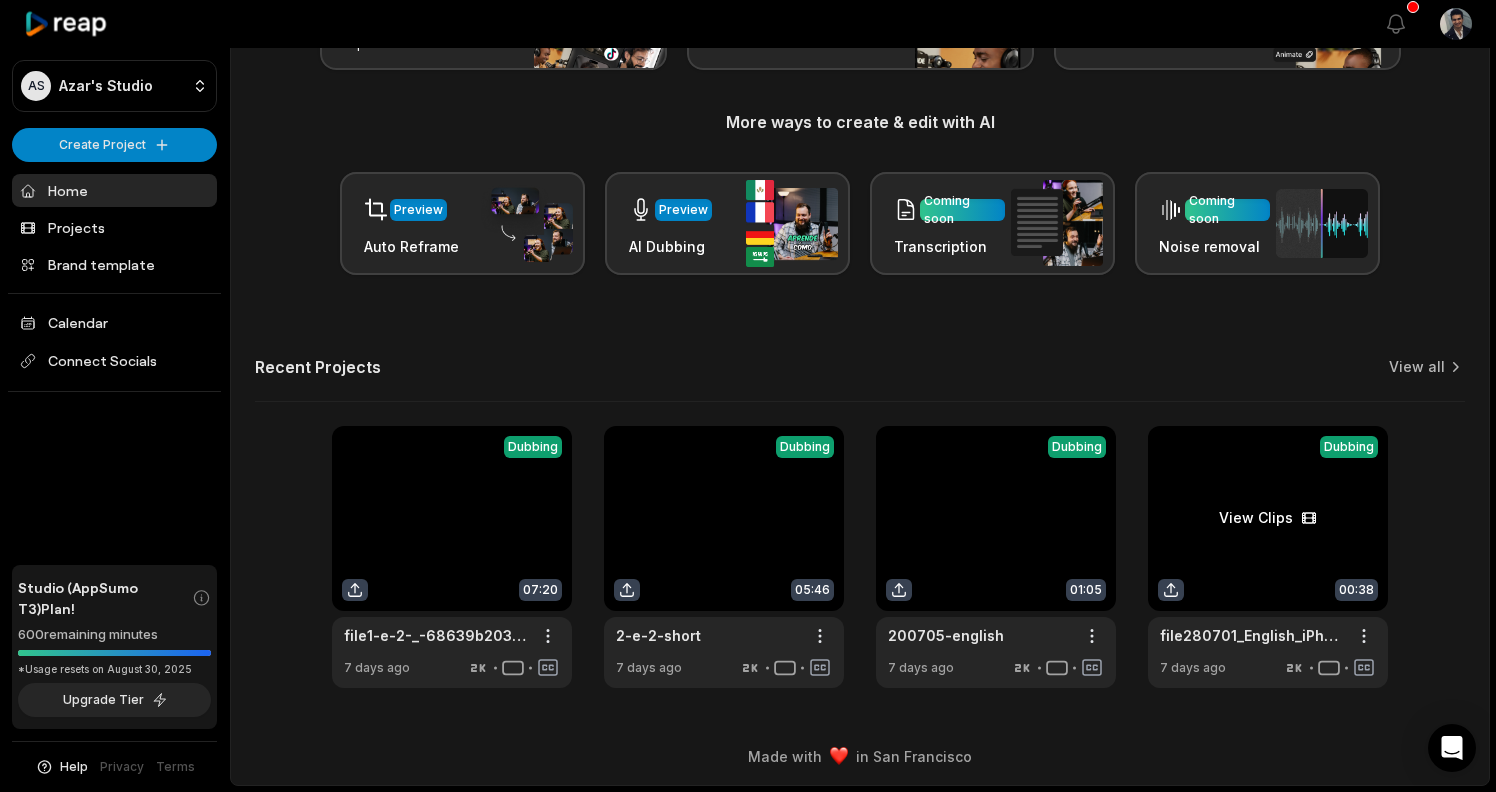 click at bounding box center (1268, 557) 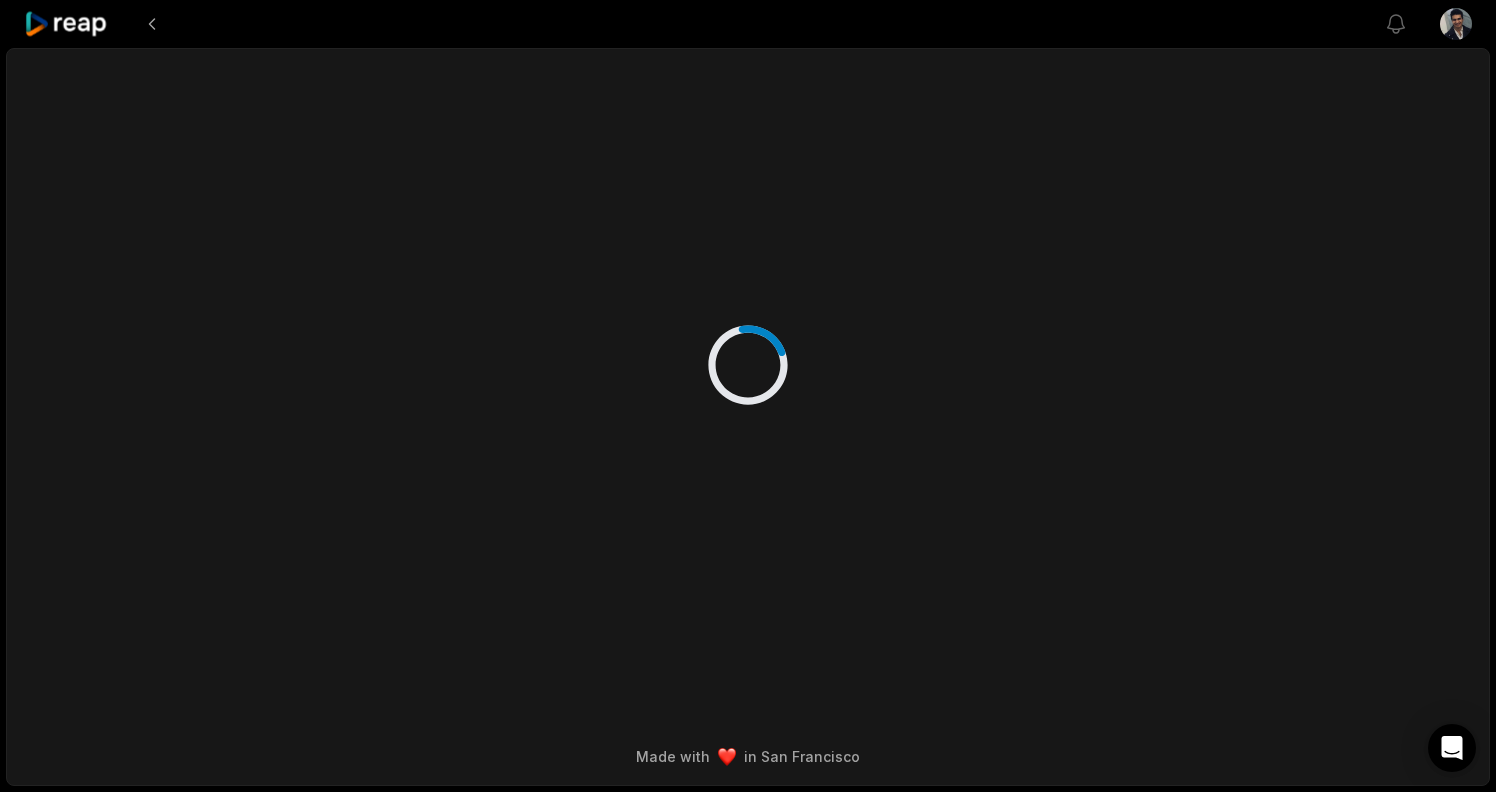 scroll, scrollTop: 0, scrollLeft: 0, axis: both 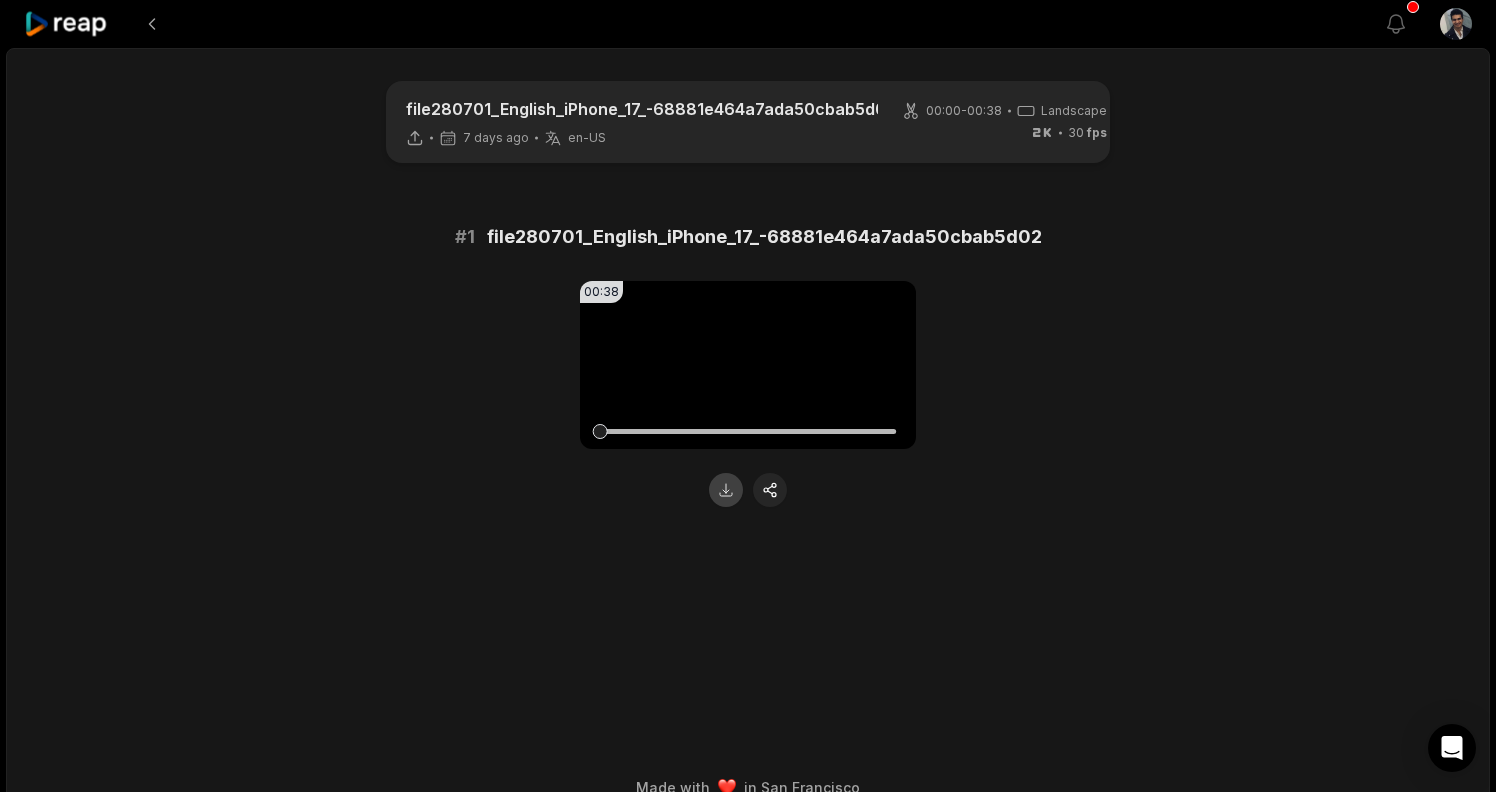 click at bounding box center [726, 490] 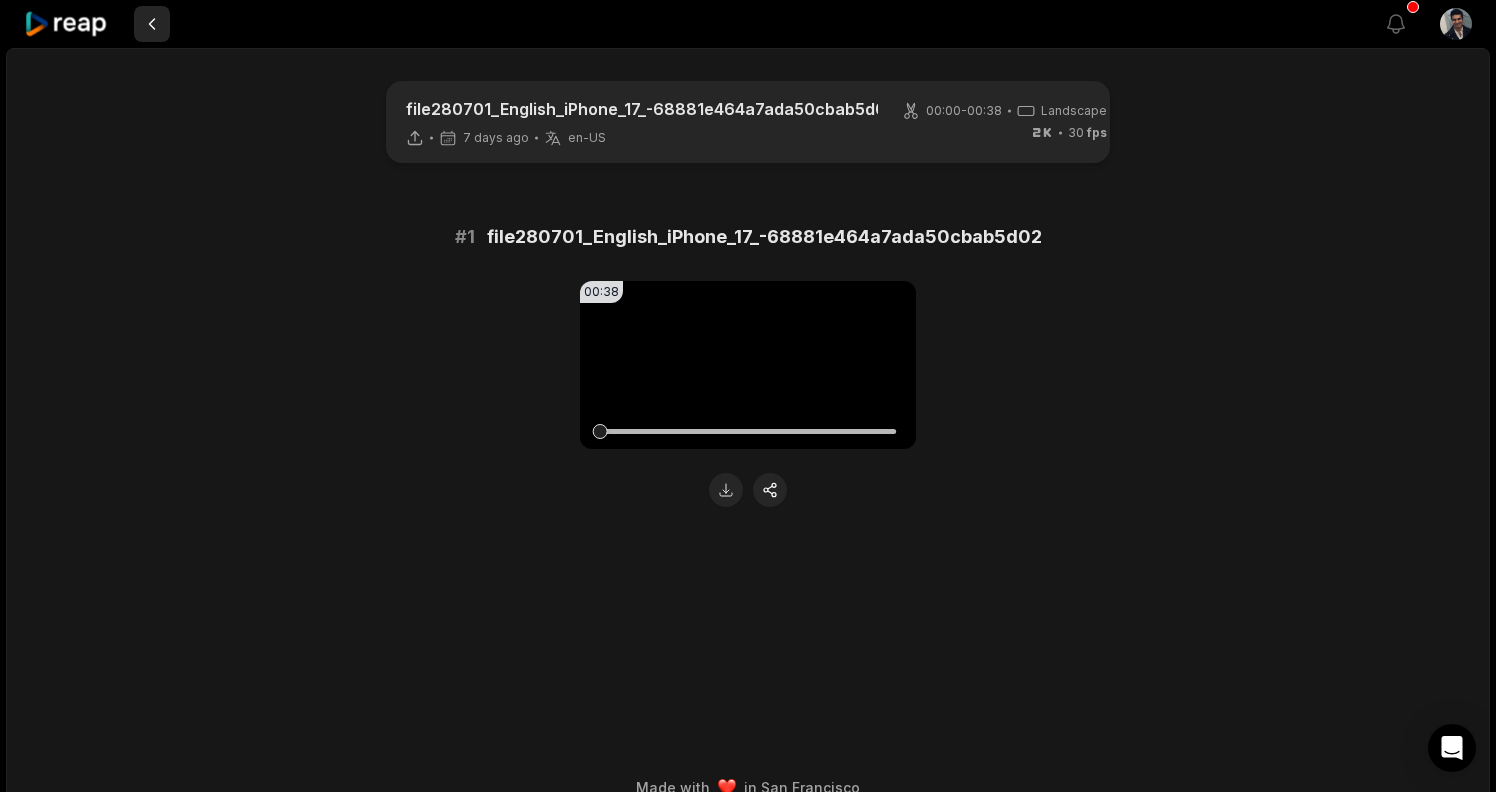 click at bounding box center [152, 24] 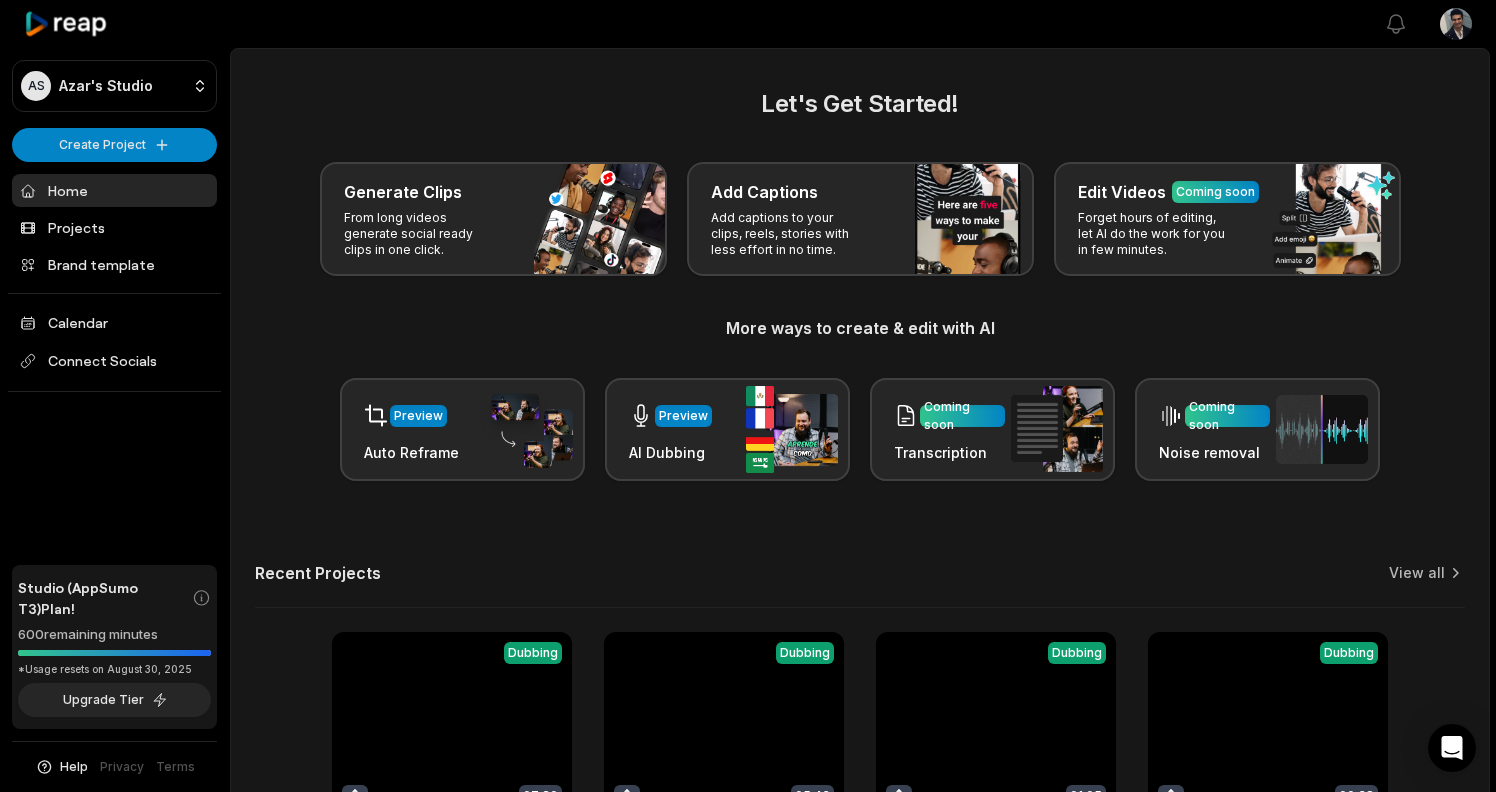 scroll, scrollTop: 206, scrollLeft: 0, axis: vertical 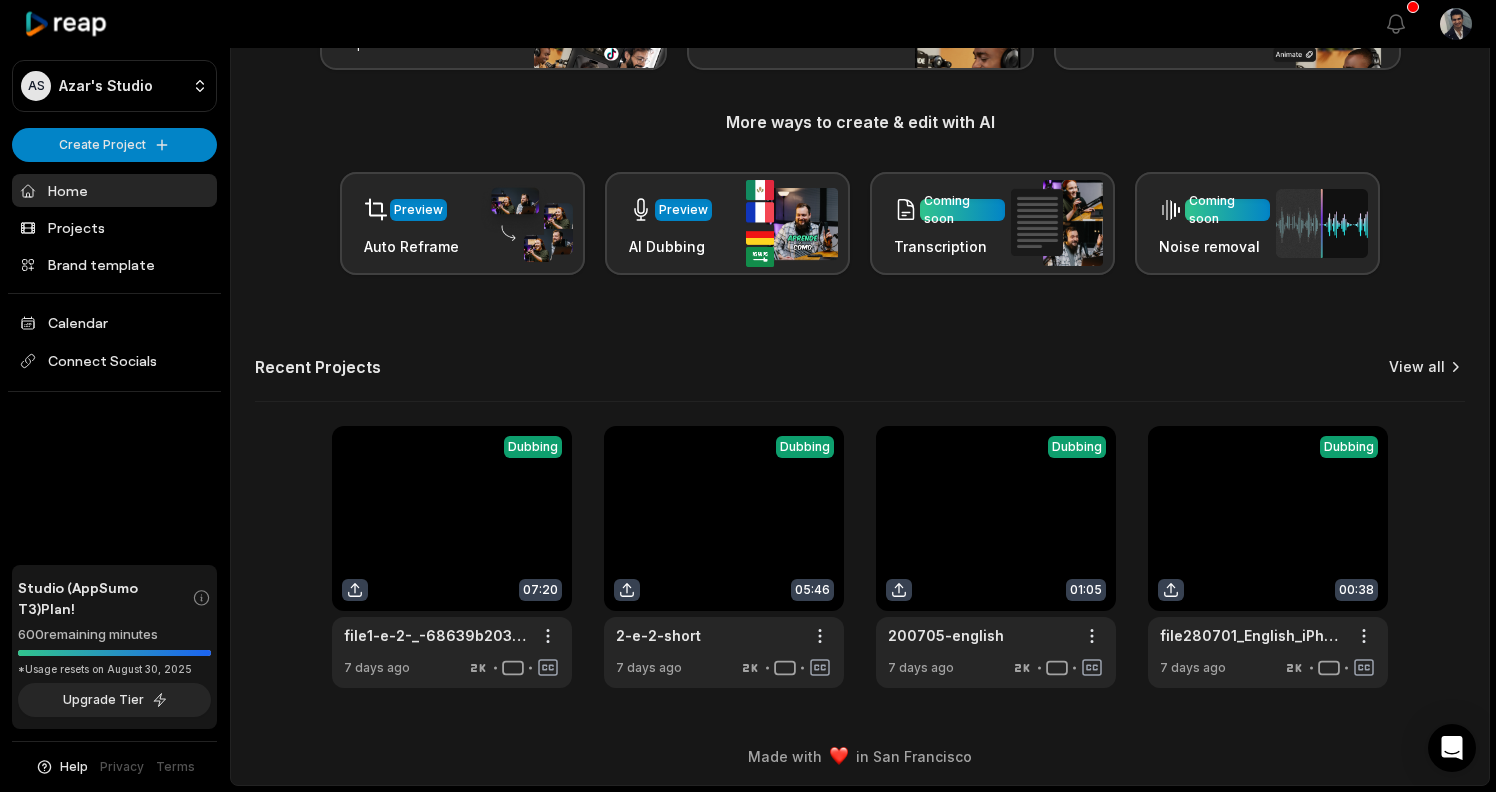 click on "View all" at bounding box center (1417, 367) 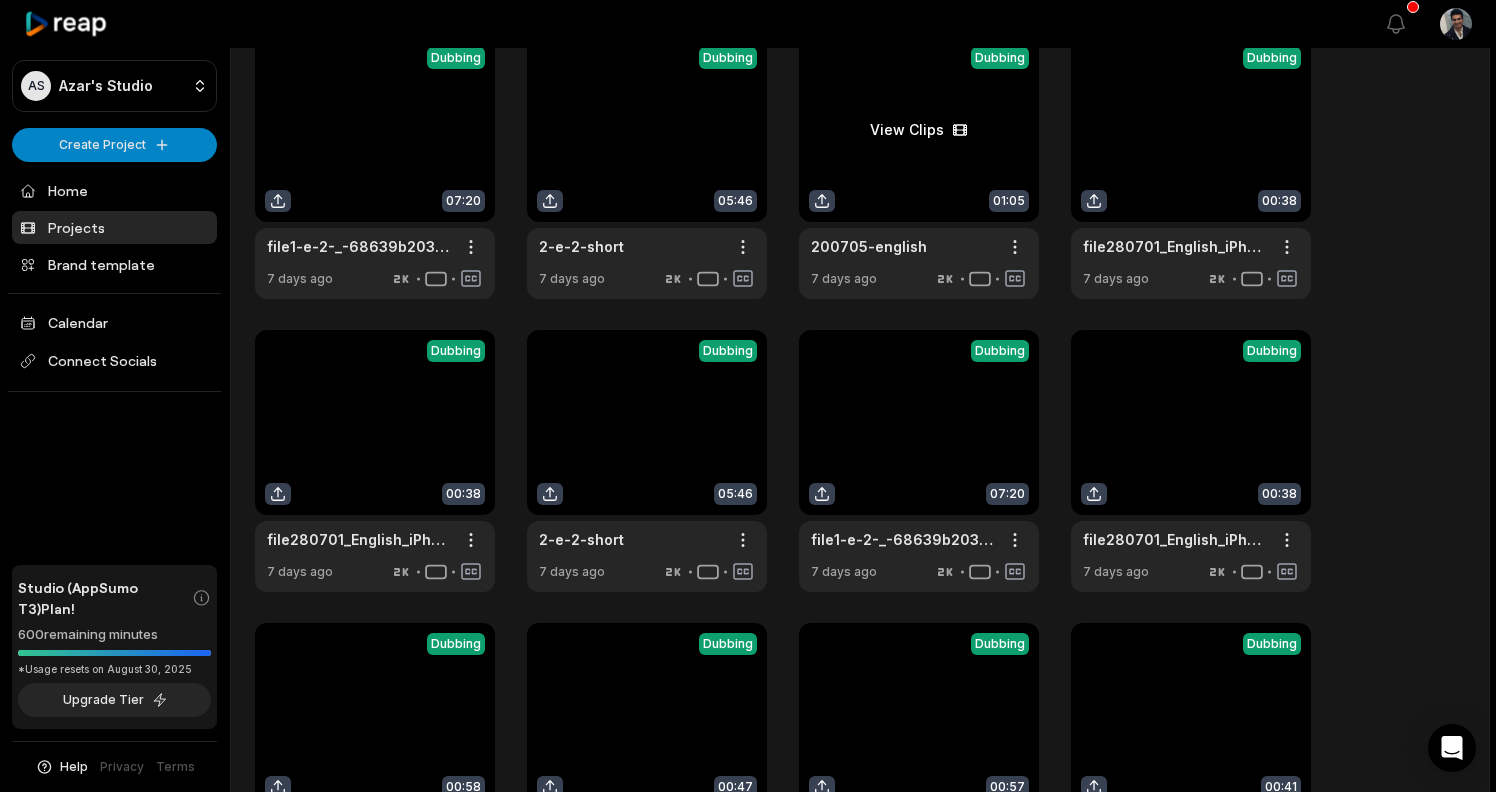 scroll, scrollTop: 117, scrollLeft: 0, axis: vertical 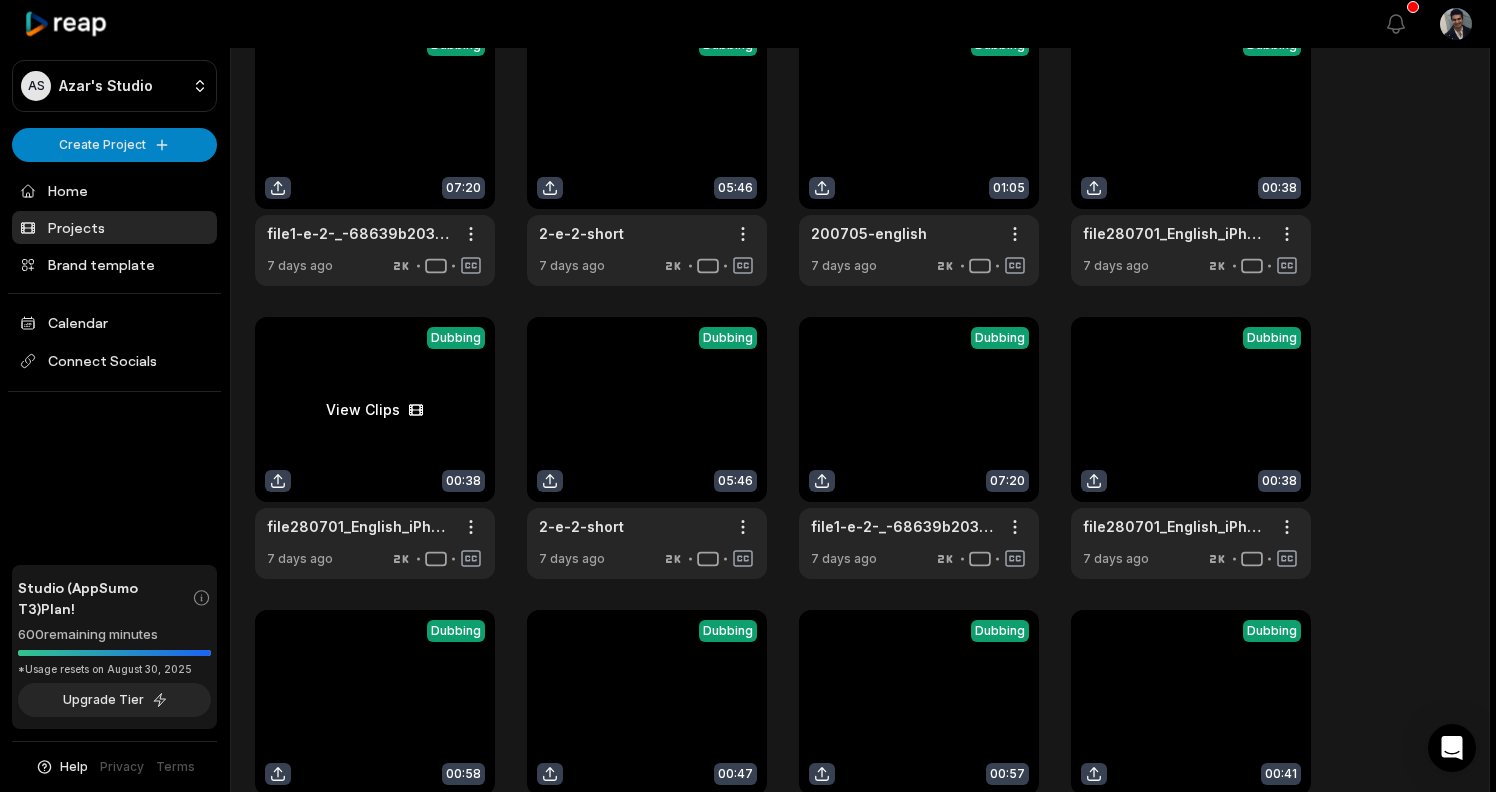click at bounding box center [375, 448] 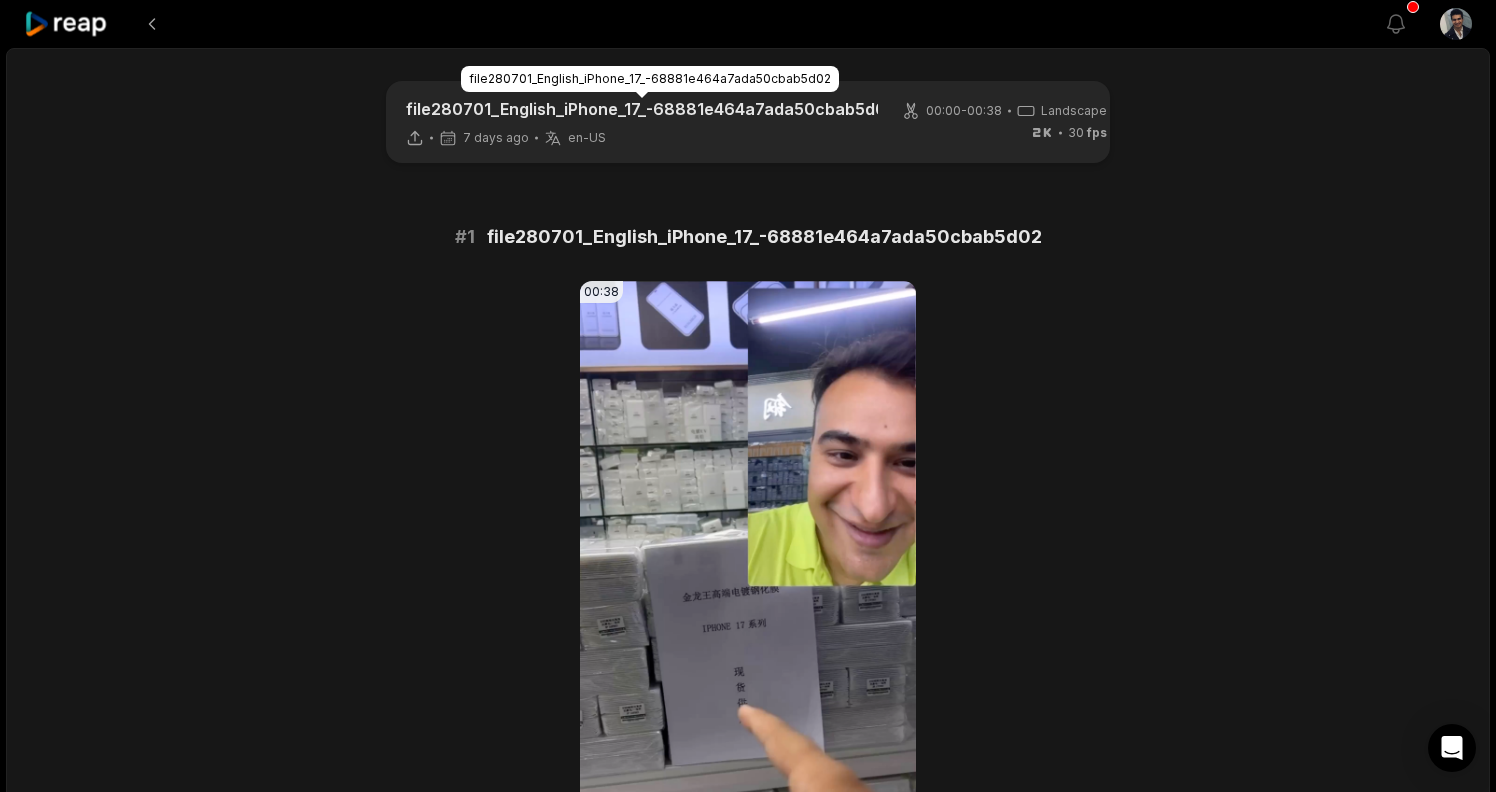 scroll, scrollTop: 0, scrollLeft: 0, axis: both 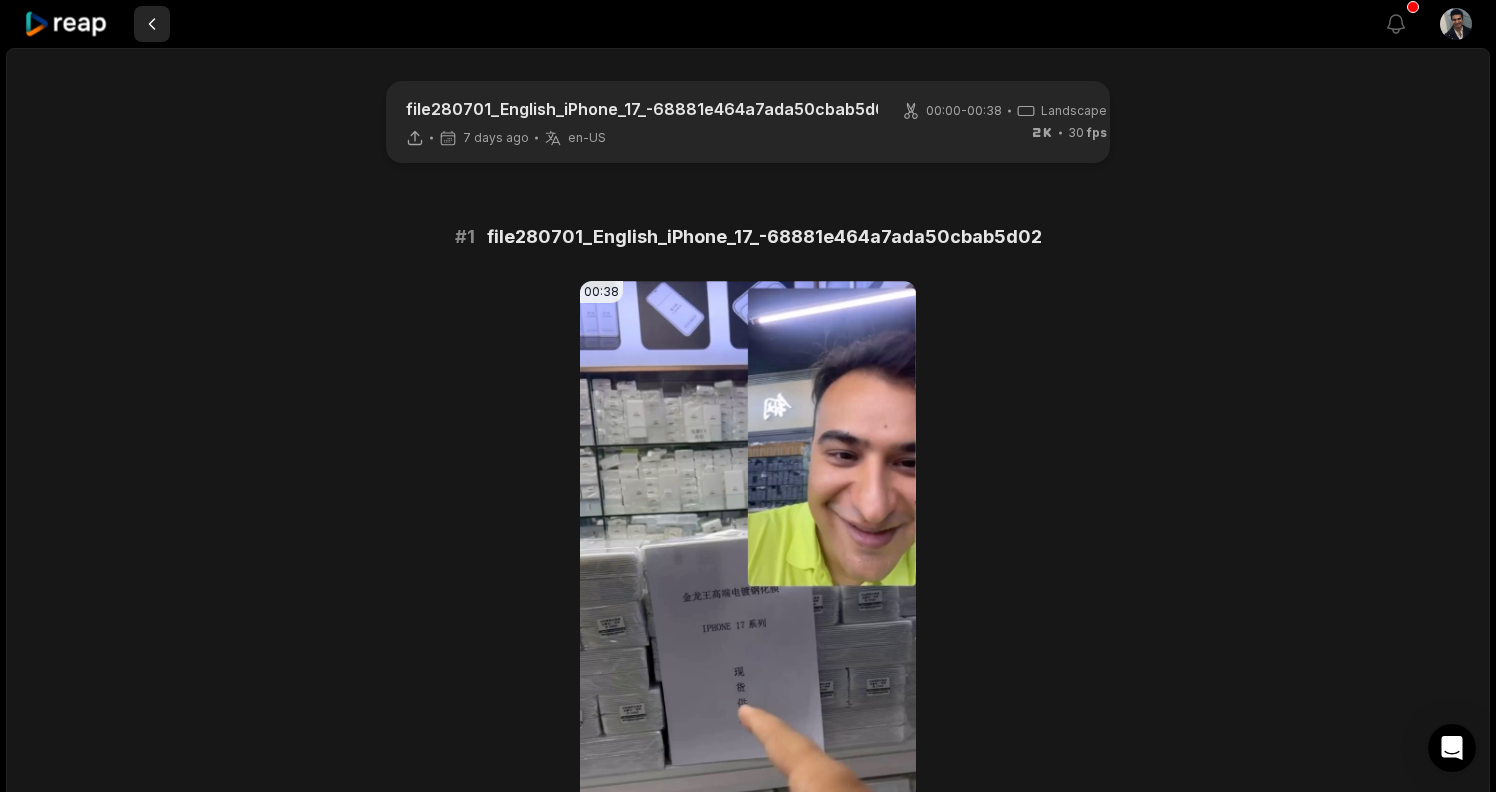 click at bounding box center (152, 24) 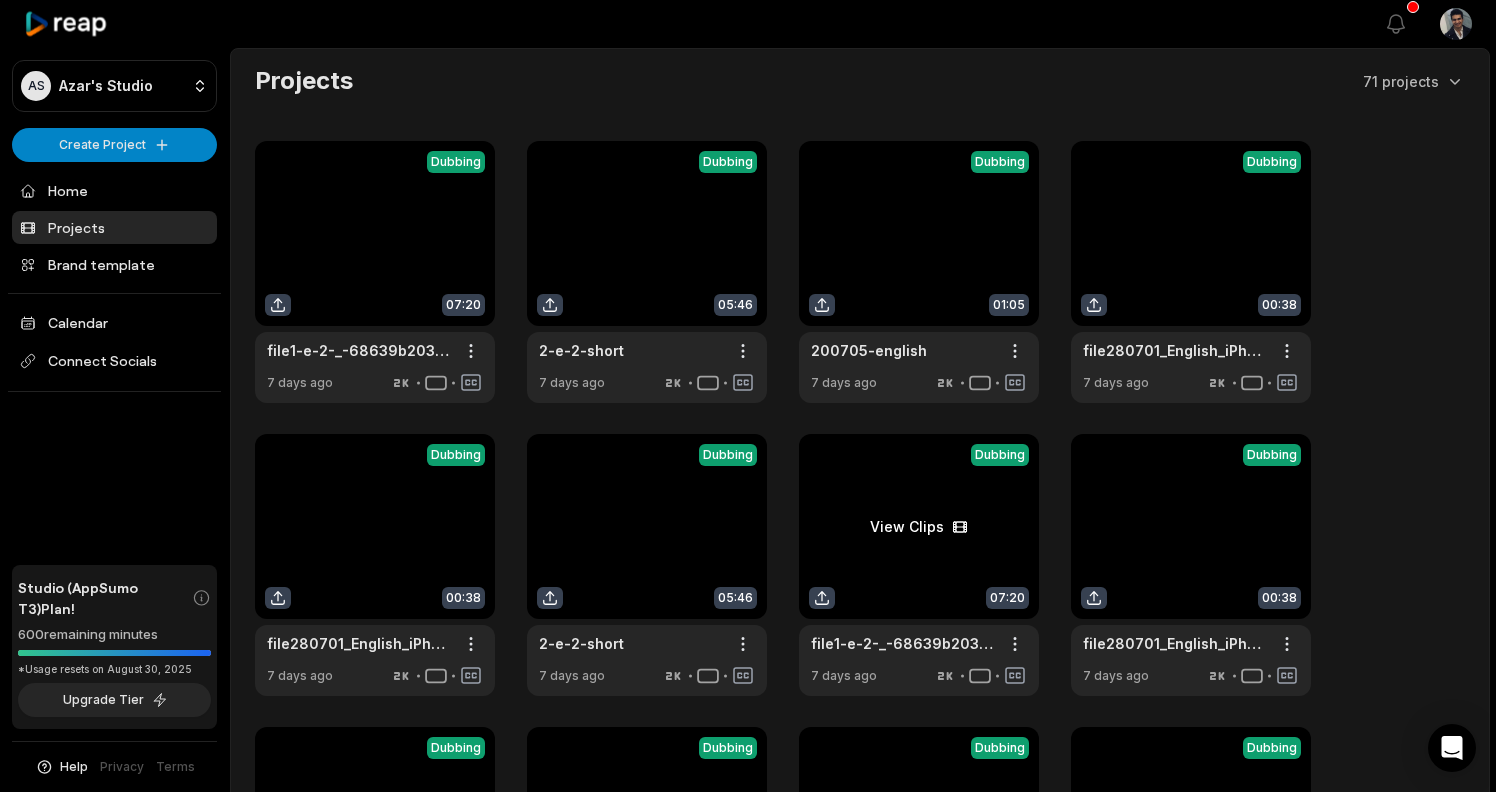 scroll, scrollTop: 0, scrollLeft: 0, axis: both 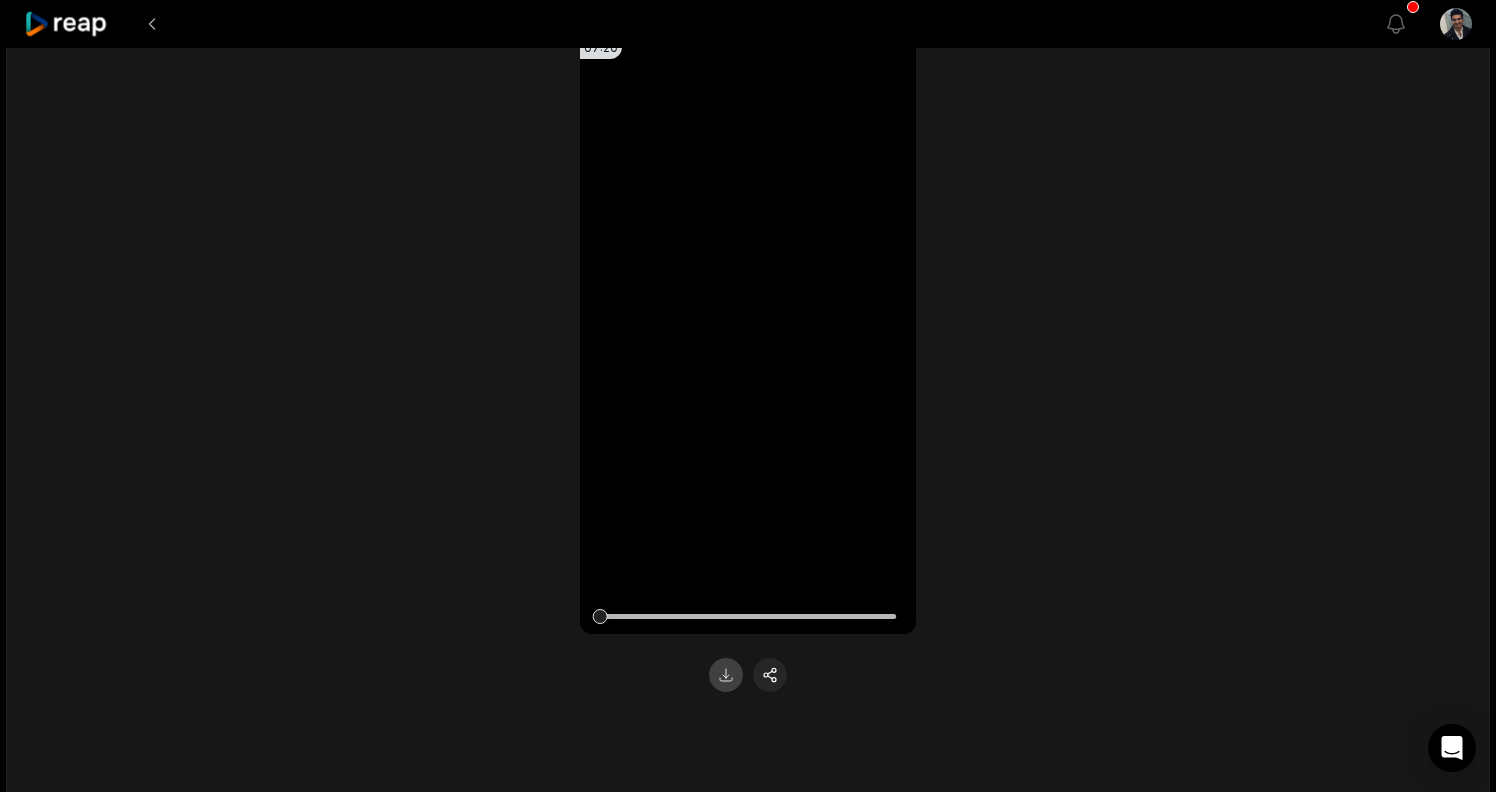 click at bounding box center [726, 675] 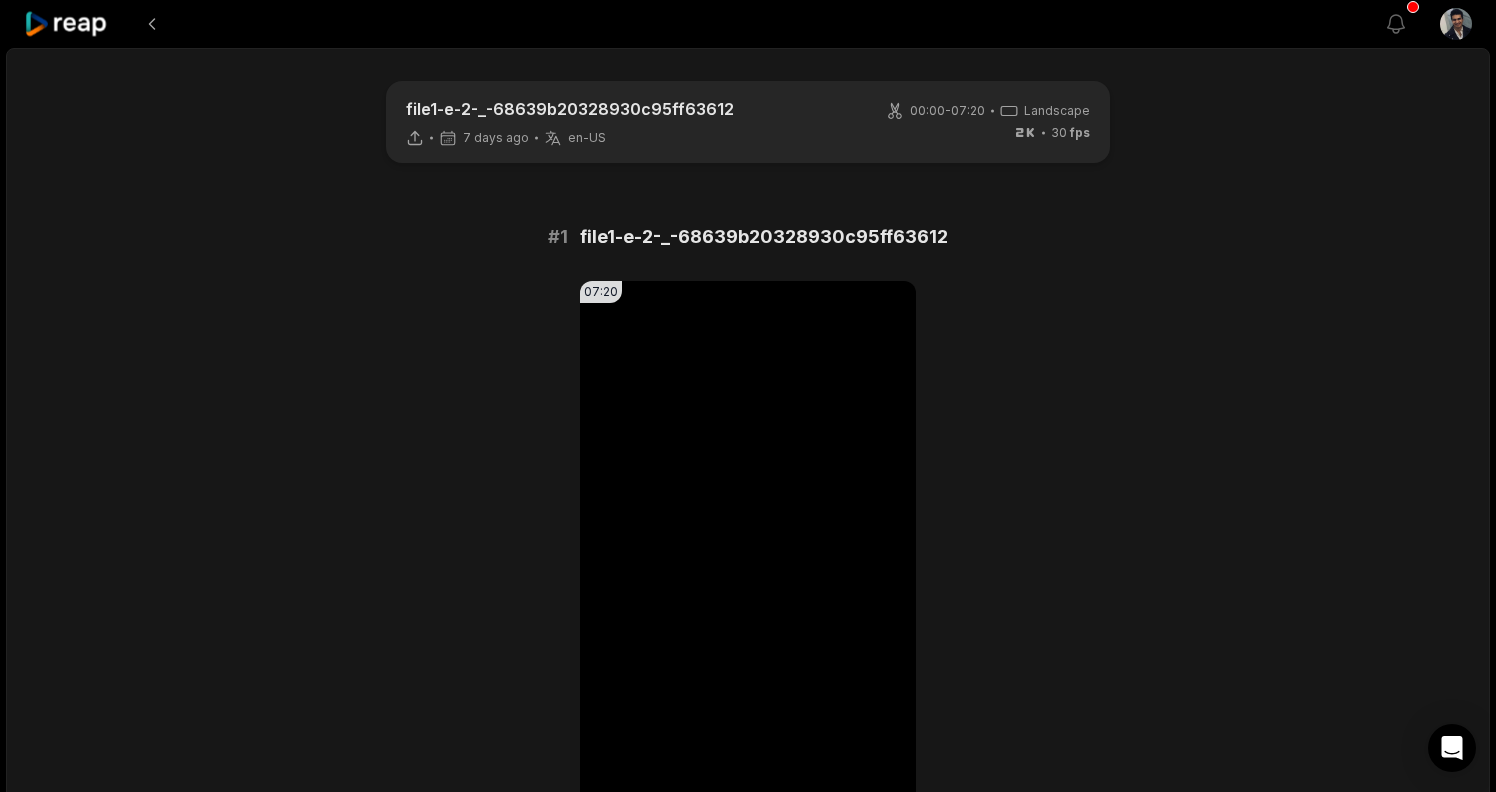scroll, scrollTop: 0, scrollLeft: 0, axis: both 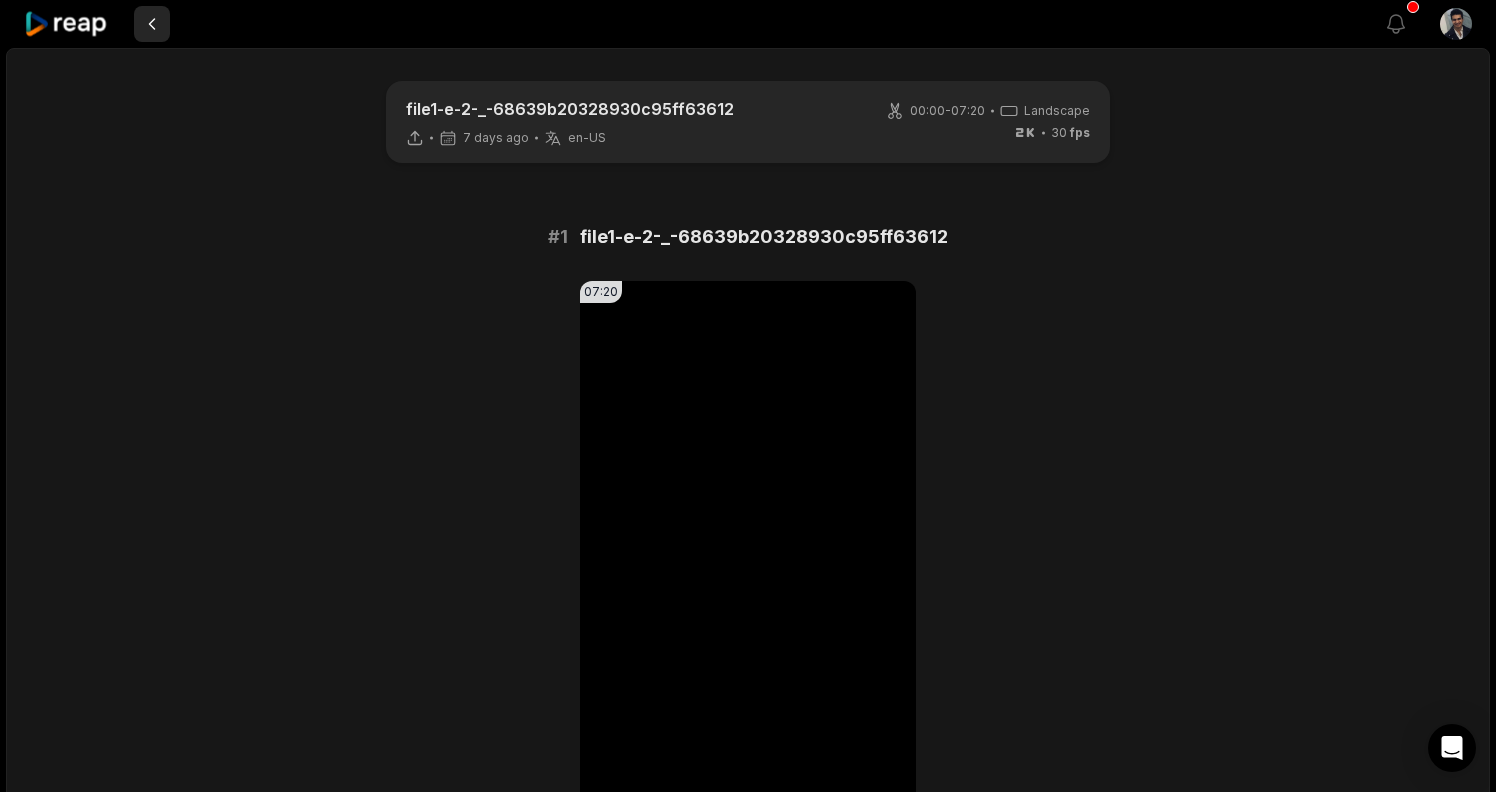 click at bounding box center (152, 24) 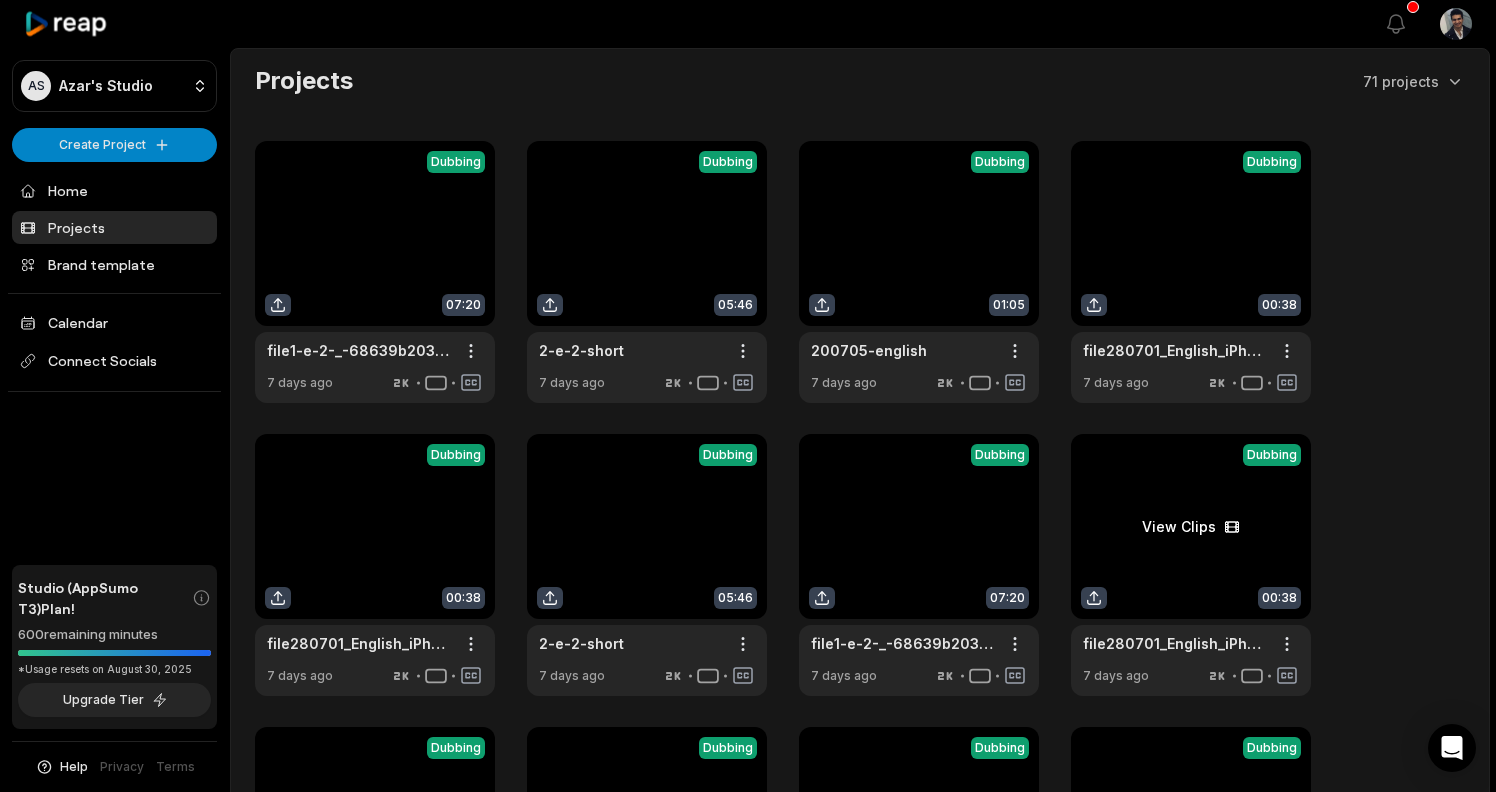 click at bounding box center (1191, 565) 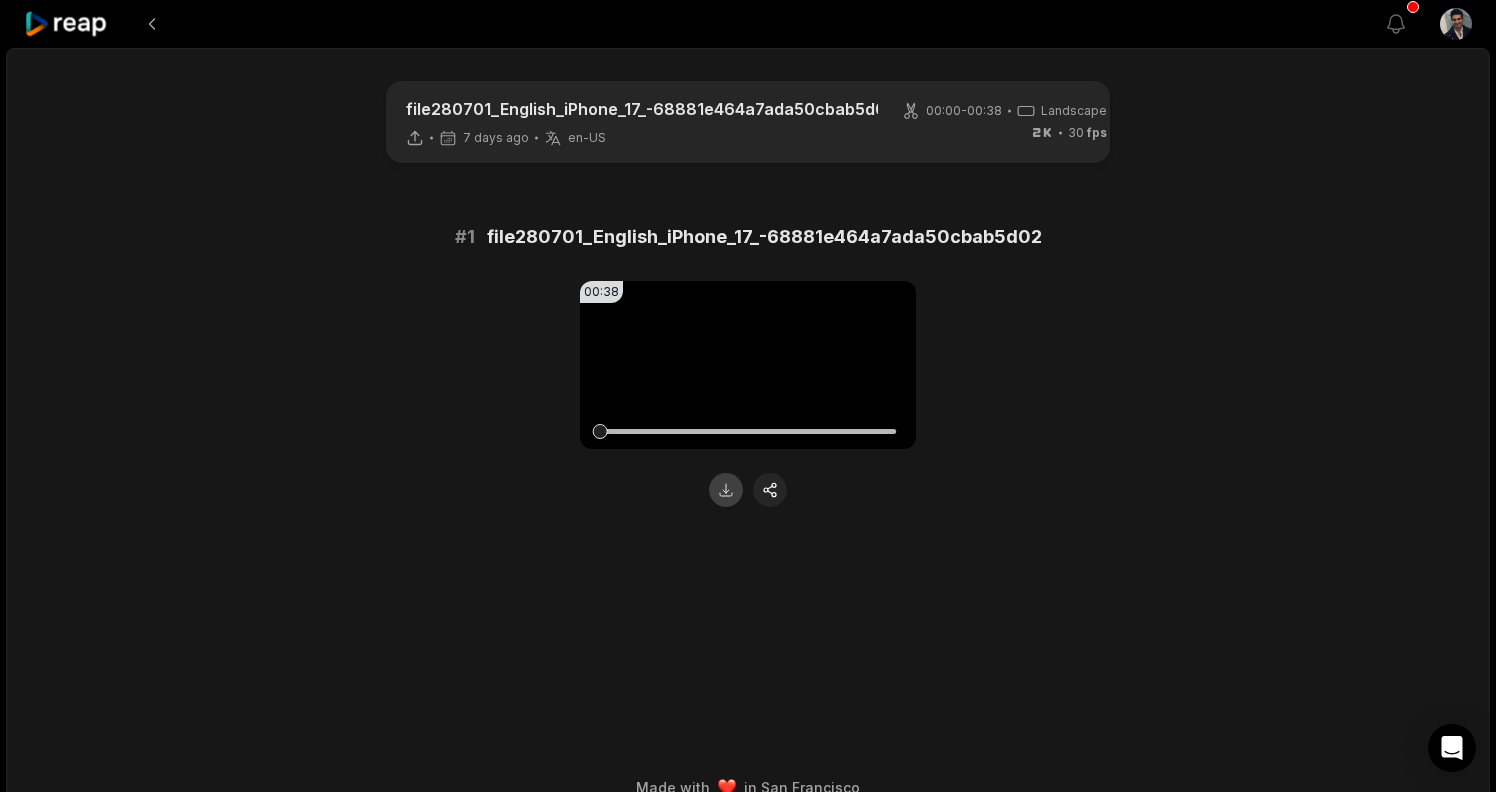 click at bounding box center (726, 490) 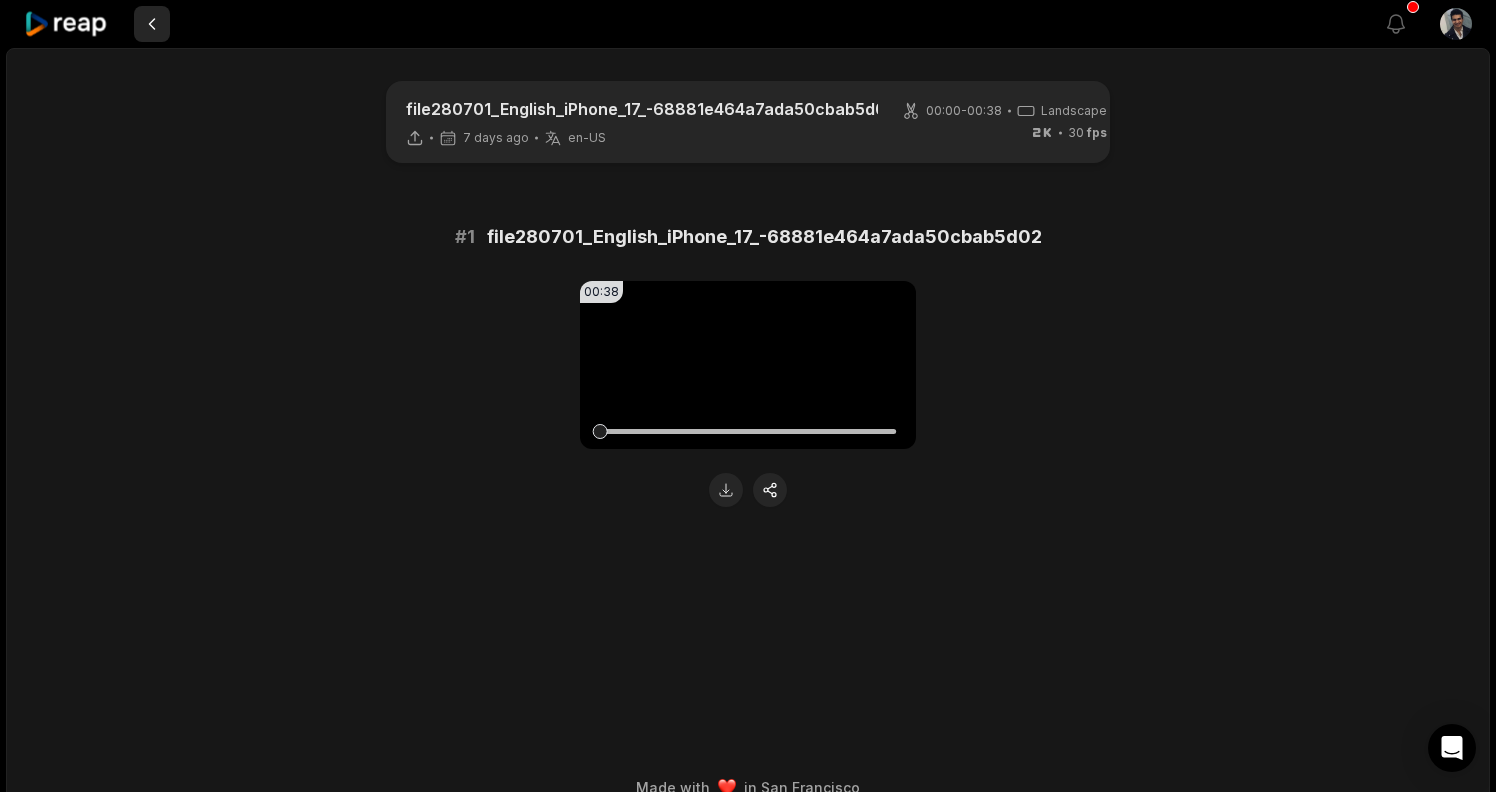 click at bounding box center (152, 24) 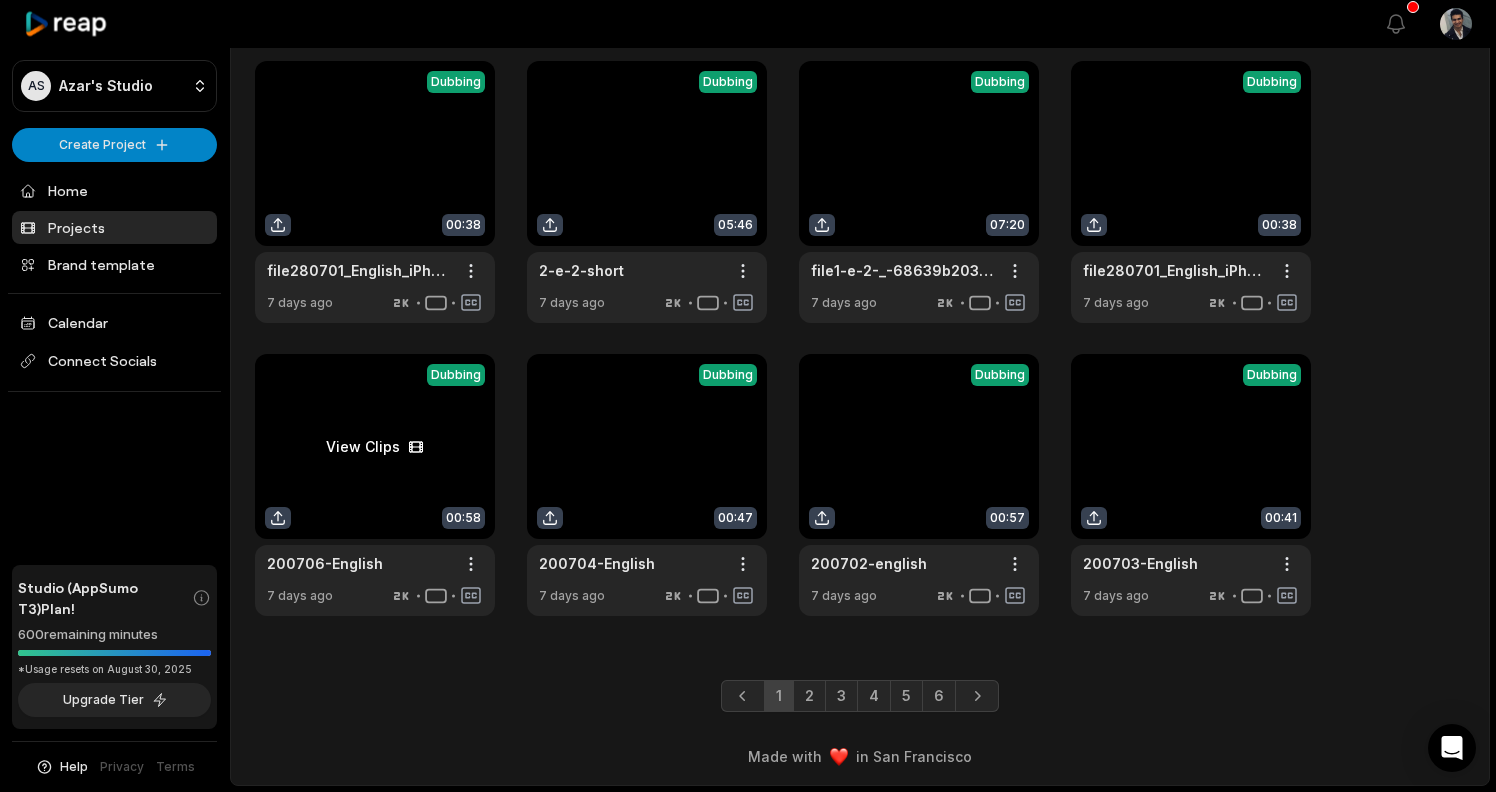 scroll, scrollTop: 373, scrollLeft: 0, axis: vertical 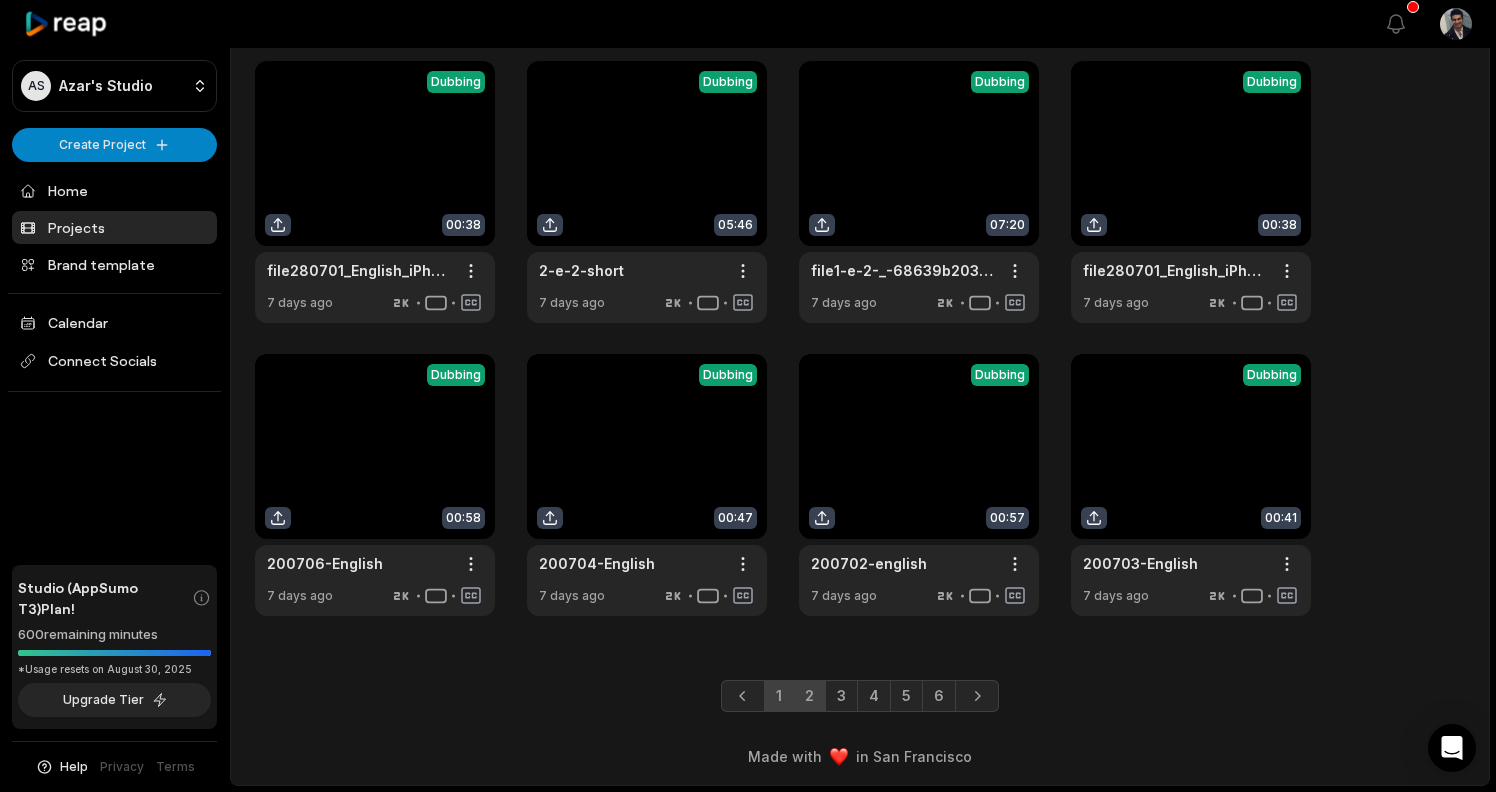 click on "2" at bounding box center (809, 696) 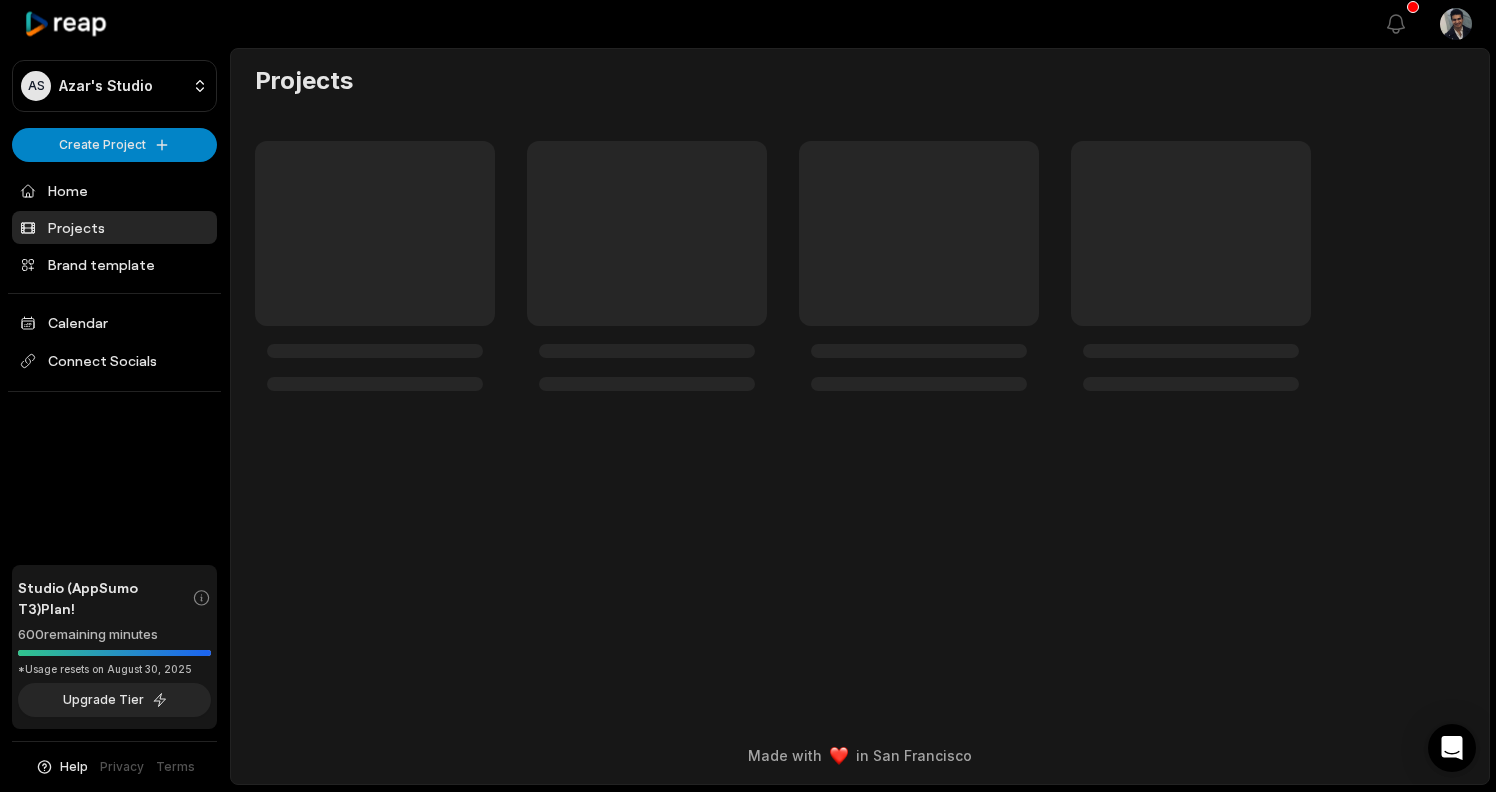 scroll, scrollTop: 0, scrollLeft: 0, axis: both 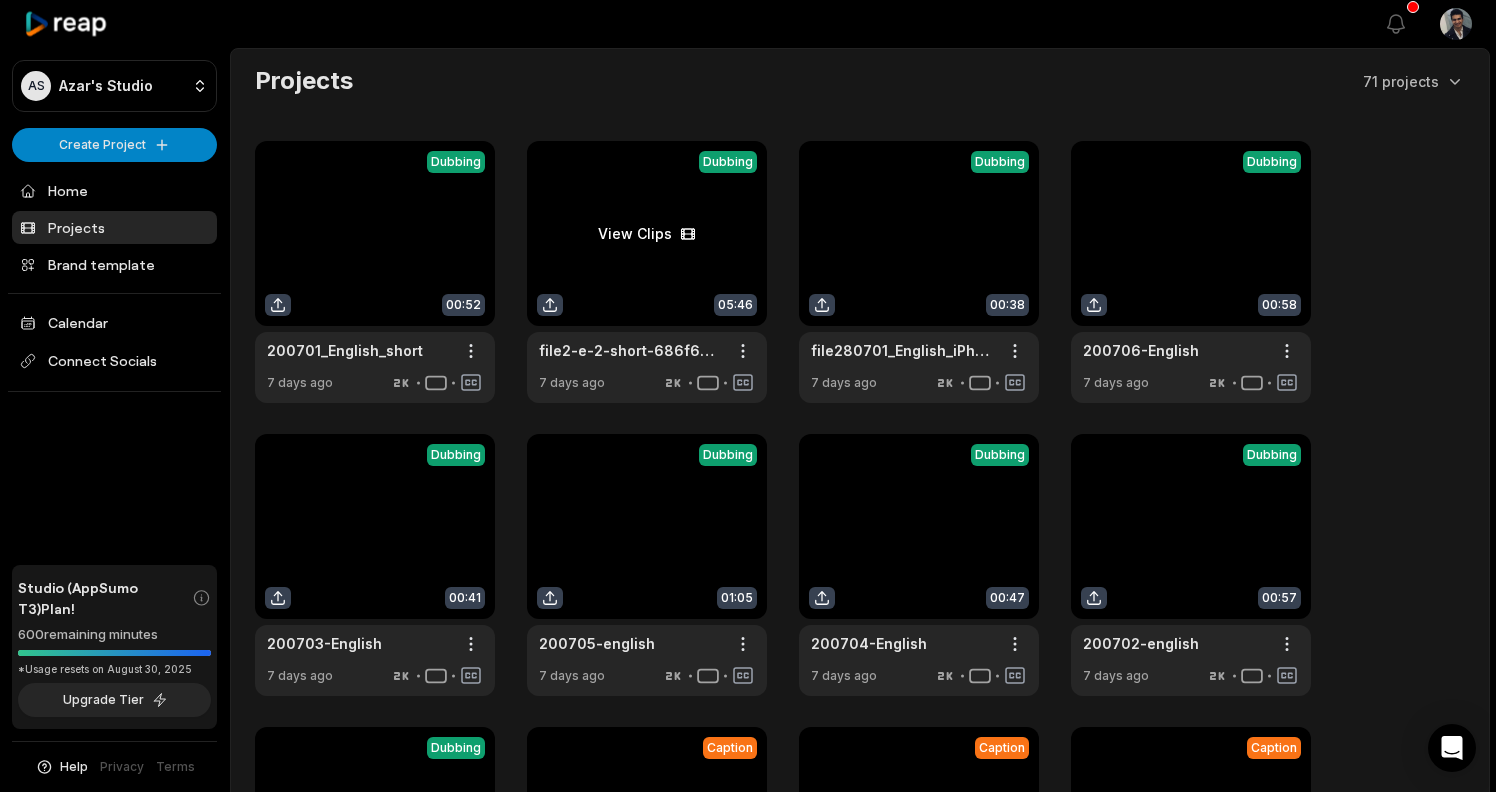 click at bounding box center (647, 272) 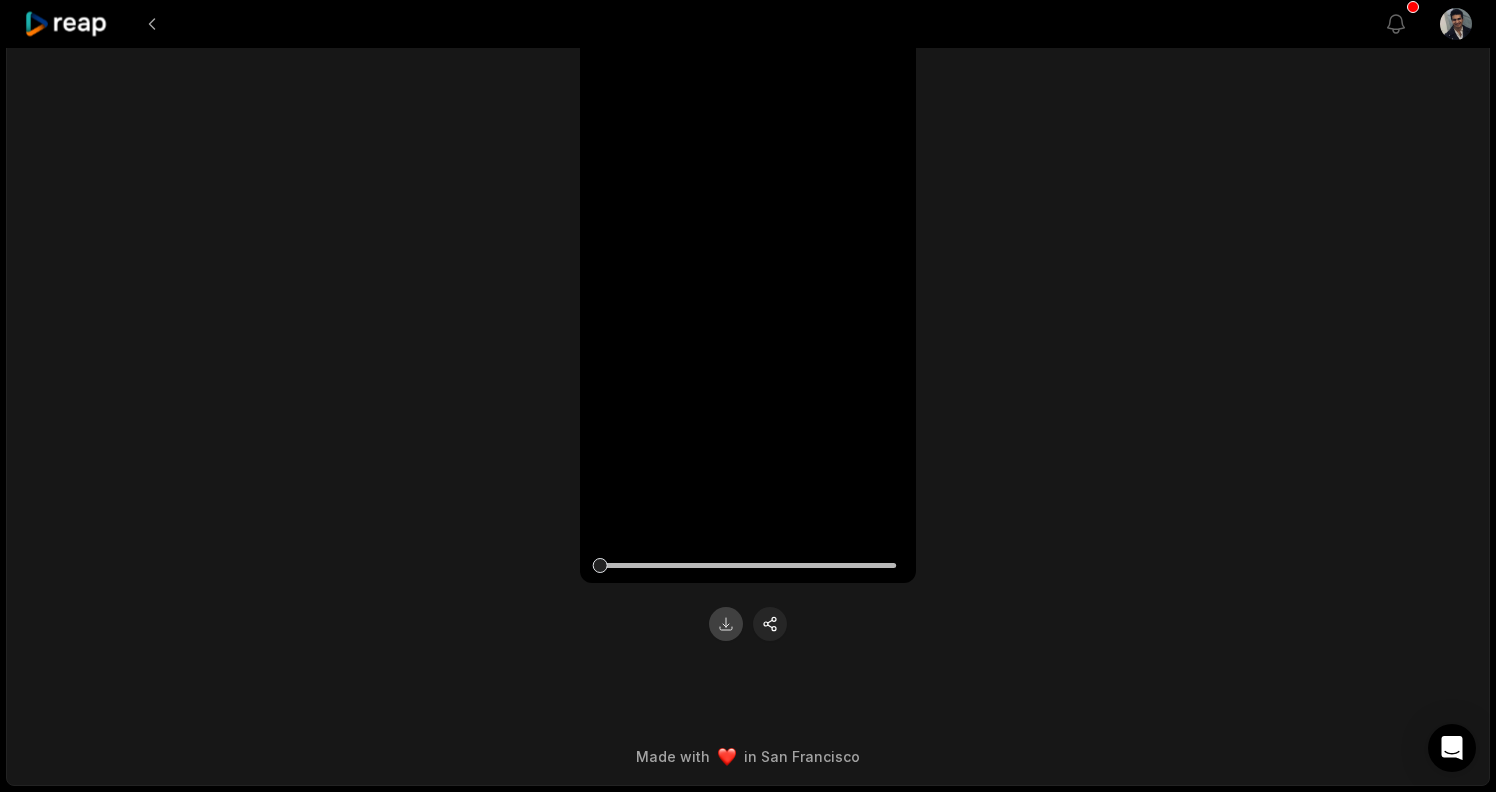 scroll, scrollTop: 295, scrollLeft: 0, axis: vertical 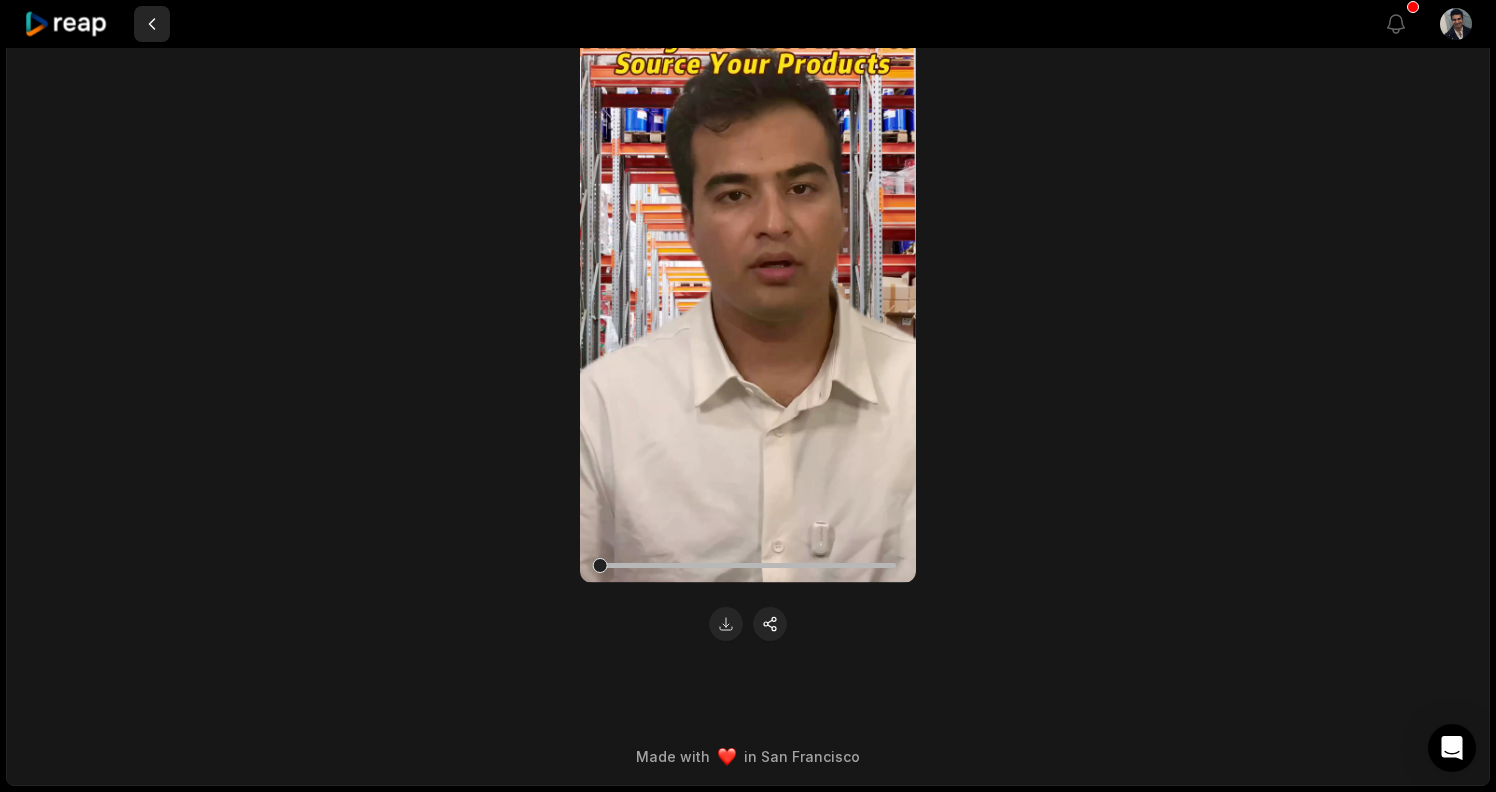 click at bounding box center [152, 24] 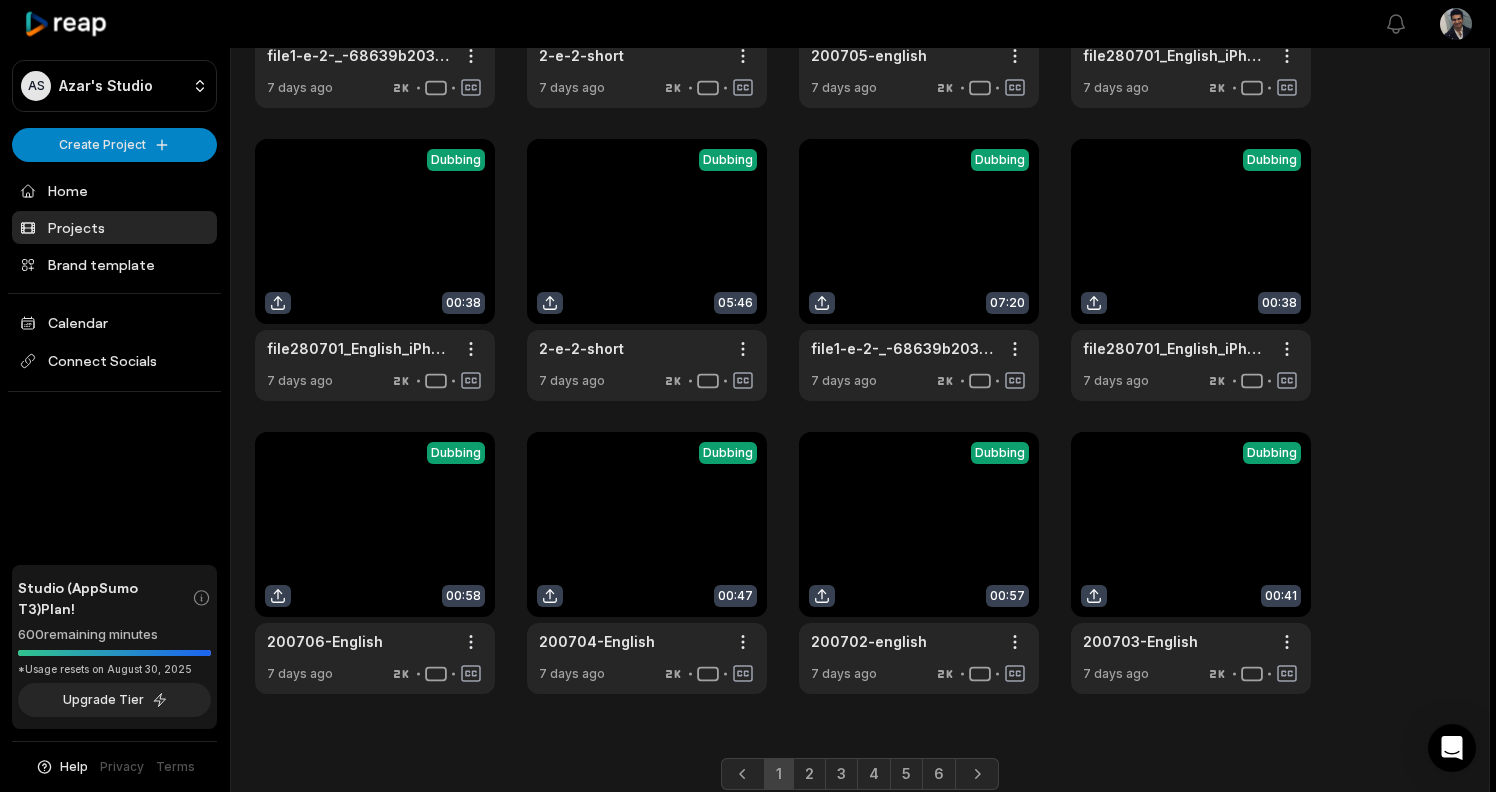 scroll, scrollTop: 0, scrollLeft: 0, axis: both 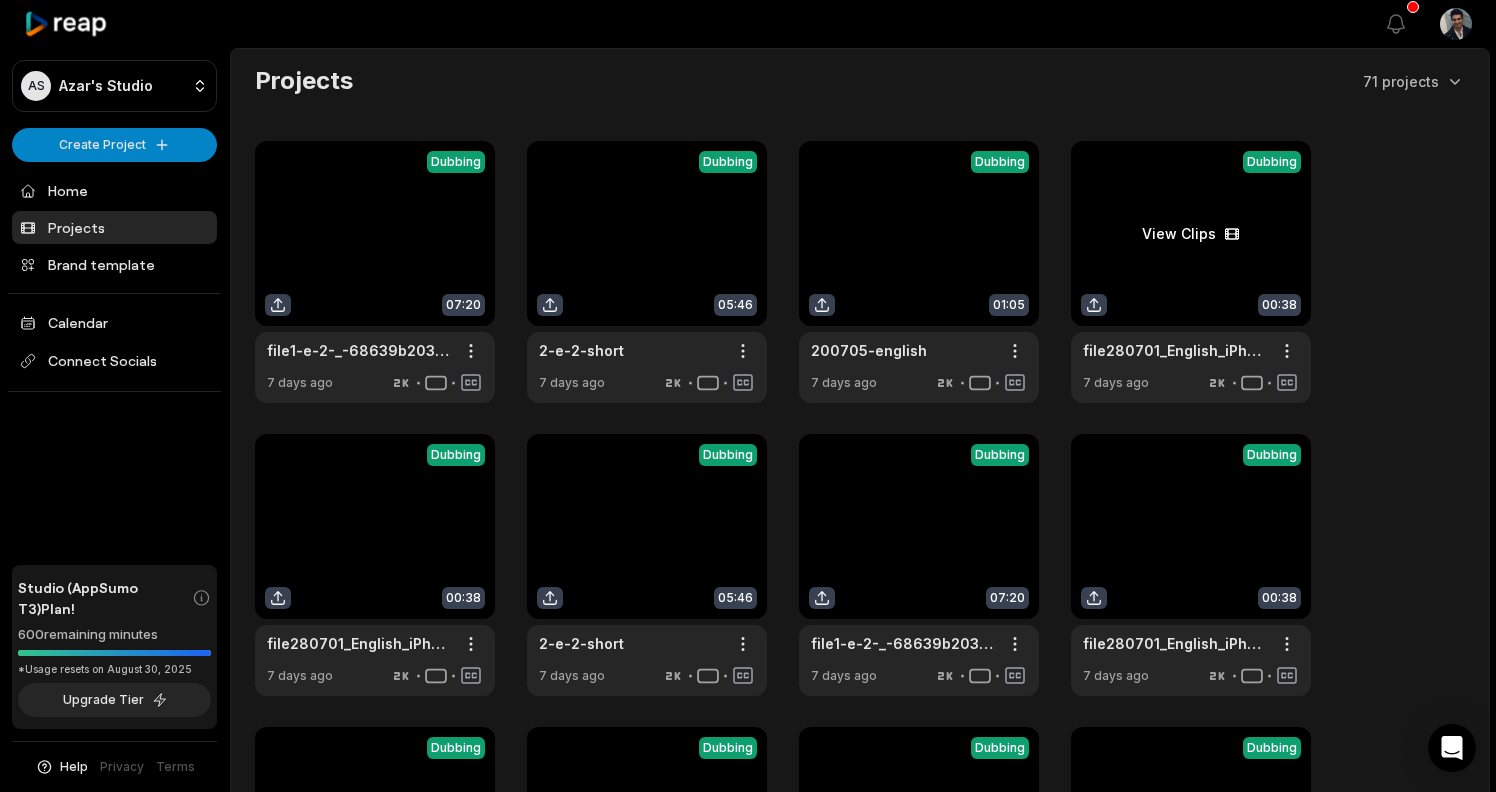 click at bounding box center (1191, 272) 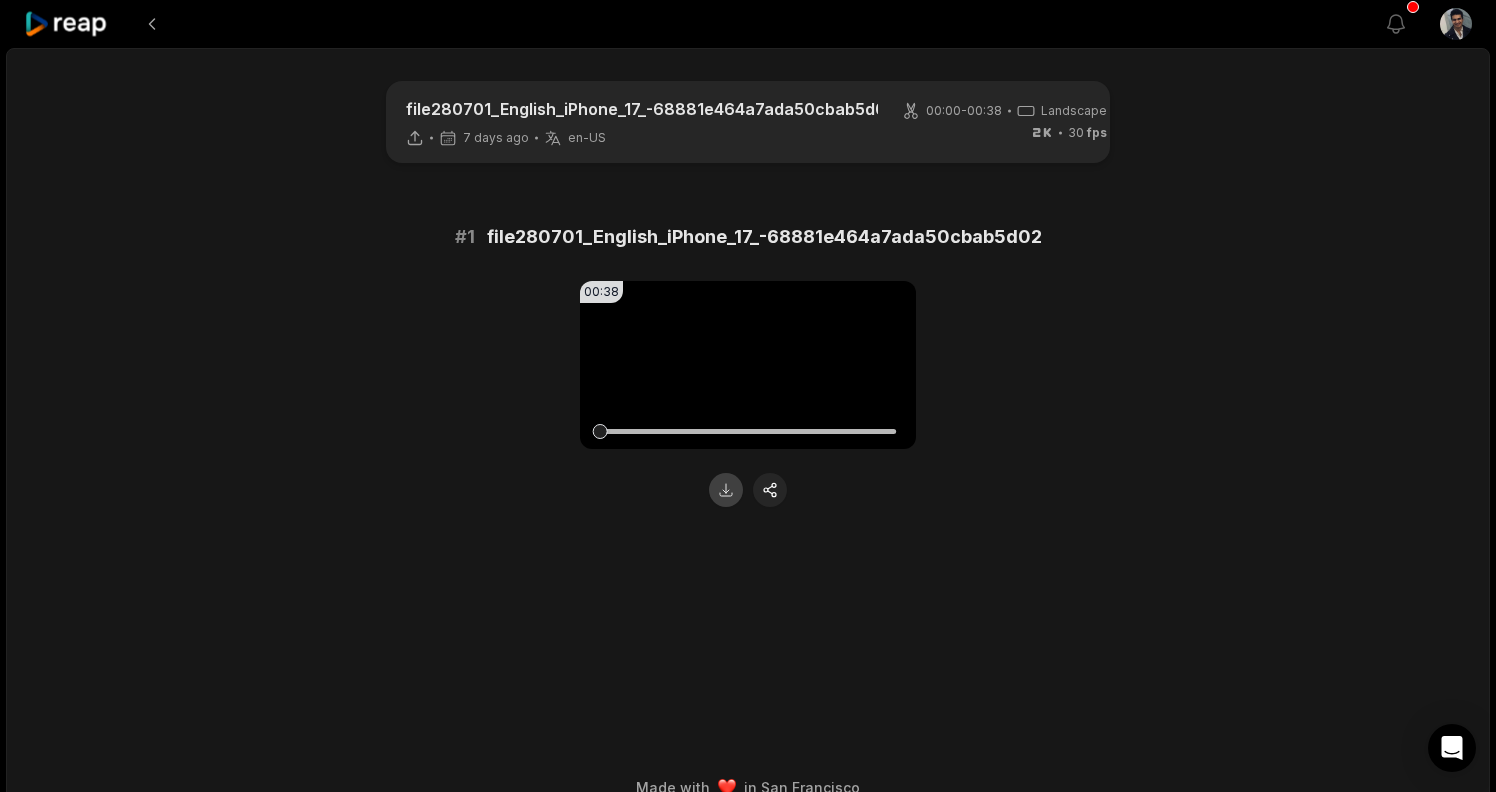 click at bounding box center (726, 490) 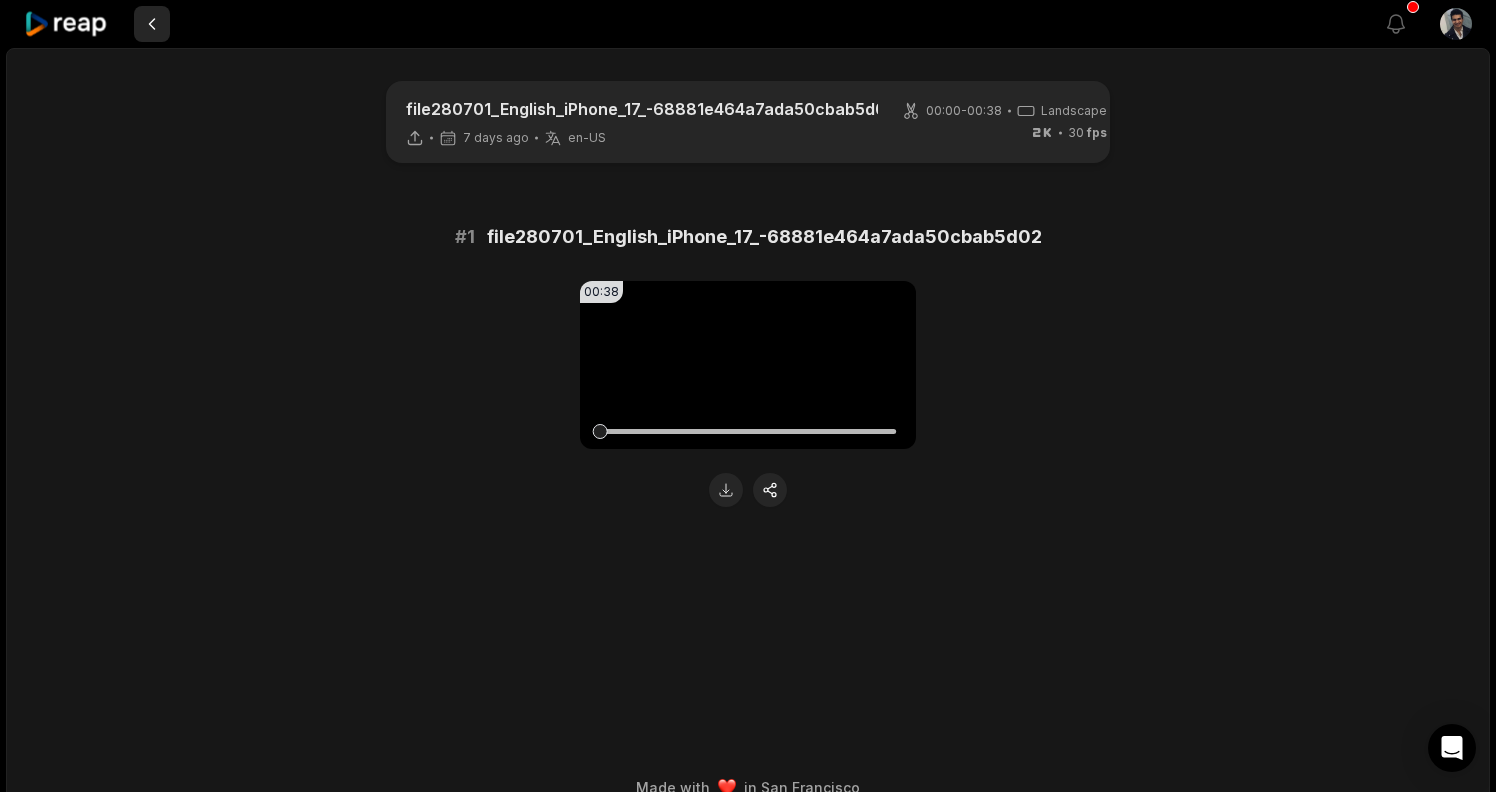 click at bounding box center [152, 24] 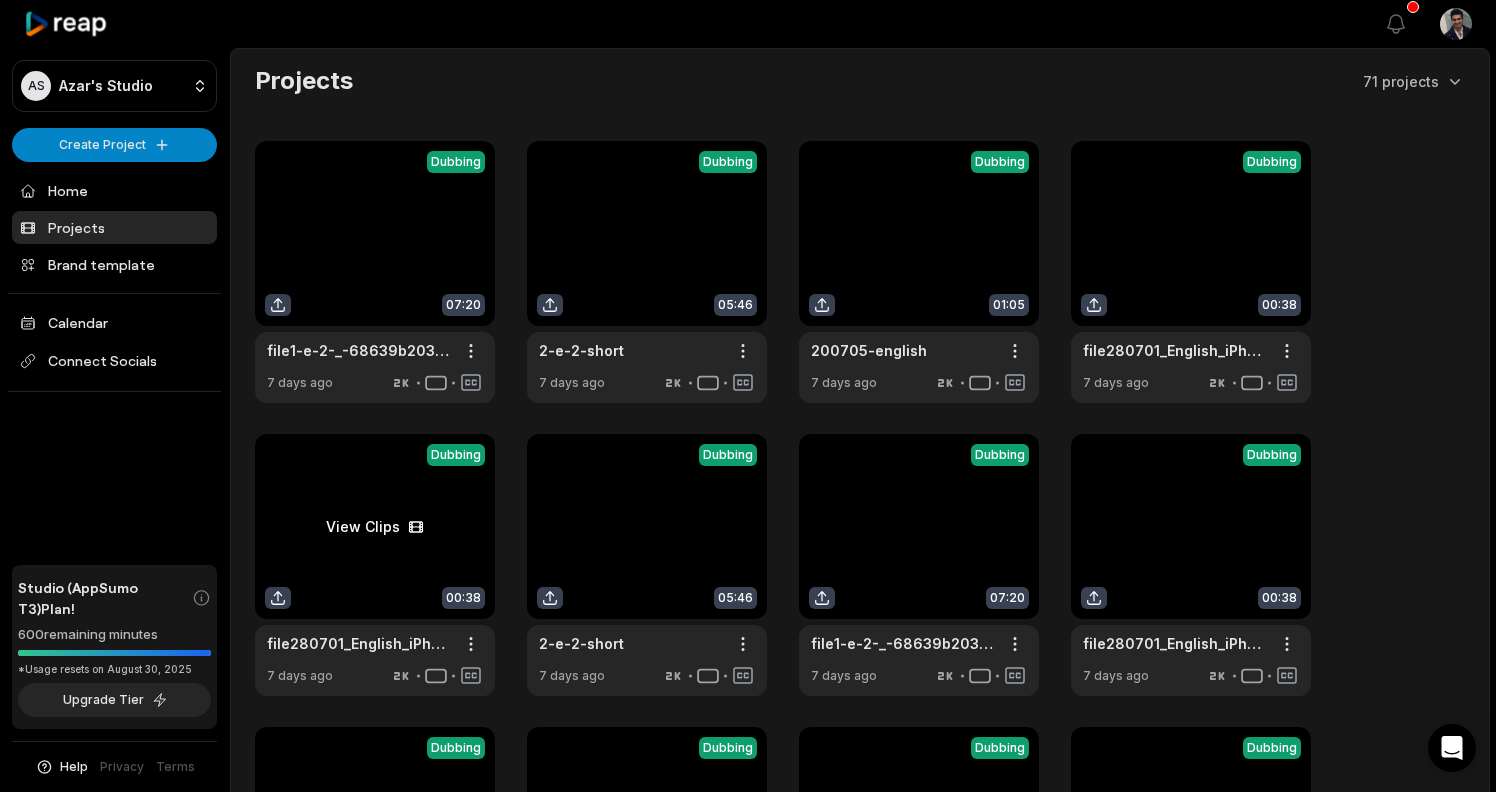 click at bounding box center (375, 565) 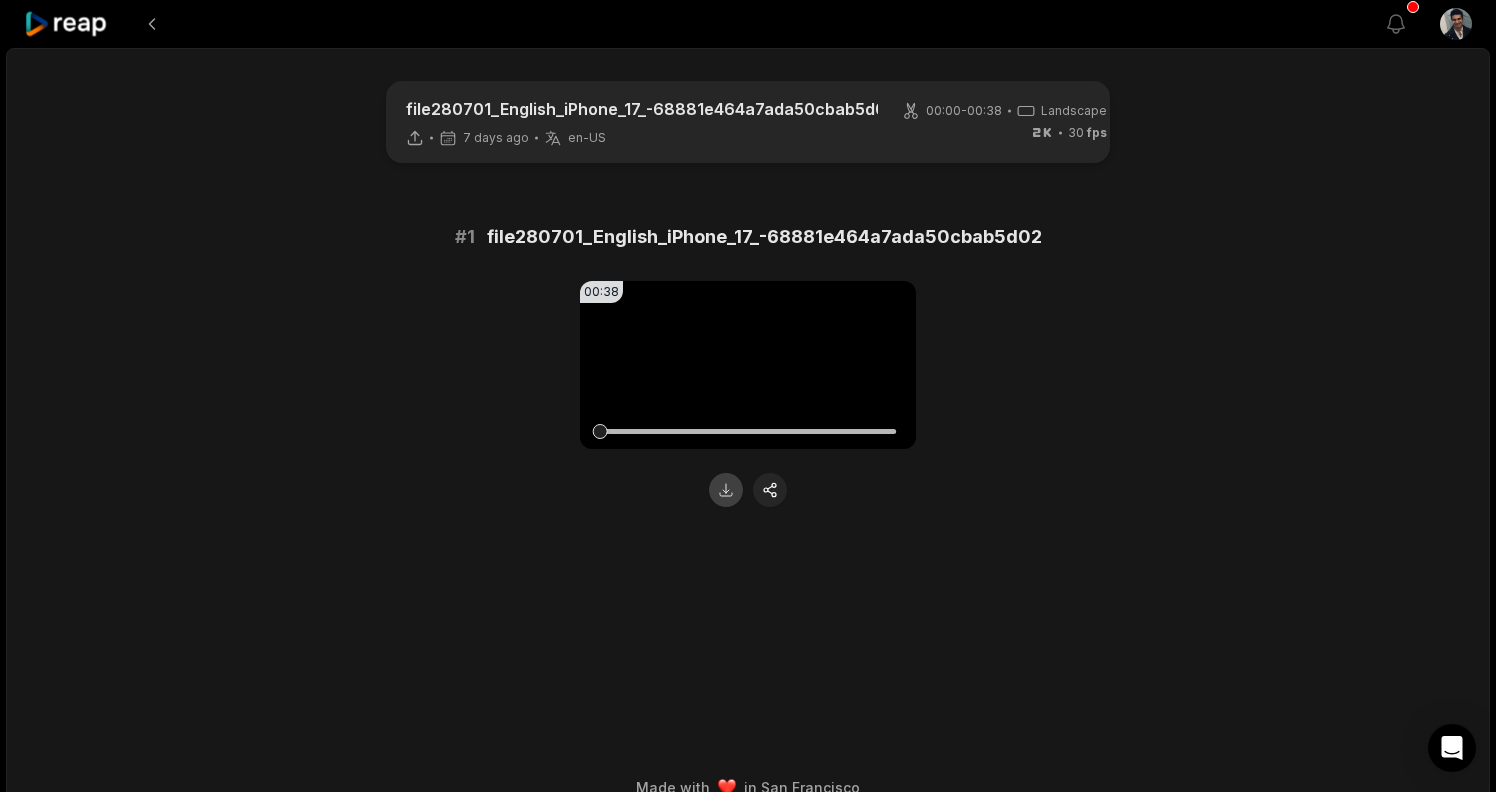 click at bounding box center [726, 490] 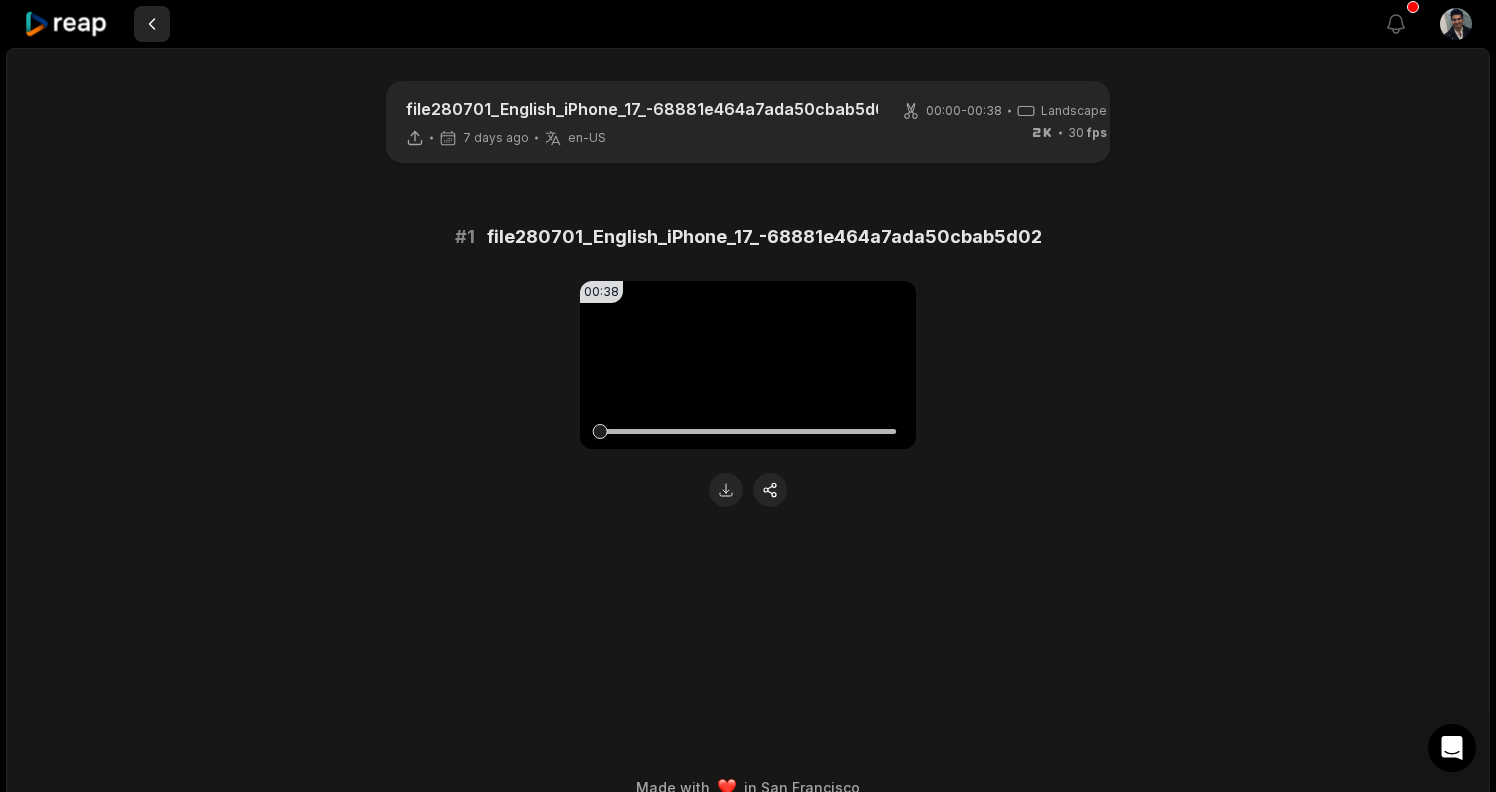 click at bounding box center [152, 24] 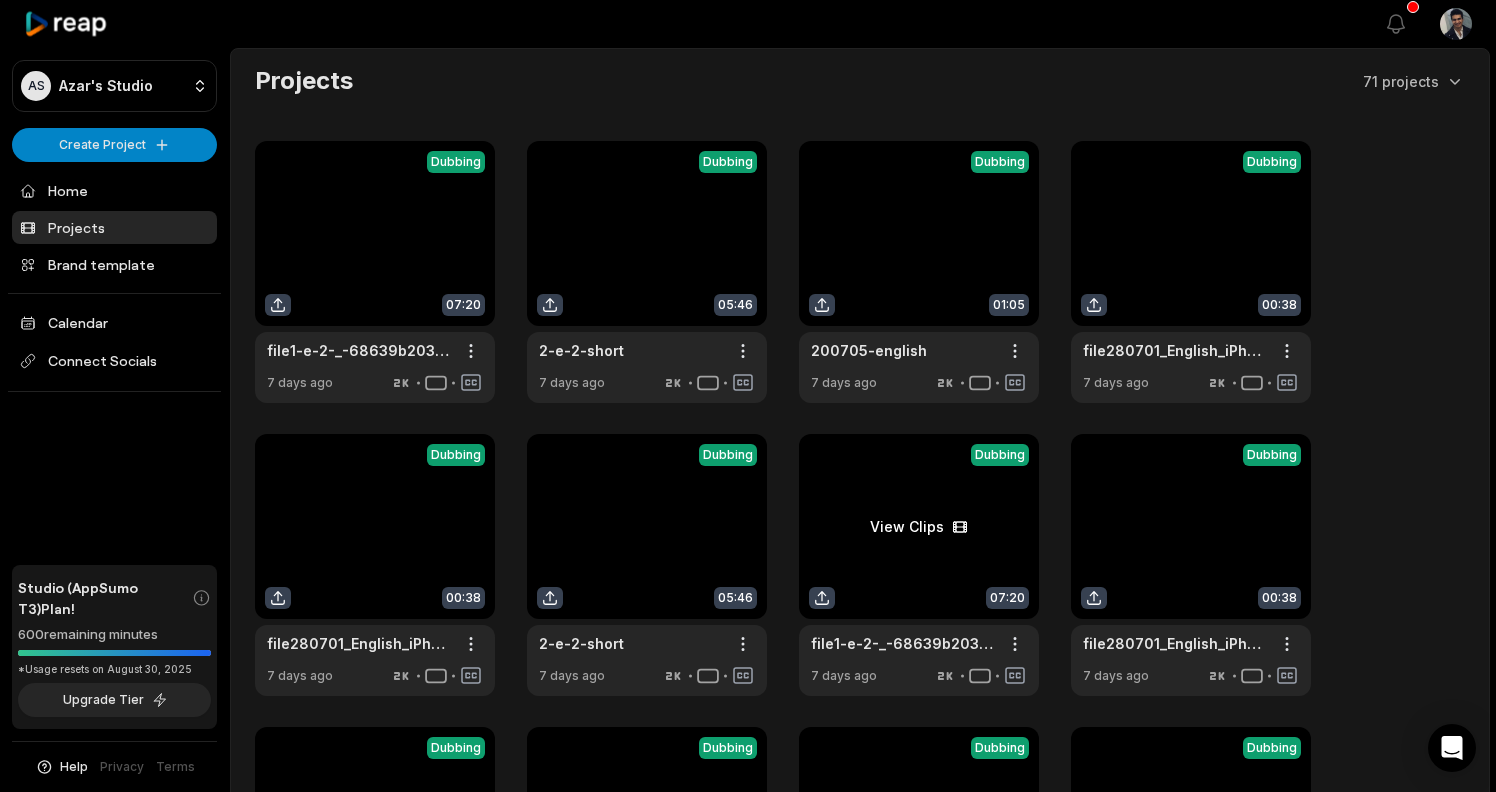 click at bounding box center [919, 565] 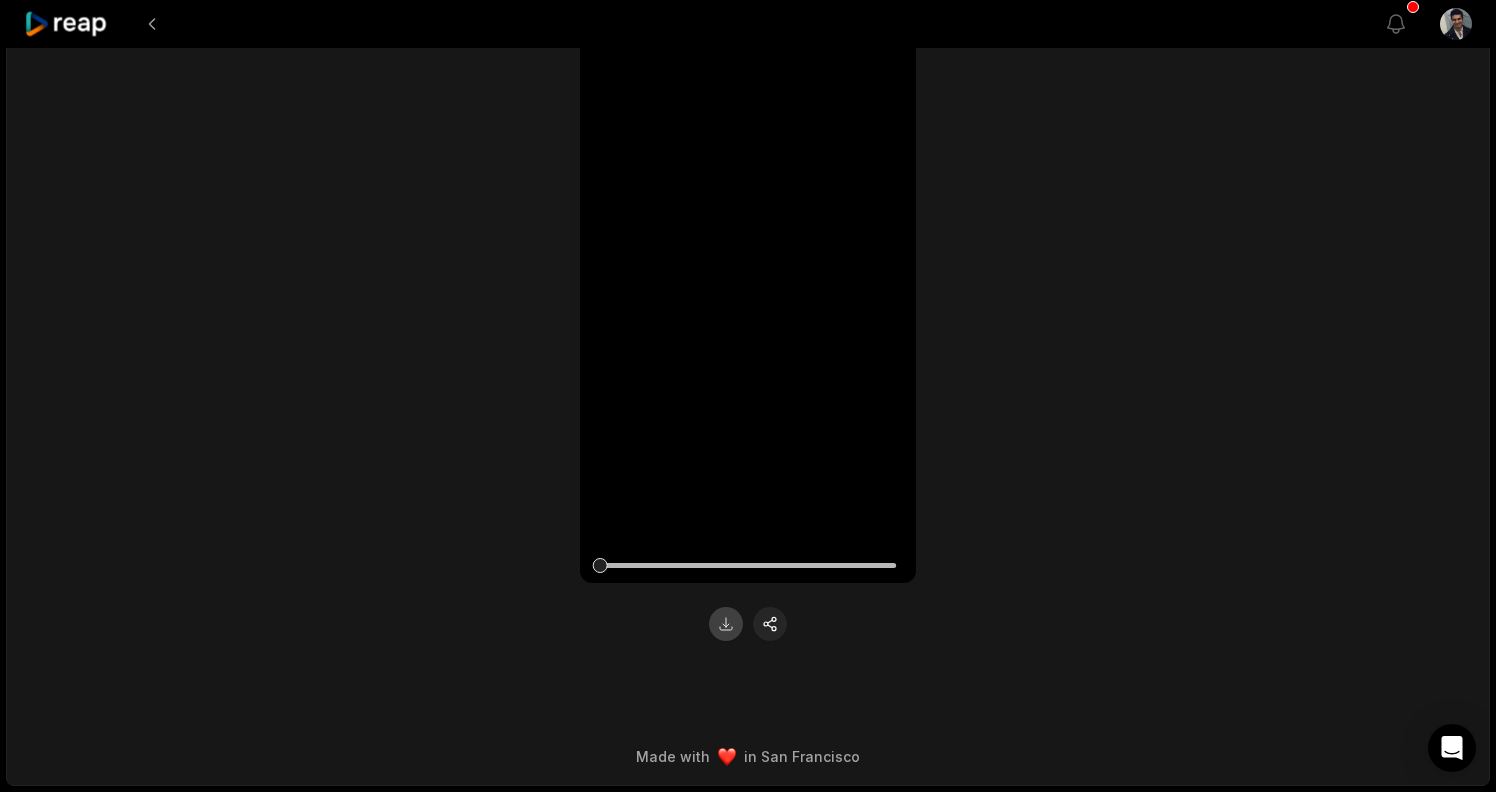 click at bounding box center [726, 624] 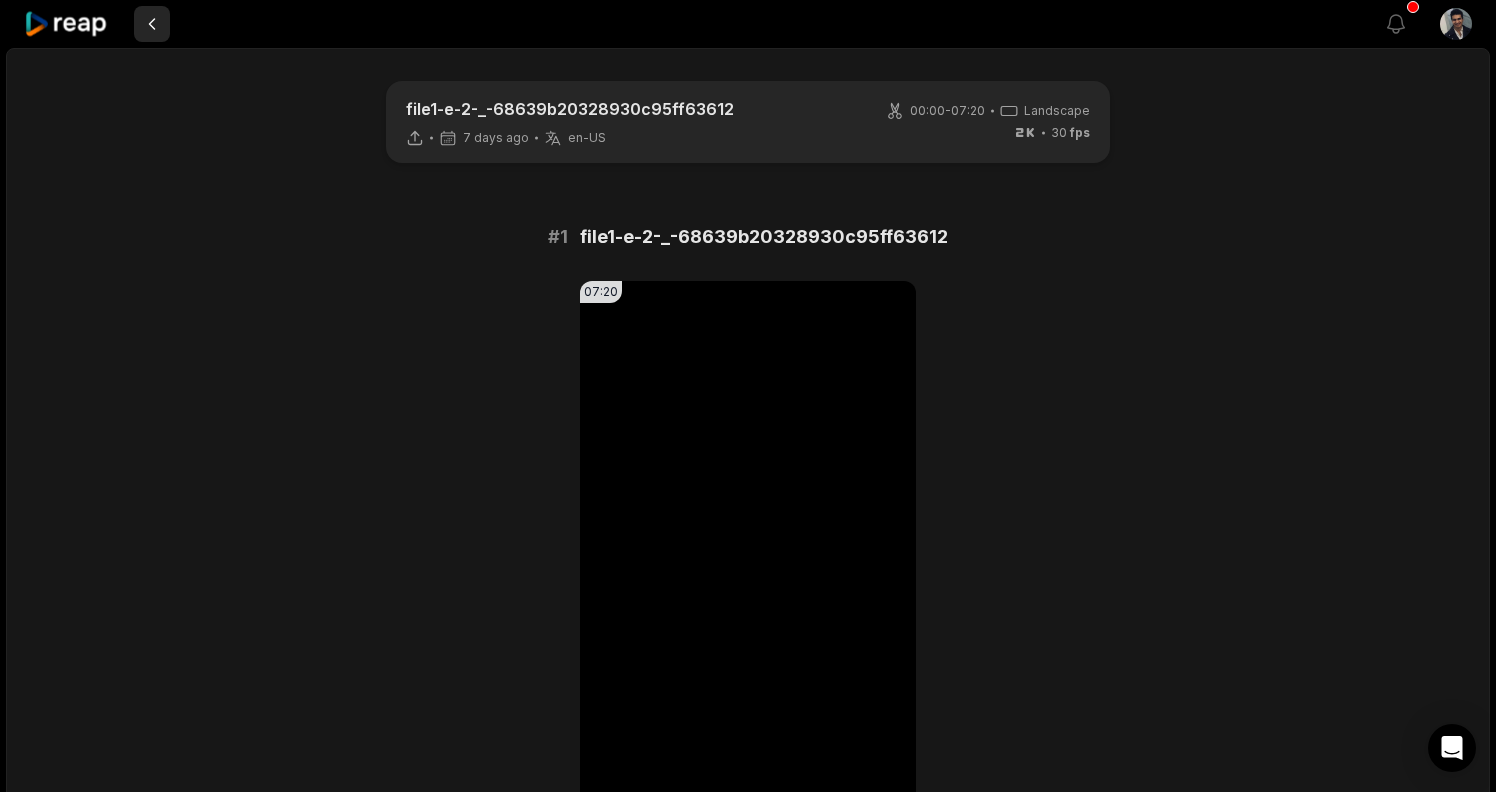 scroll, scrollTop: 0, scrollLeft: 0, axis: both 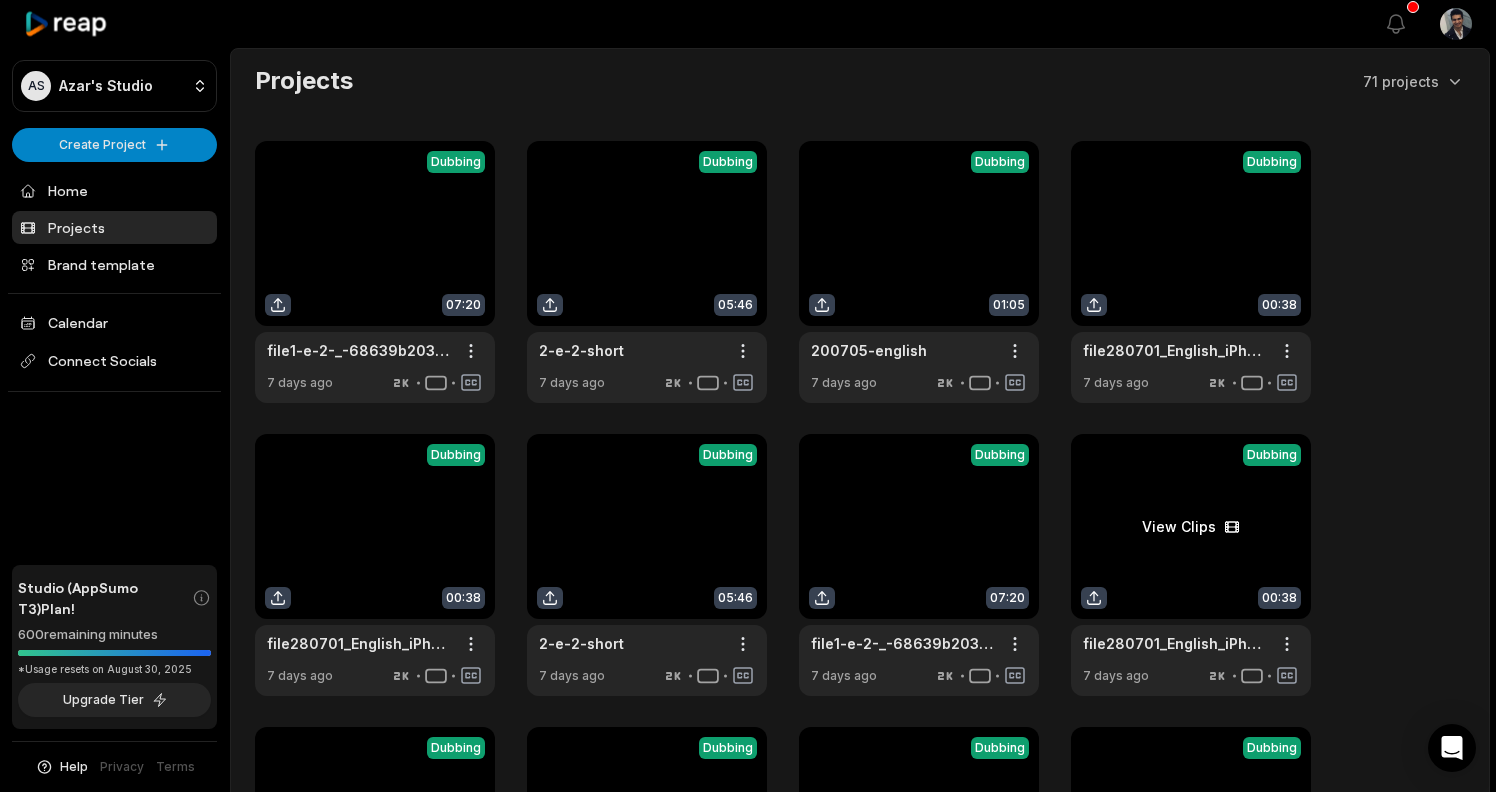 click at bounding box center (1191, 565) 